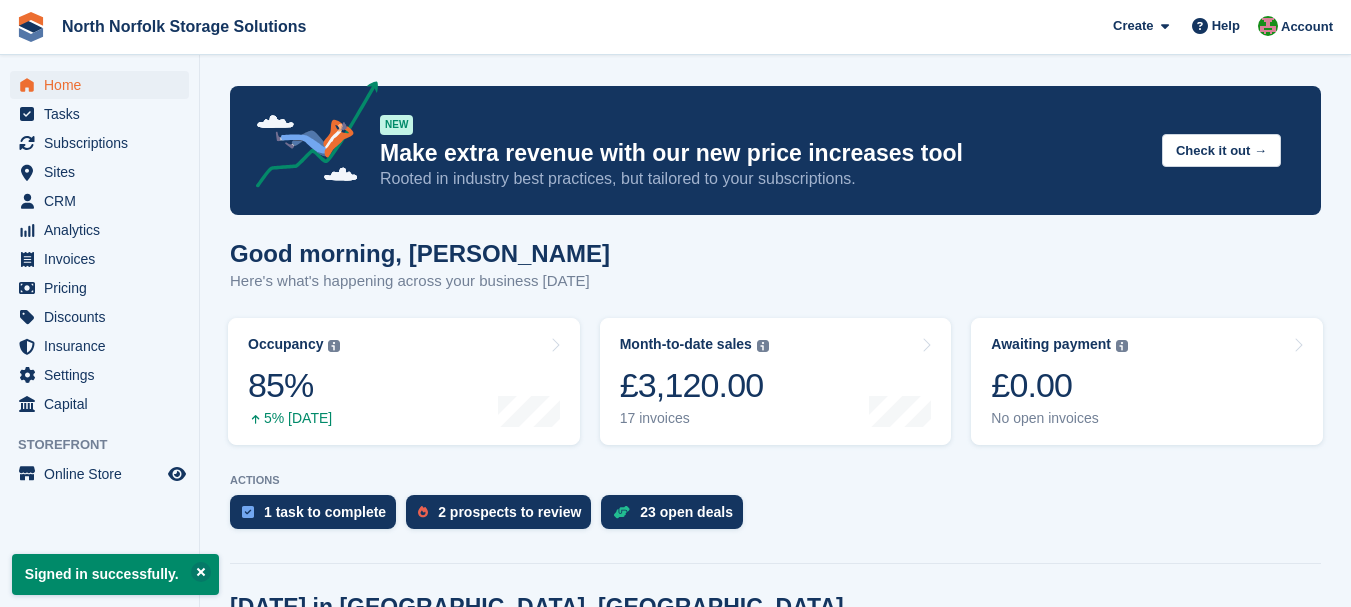 scroll, scrollTop: 0, scrollLeft: 0, axis: both 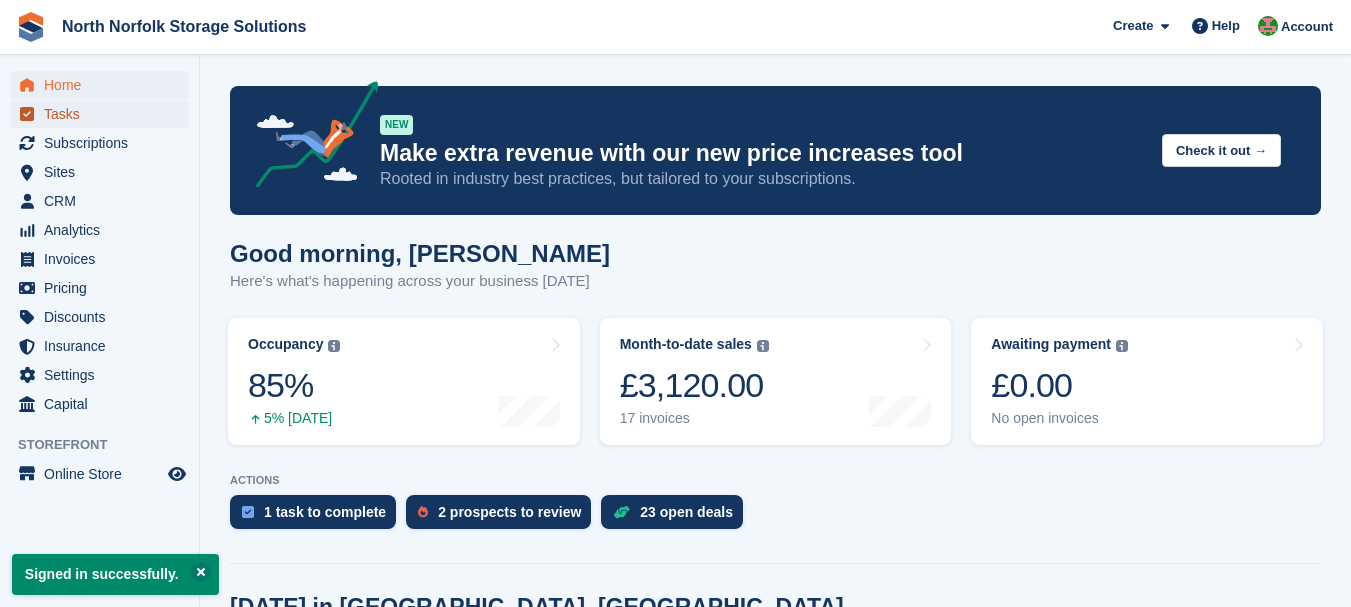 click on "Tasks" at bounding box center [104, 114] 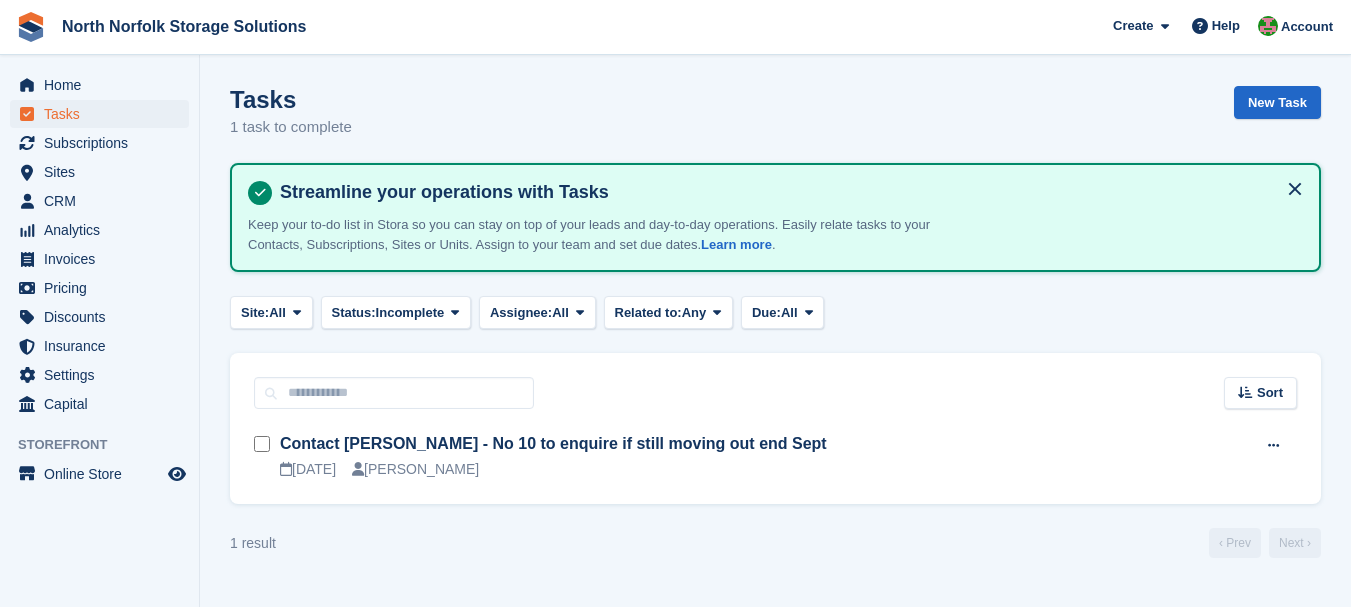 scroll, scrollTop: 0, scrollLeft: 0, axis: both 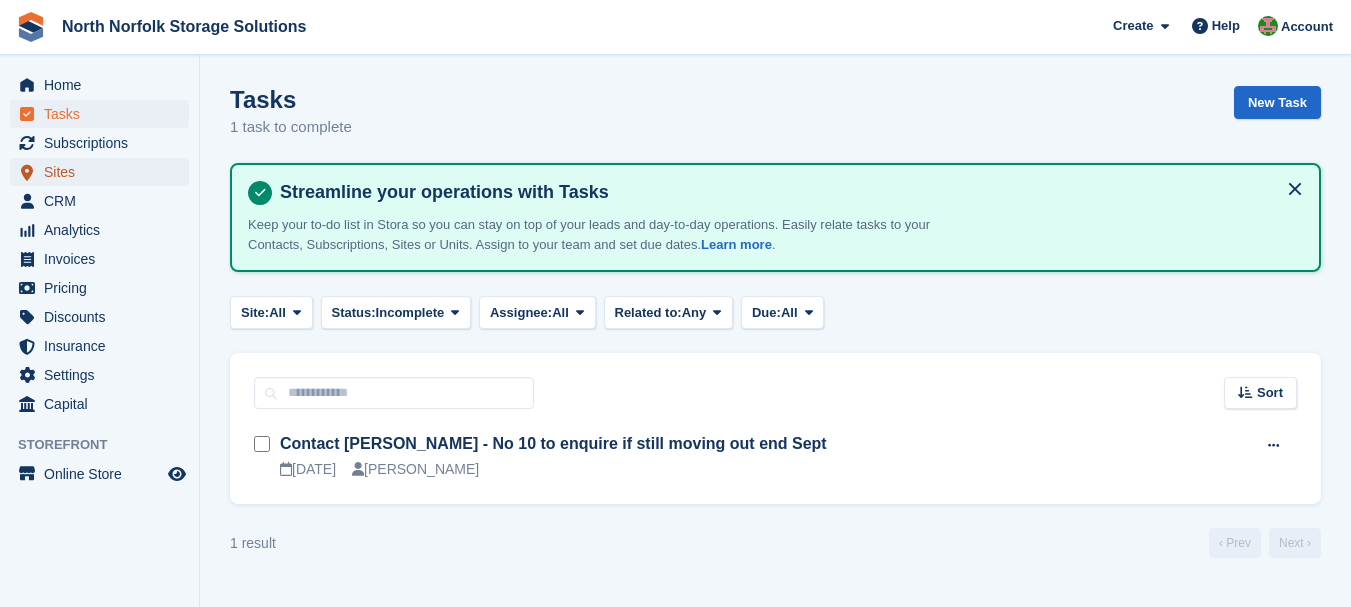 click on "Sites" at bounding box center (104, 172) 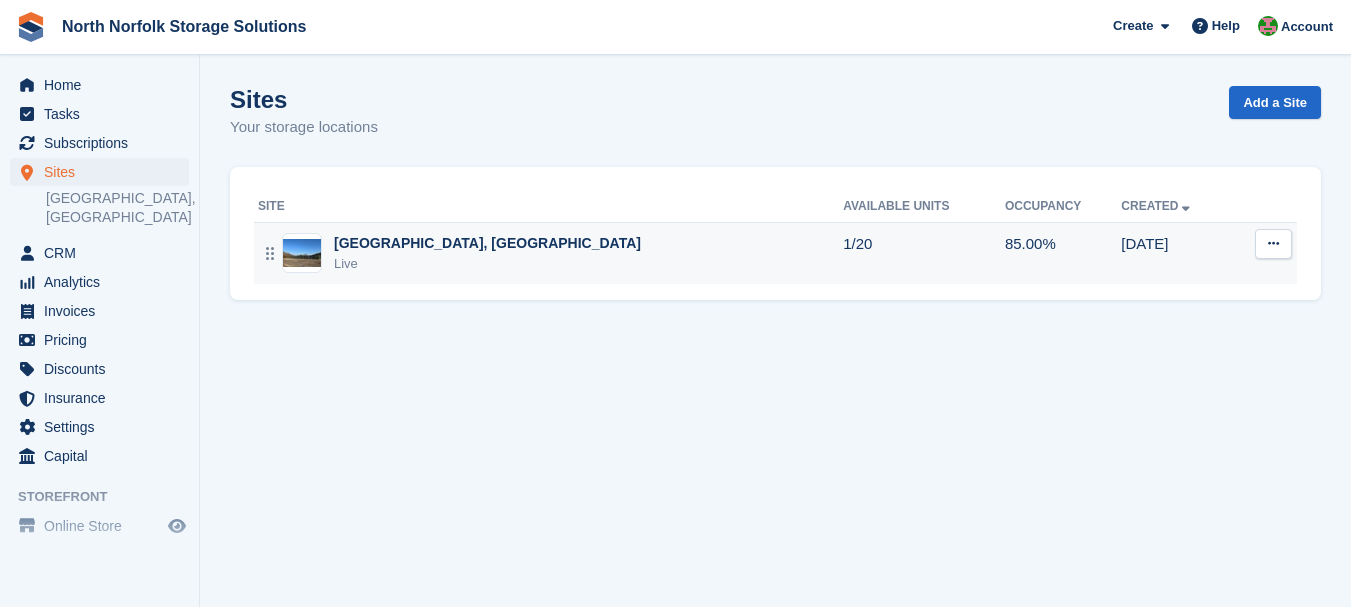 click on "[GEOGRAPHIC_DATA], [GEOGRAPHIC_DATA]" at bounding box center (487, 243) 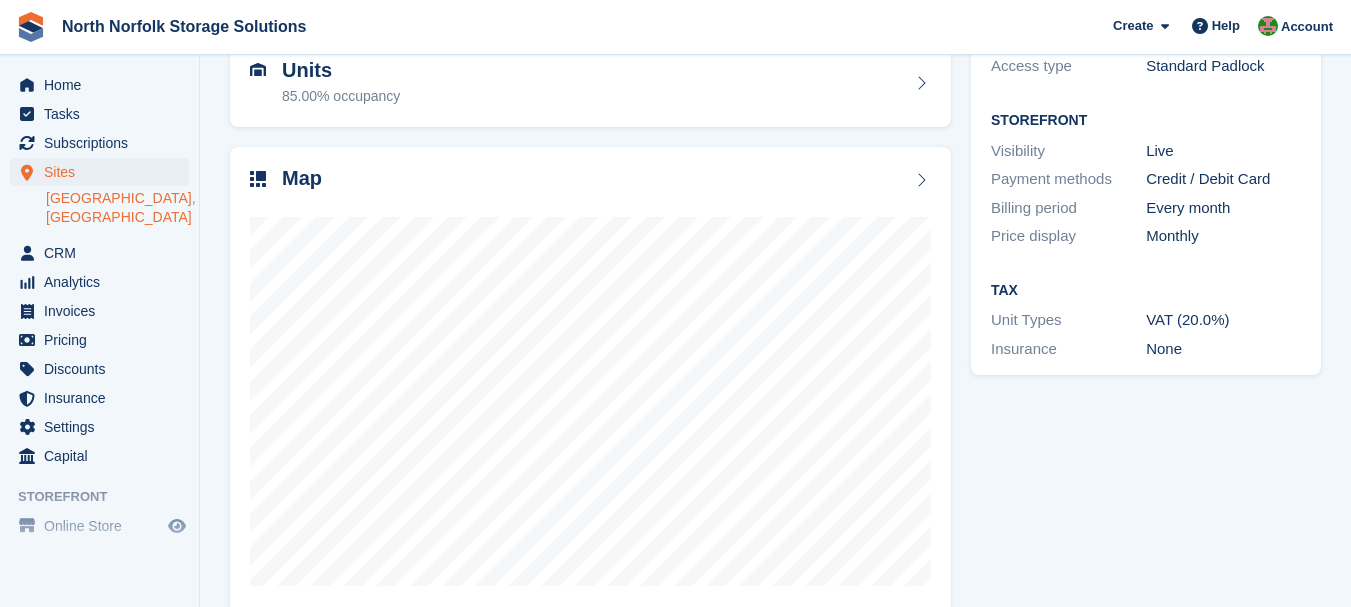 scroll, scrollTop: 246, scrollLeft: 0, axis: vertical 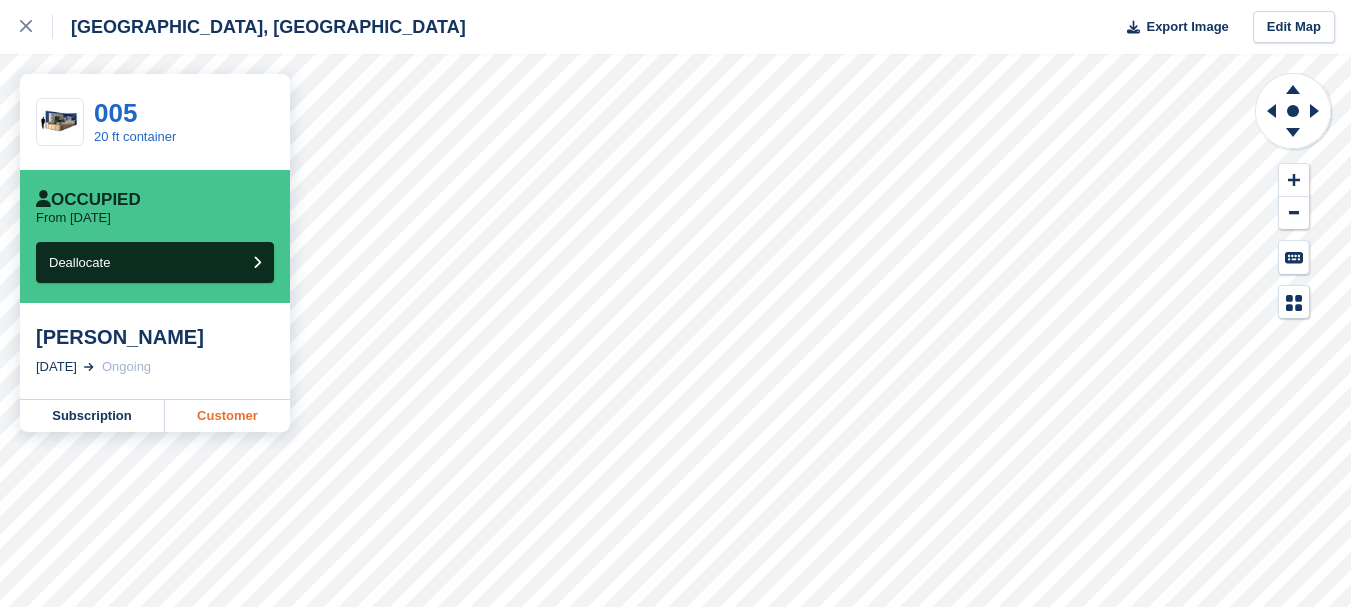click on "Customer" at bounding box center (227, 416) 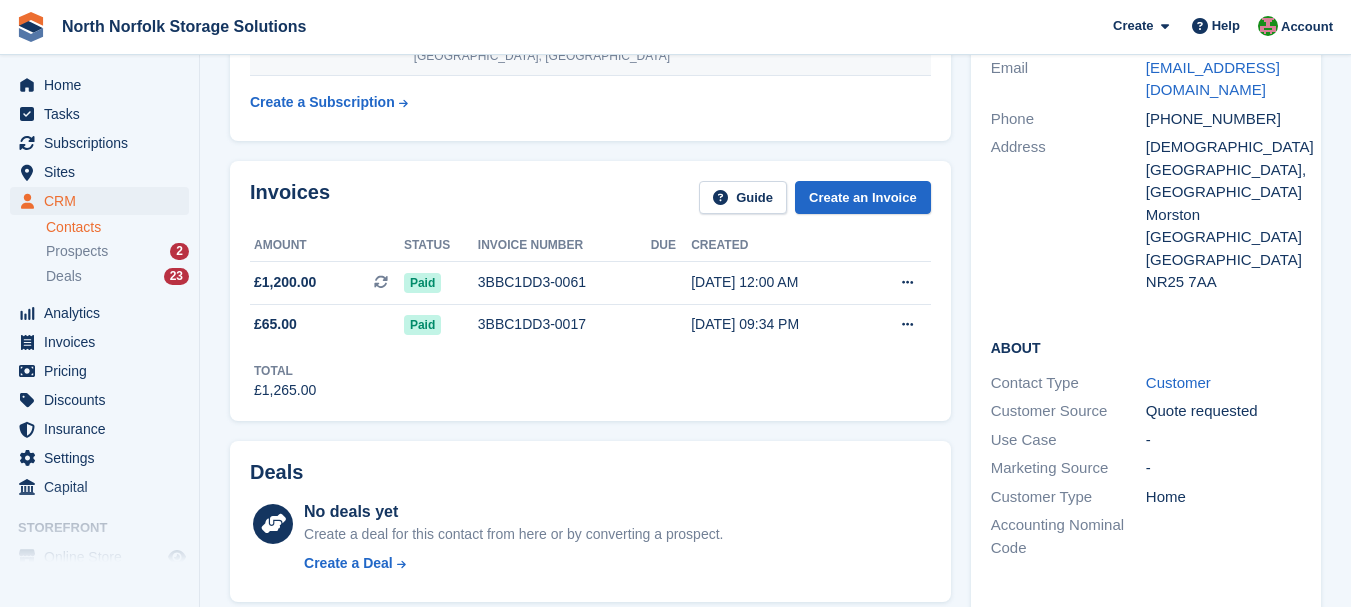 scroll, scrollTop: 500, scrollLeft: 0, axis: vertical 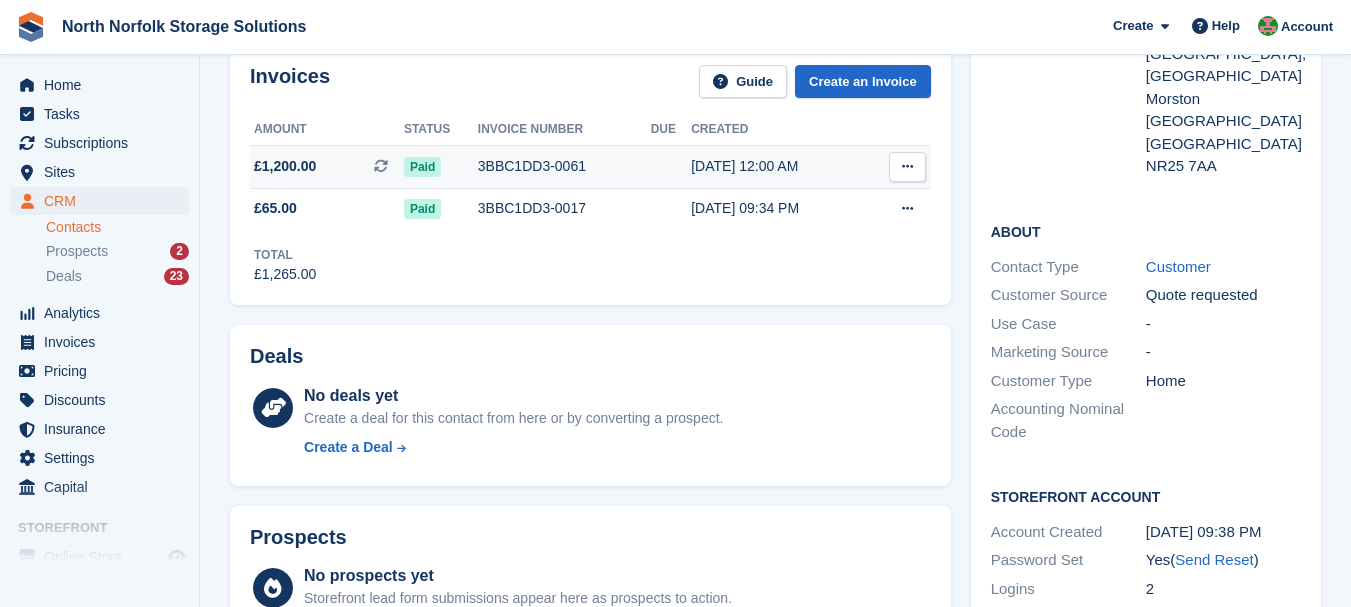 click on "3BBC1DD3-0061" at bounding box center [564, 166] 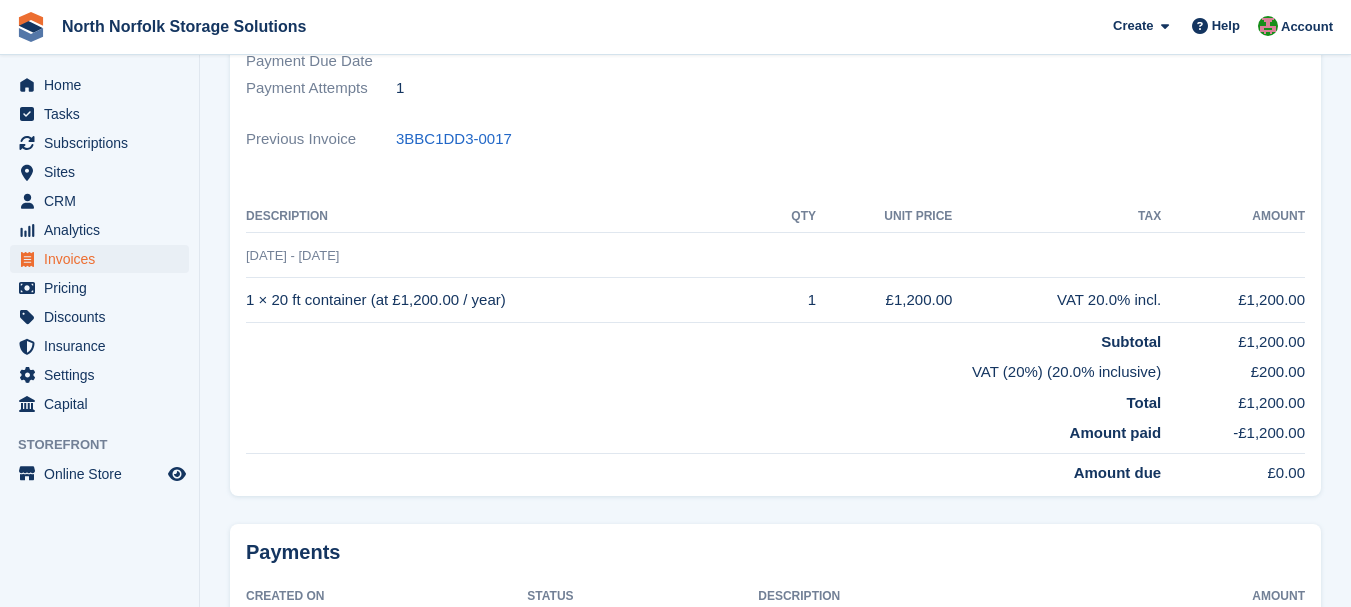 scroll, scrollTop: 400, scrollLeft: 0, axis: vertical 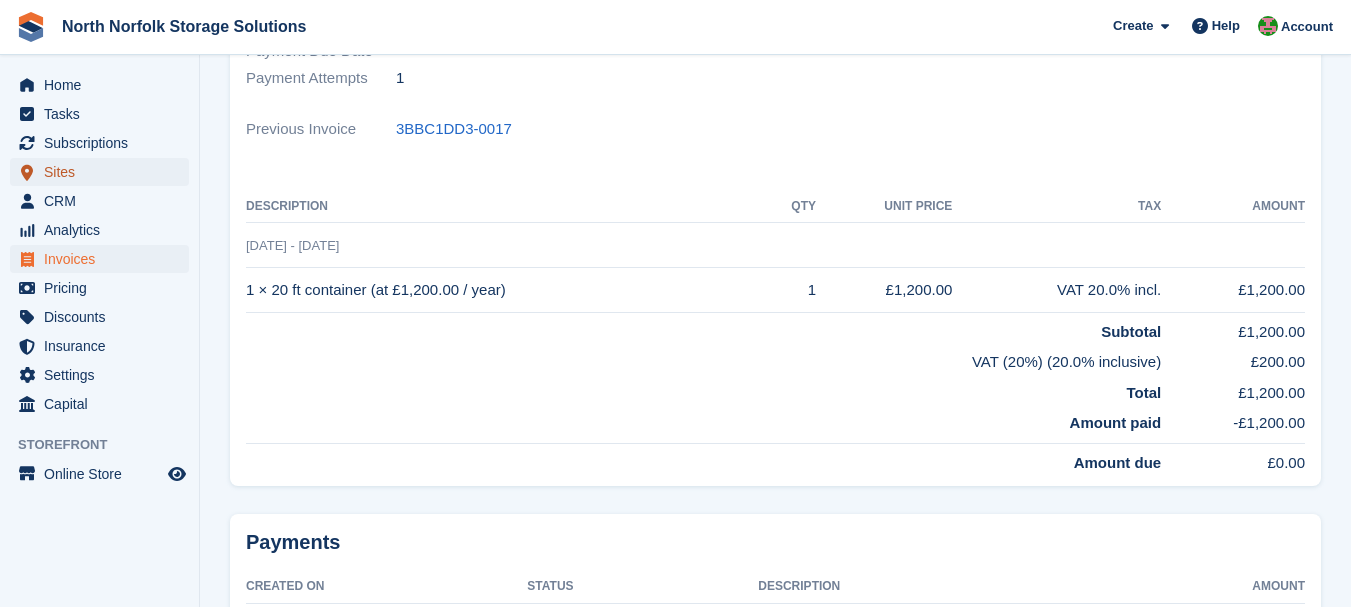 click on "Sites" at bounding box center [104, 172] 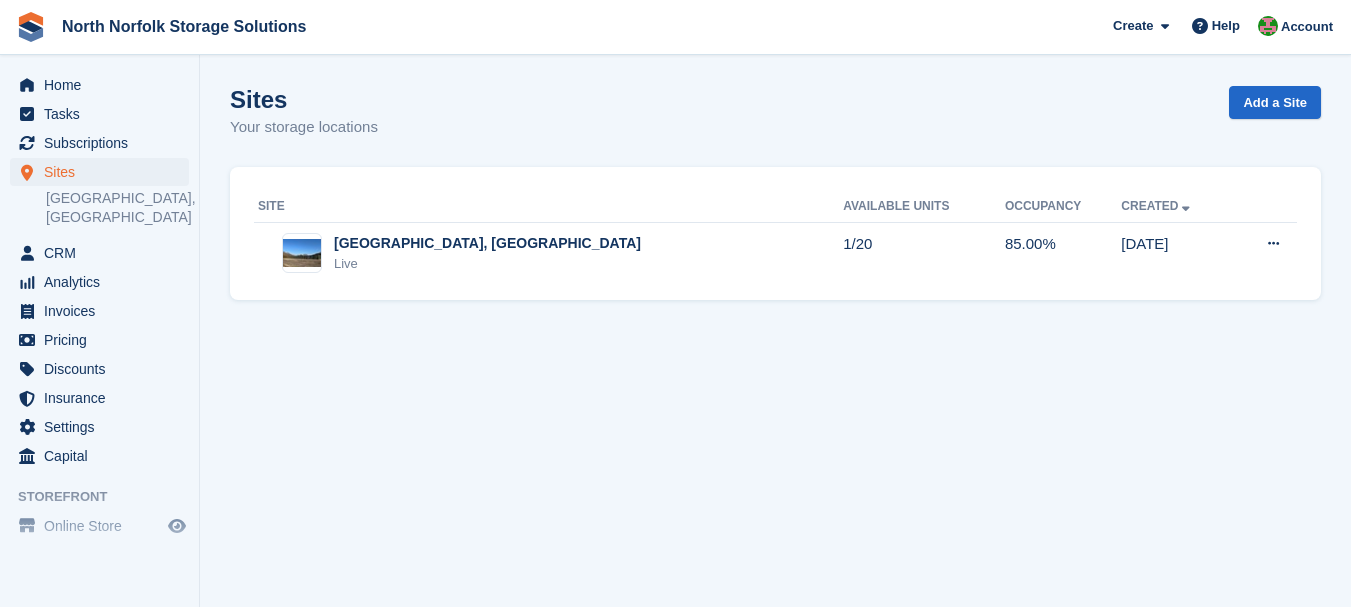 scroll, scrollTop: 0, scrollLeft: 0, axis: both 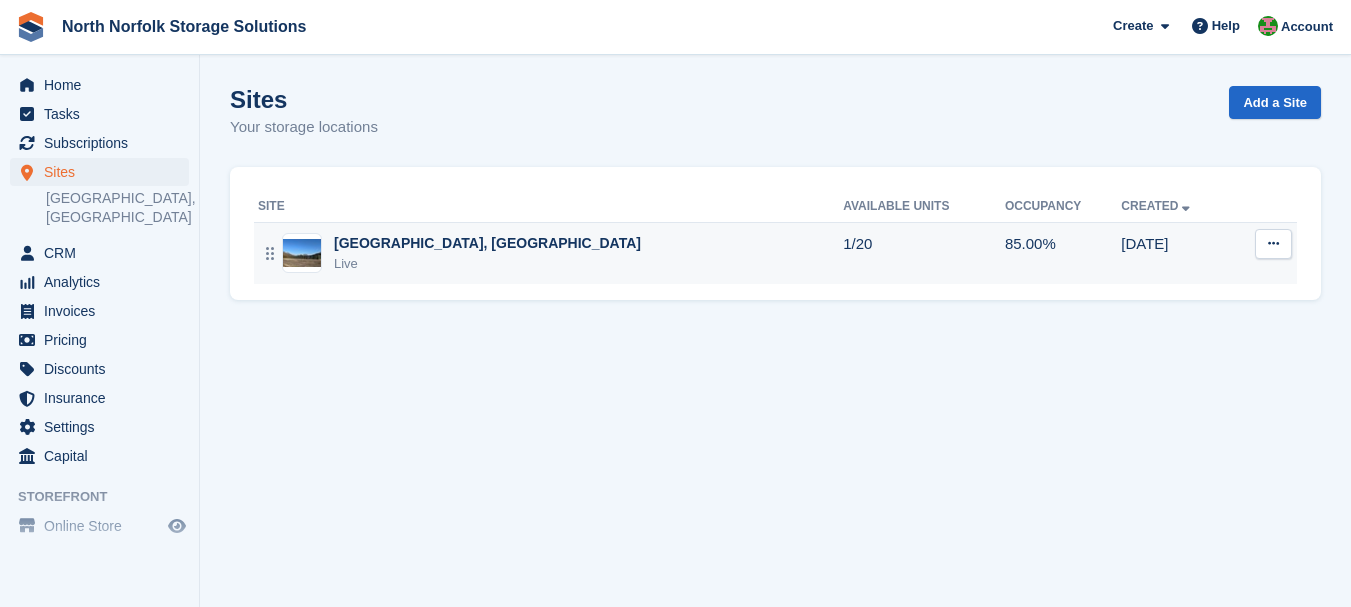 click on "[GEOGRAPHIC_DATA], [GEOGRAPHIC_DATA]" at bounding box center [487, 243] 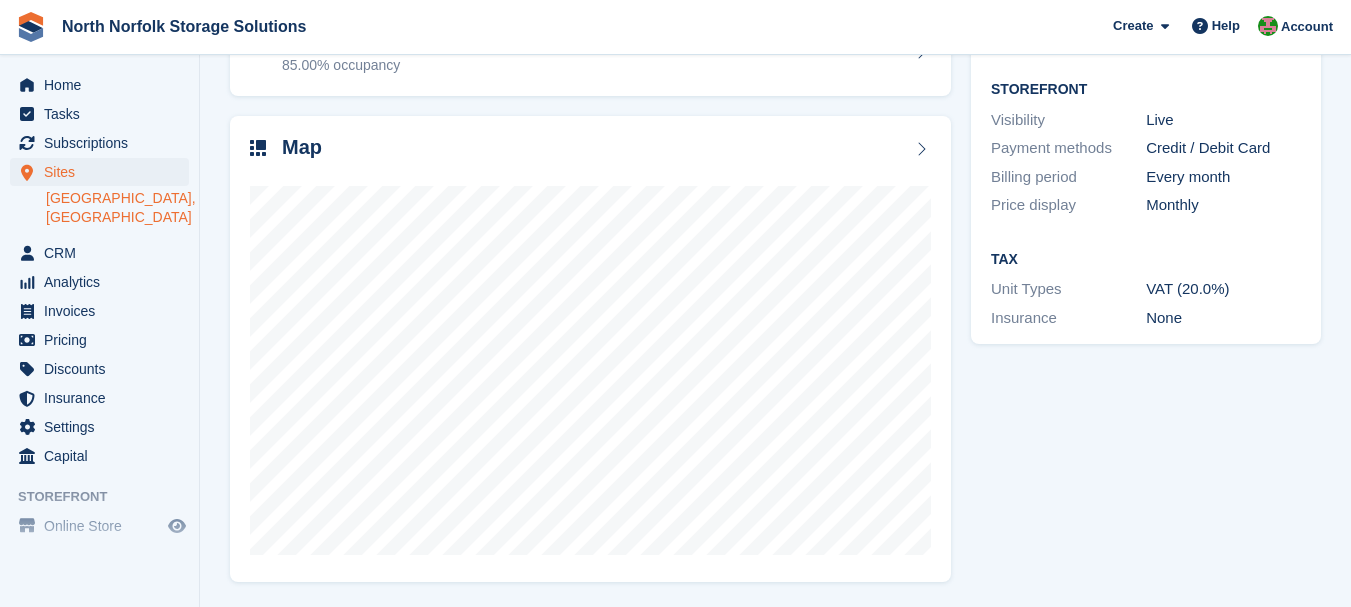 scroll, scrollTop: 146, scrollLeft: 0, axis: vertical 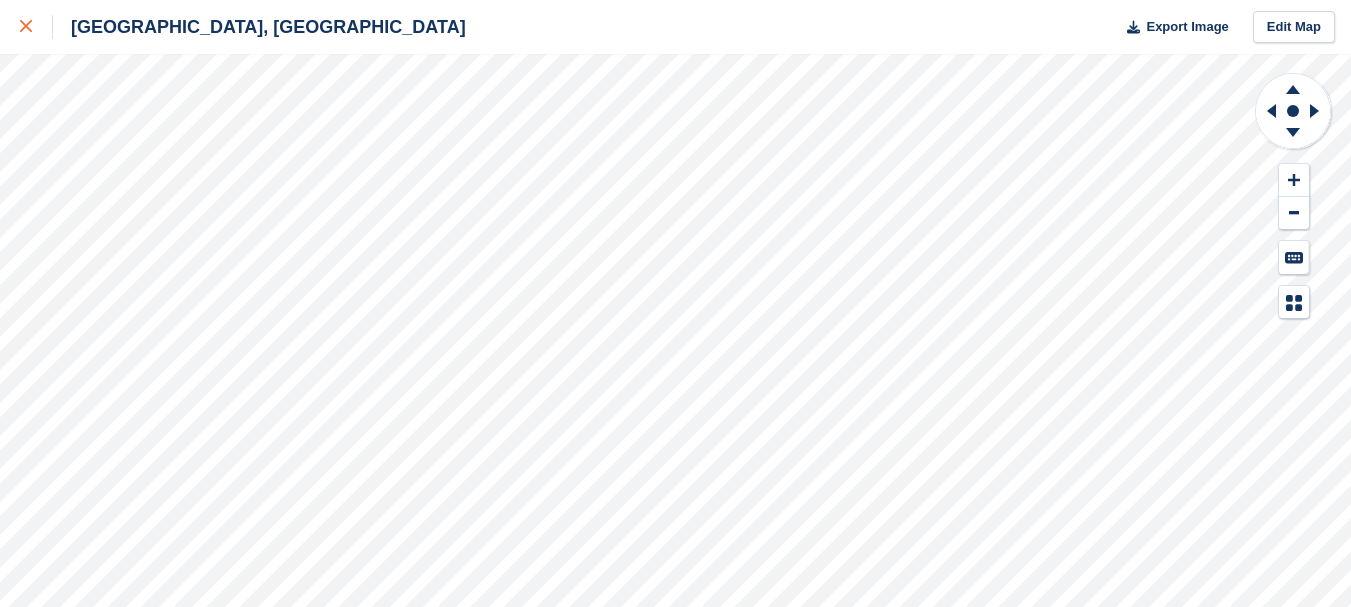 click at bounding box center (26, 27) 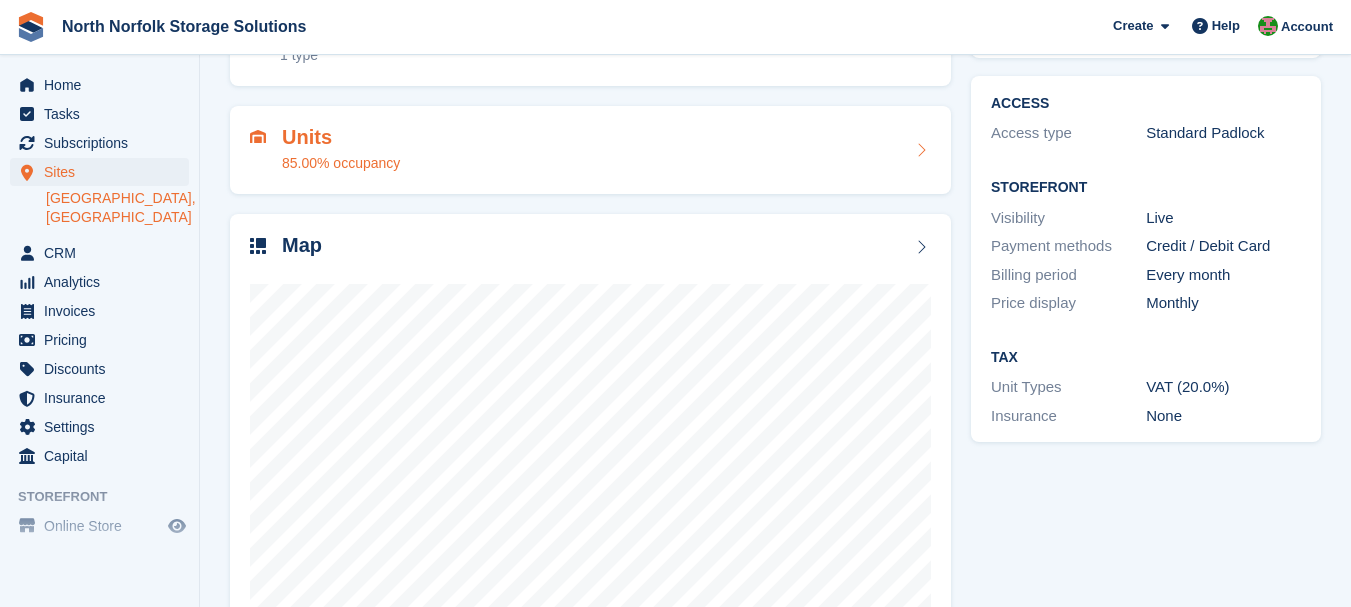 scroll, scrollTop: 200, scrollLeft: 0, axis: vertical 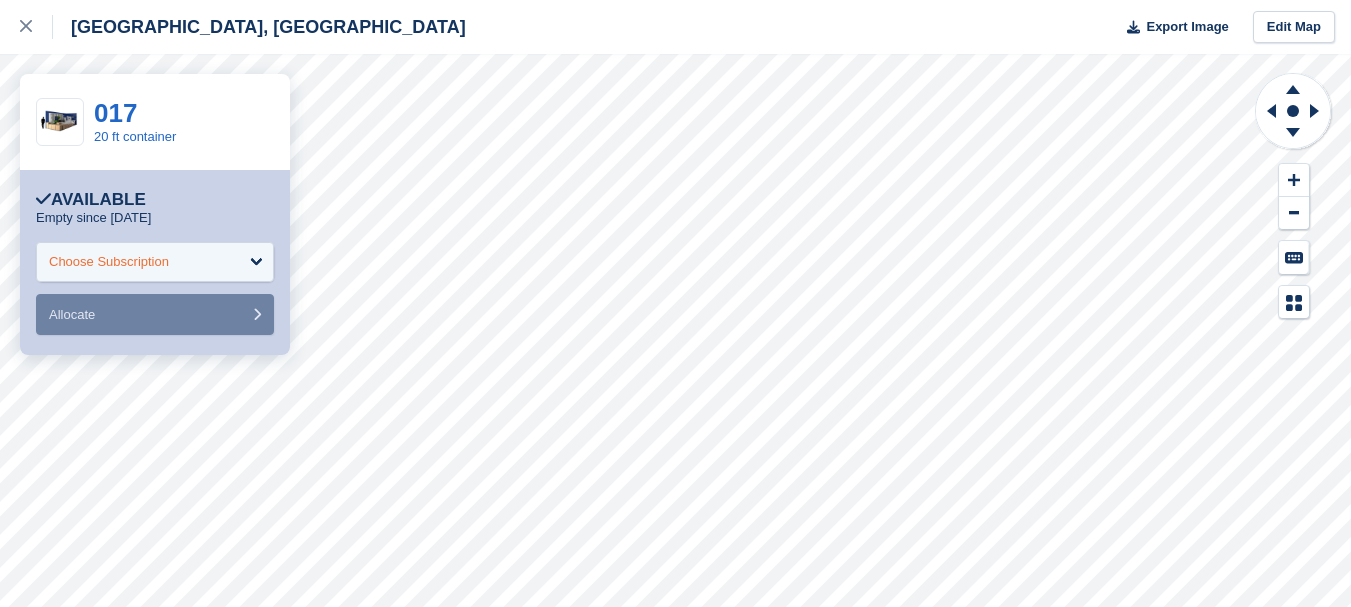 click on "Choose Subscription" at bounding box center (155, 262) 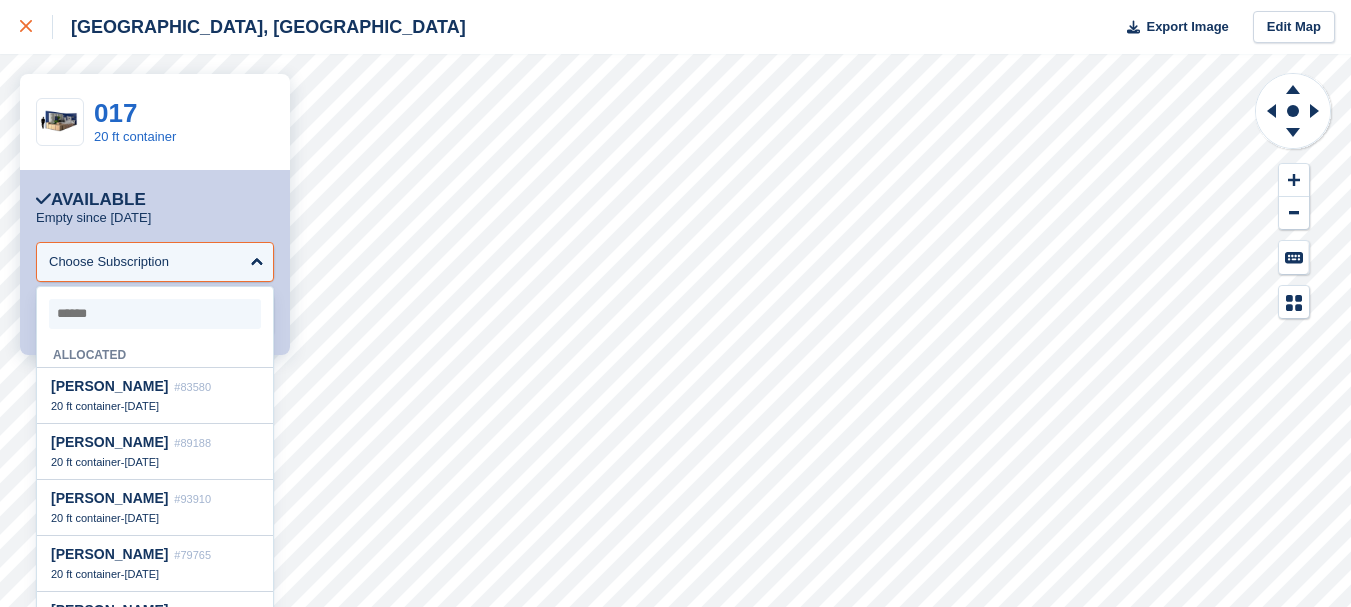 click at bounding box center [36, 27] 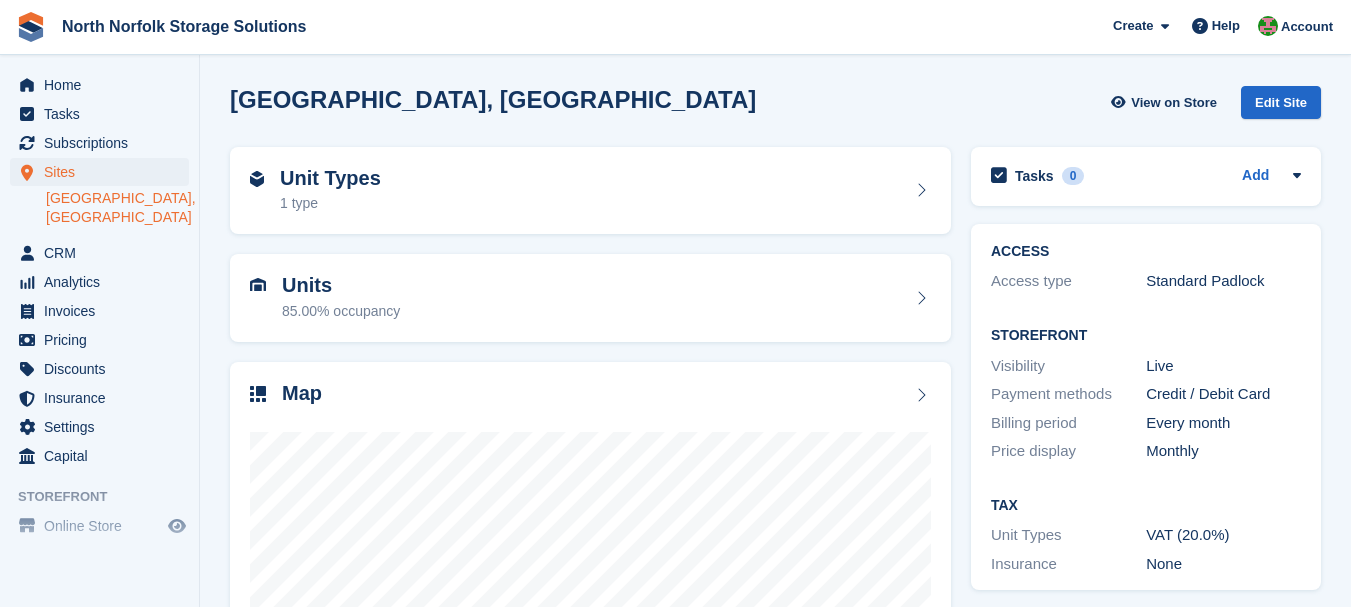 scroll, scrollTop: 0, scrollLeft: 0, axis: both 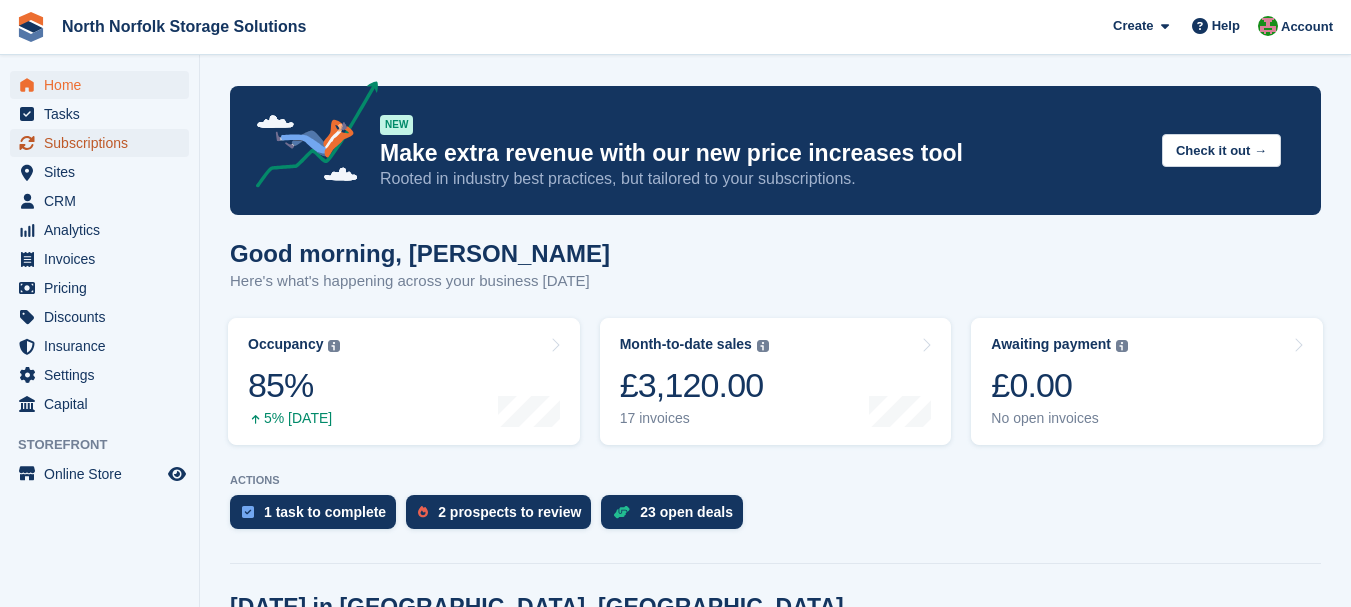 click on "Subscriptions" at bounding box center [104, 143] 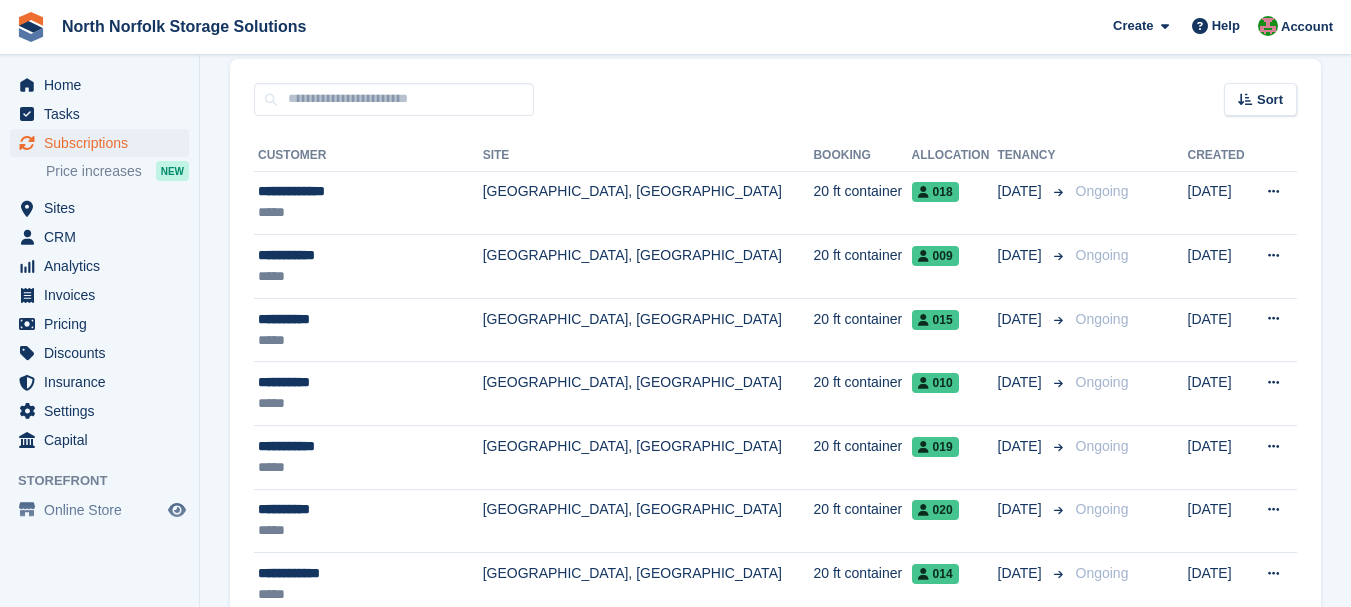 scroll, scrollTop: 200, scrollLeft: 0, axis: vertical 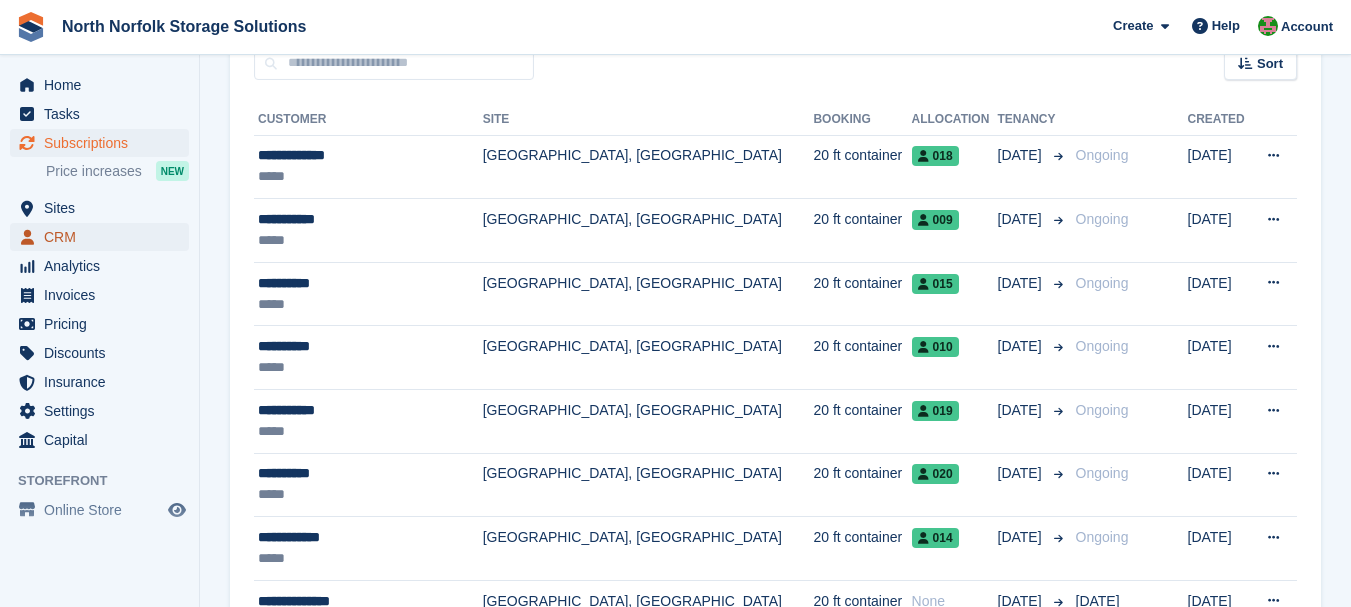 click on "CRM" at bounding box center [104, 237] 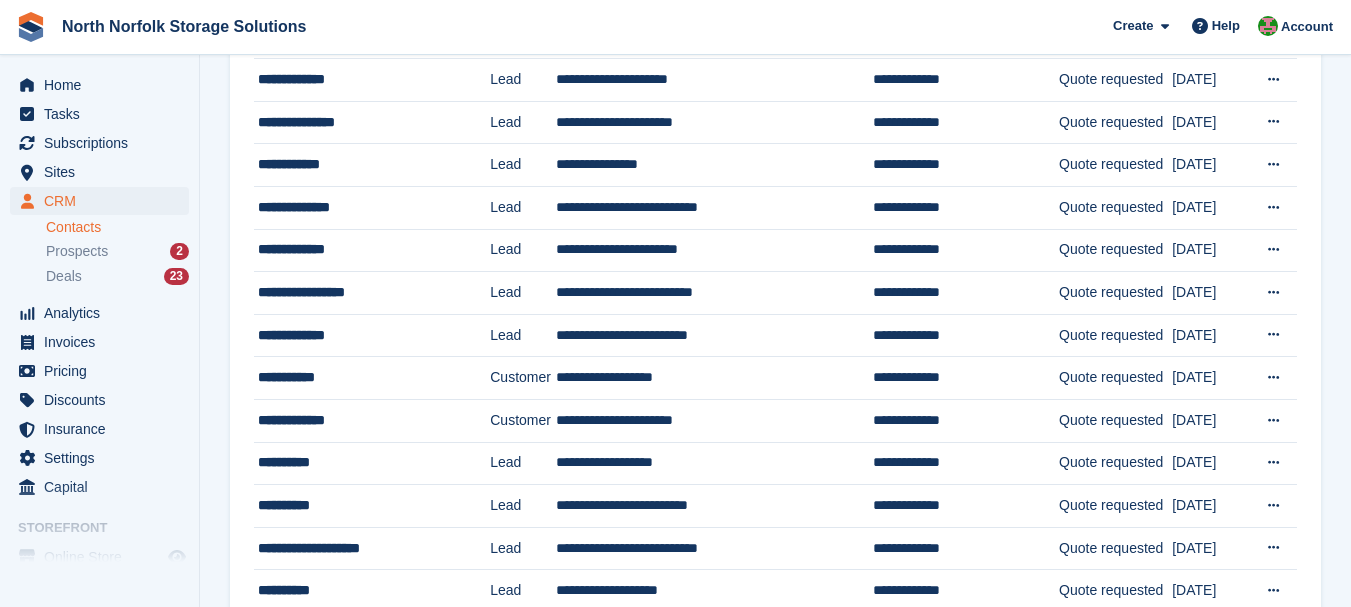 scroll, scrollTop: 0, scrollLeft: 0, axis: both 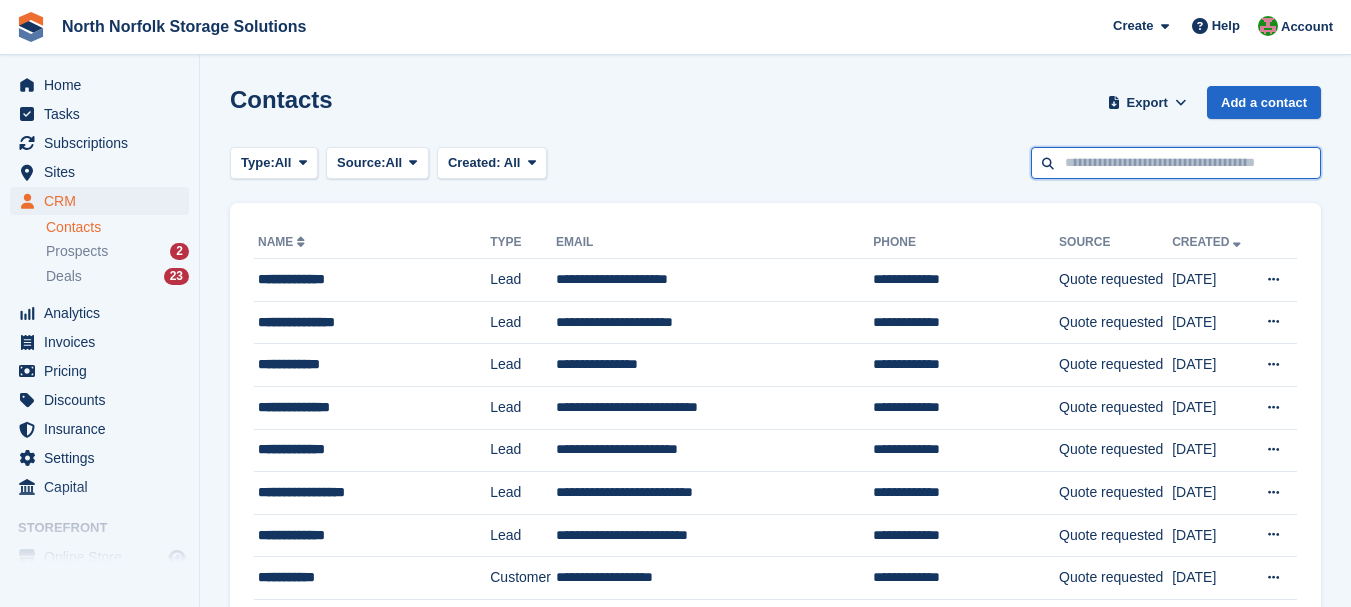 click at bounding box center (1176, 163) 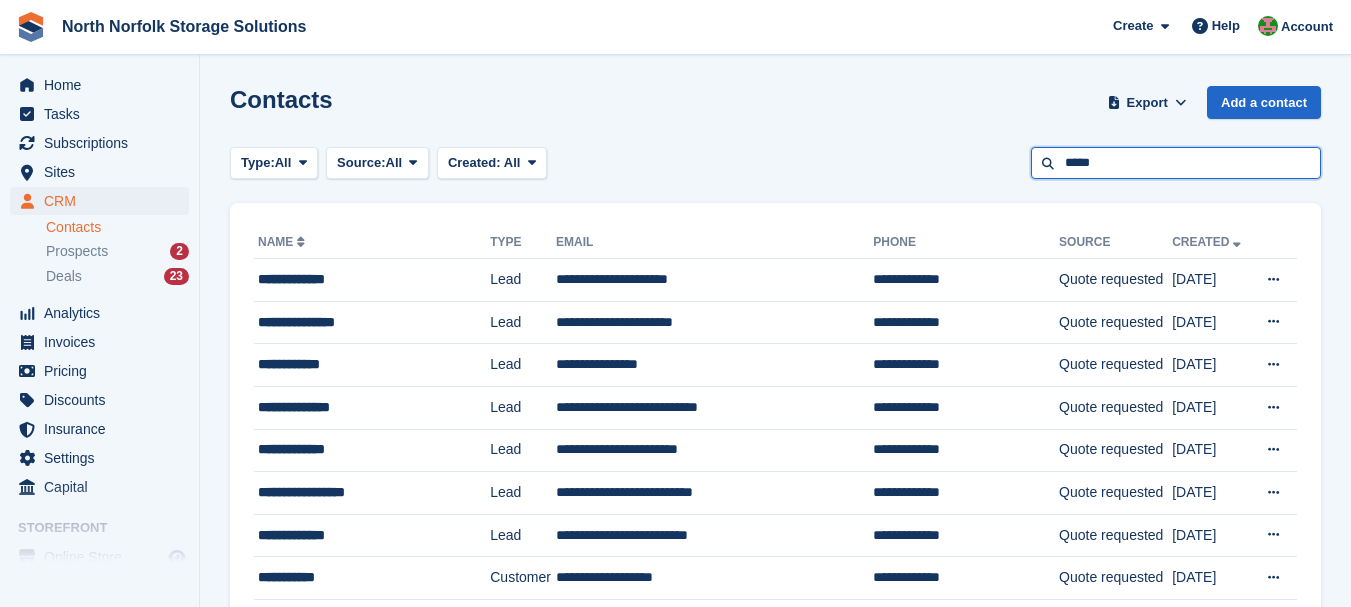 type on "*****" 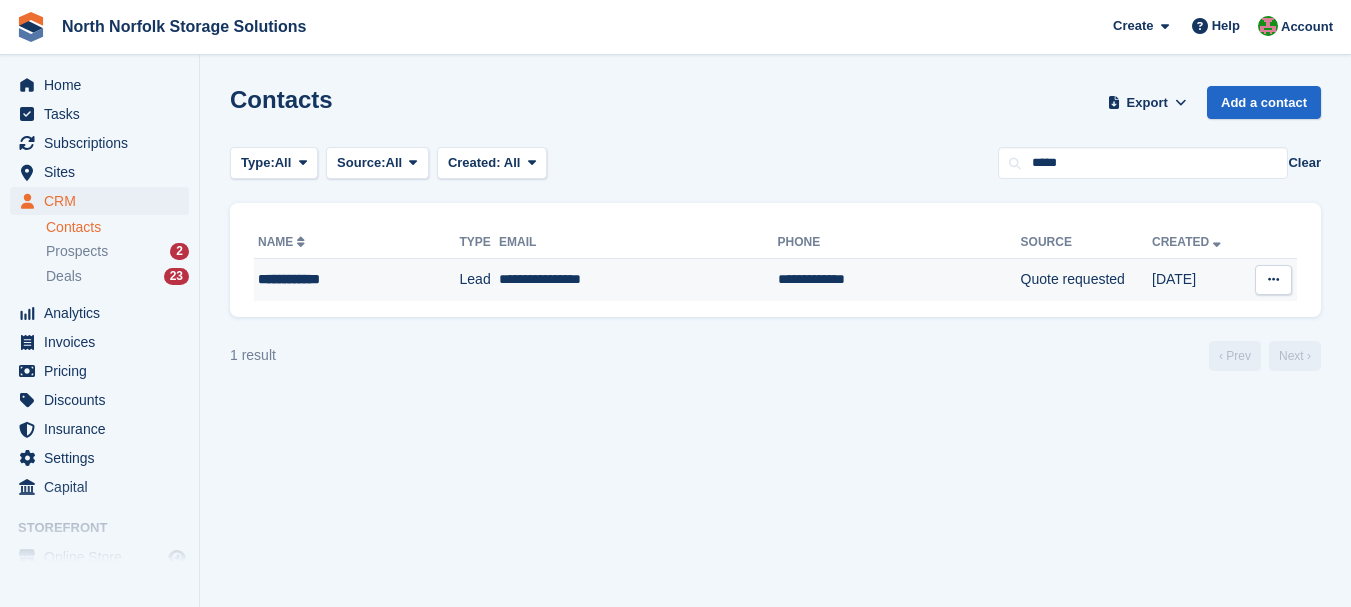 click on "**********" at bounding box center (337, 279) 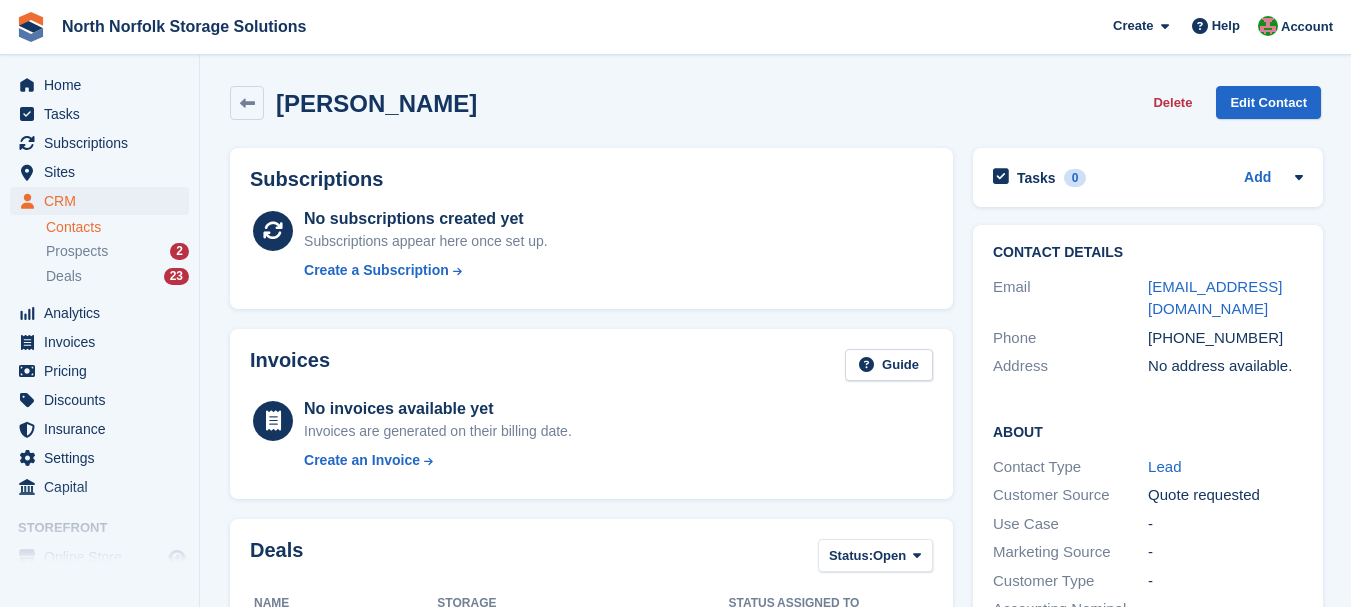 scroll, scrollTop: 0, scrollLeft: 0, axis: both 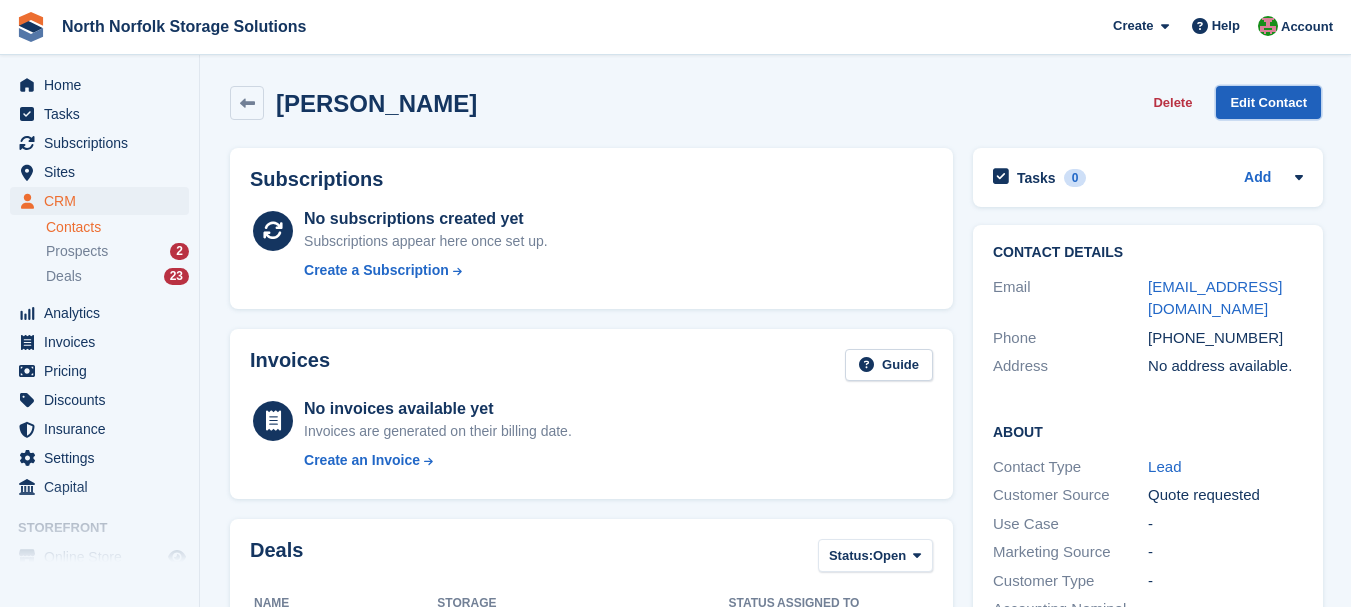 click on "Edit Contact" at bounding box center (1268, 102) 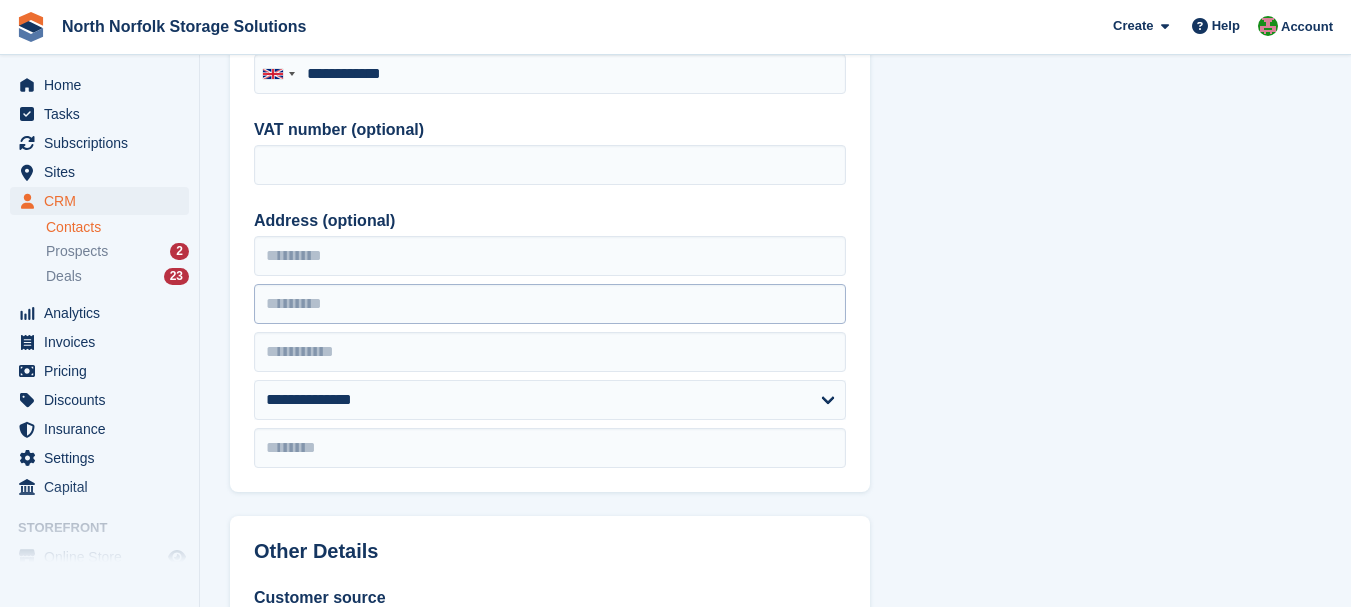 scroll, scrollTop: 400, scrollLeft: 0, axis: vertical 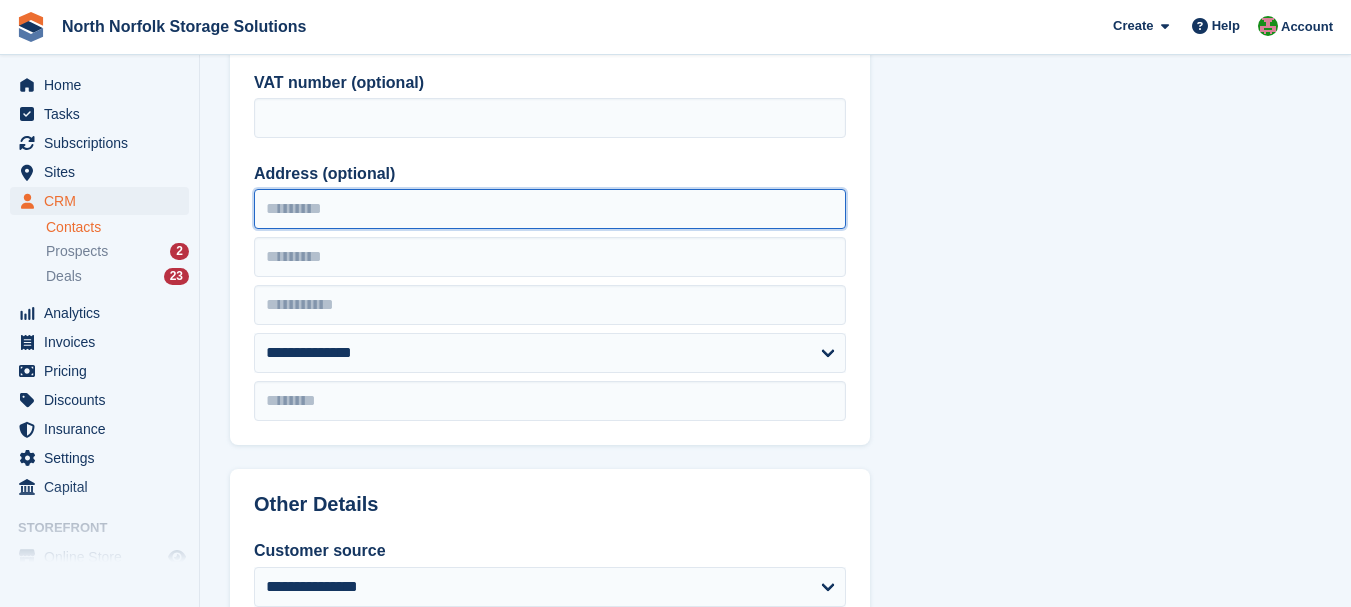 click on "Address (optional)" at bounding box center (550, 209) 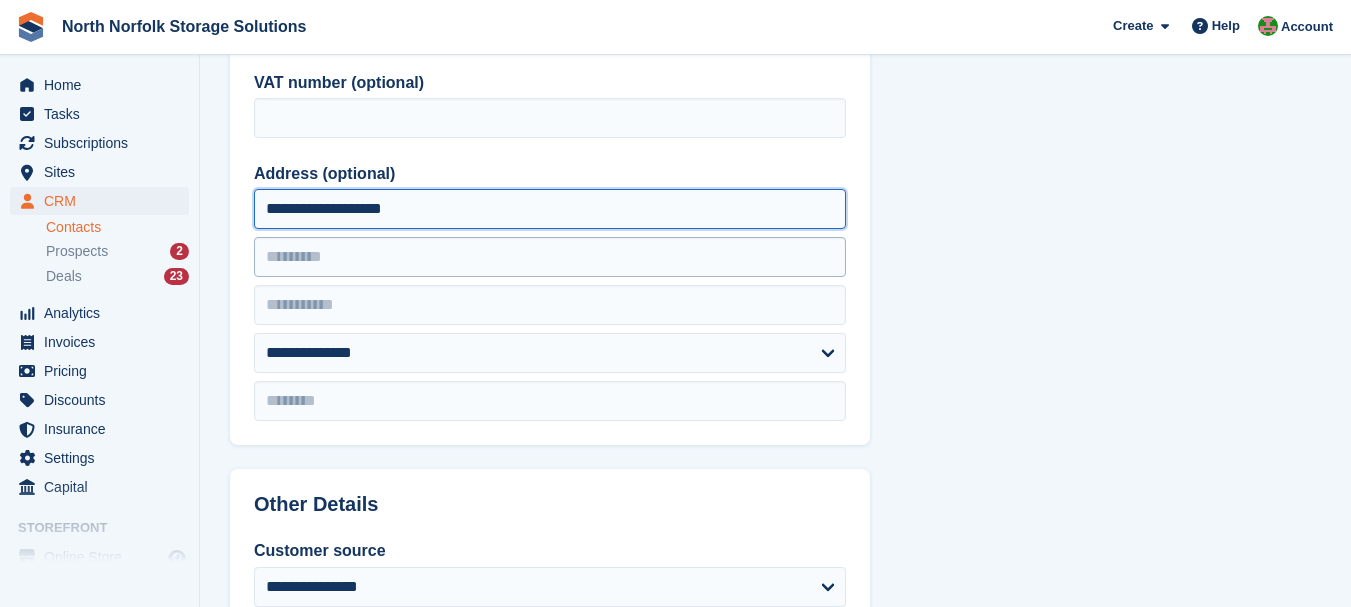 type on "**********" 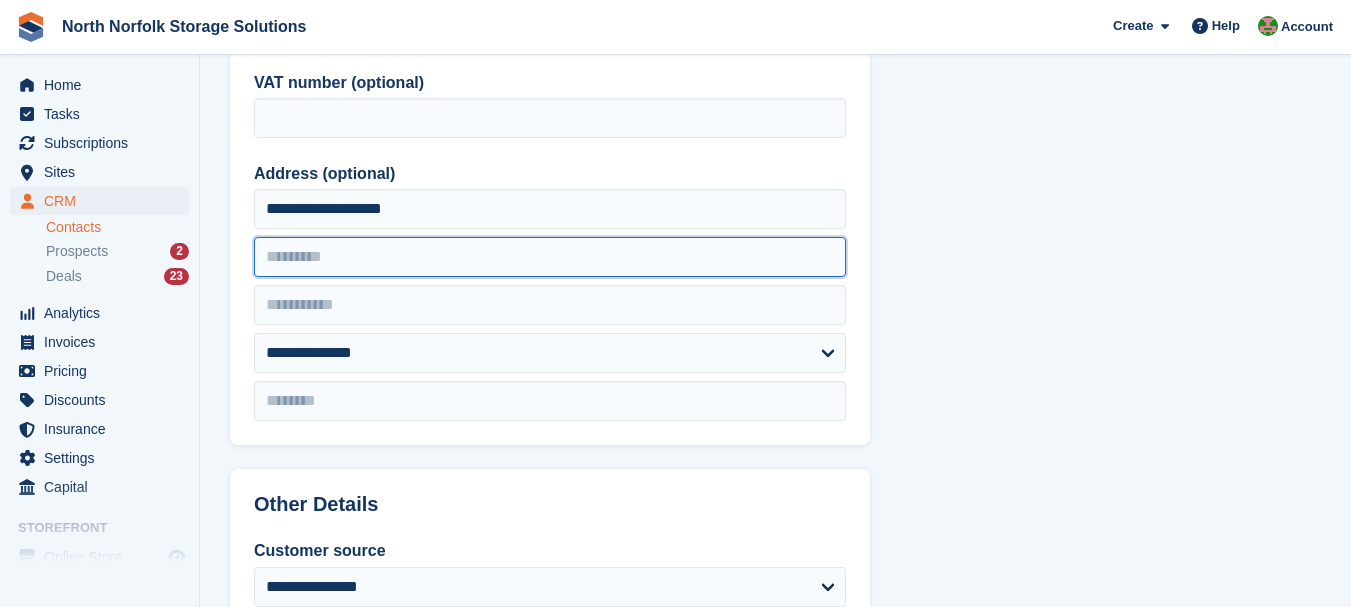 click at bounding box center (550, 257) 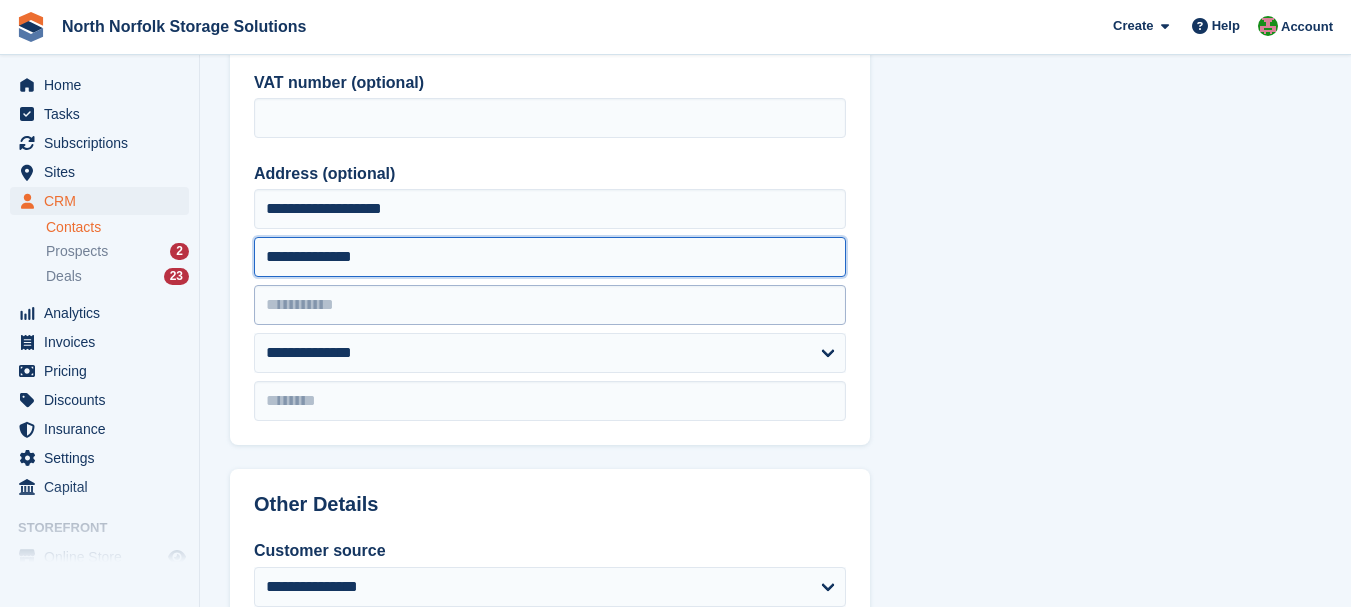type on "**********" 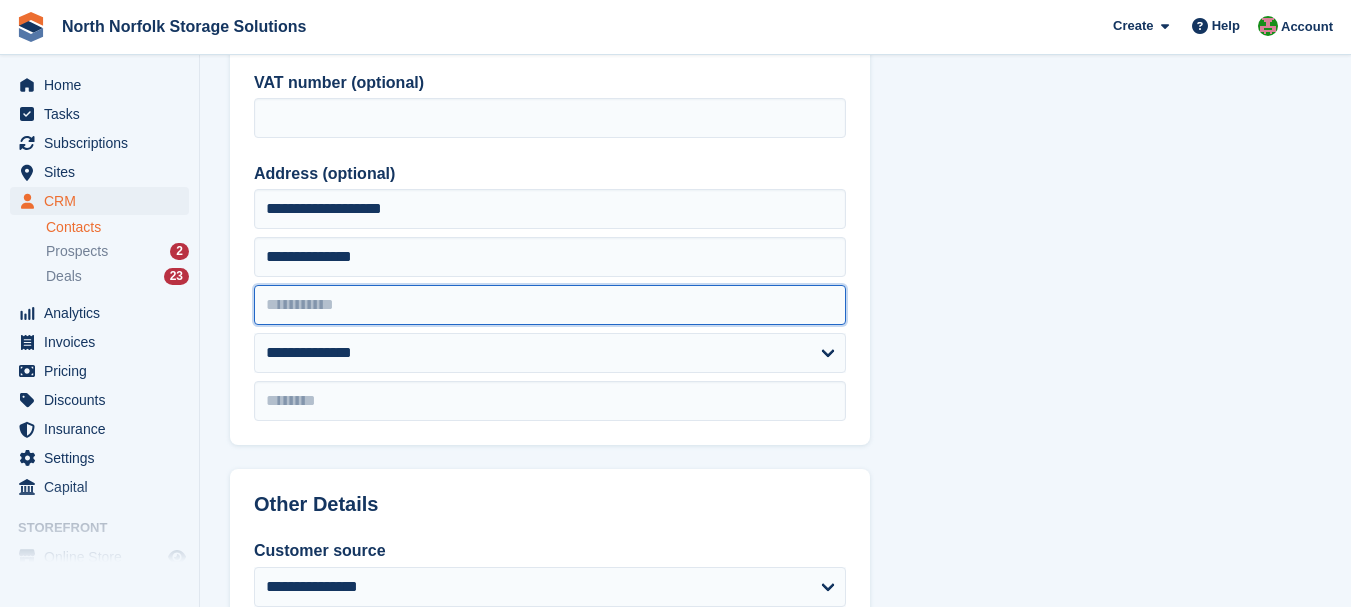 click at bounding box center [550, 305] 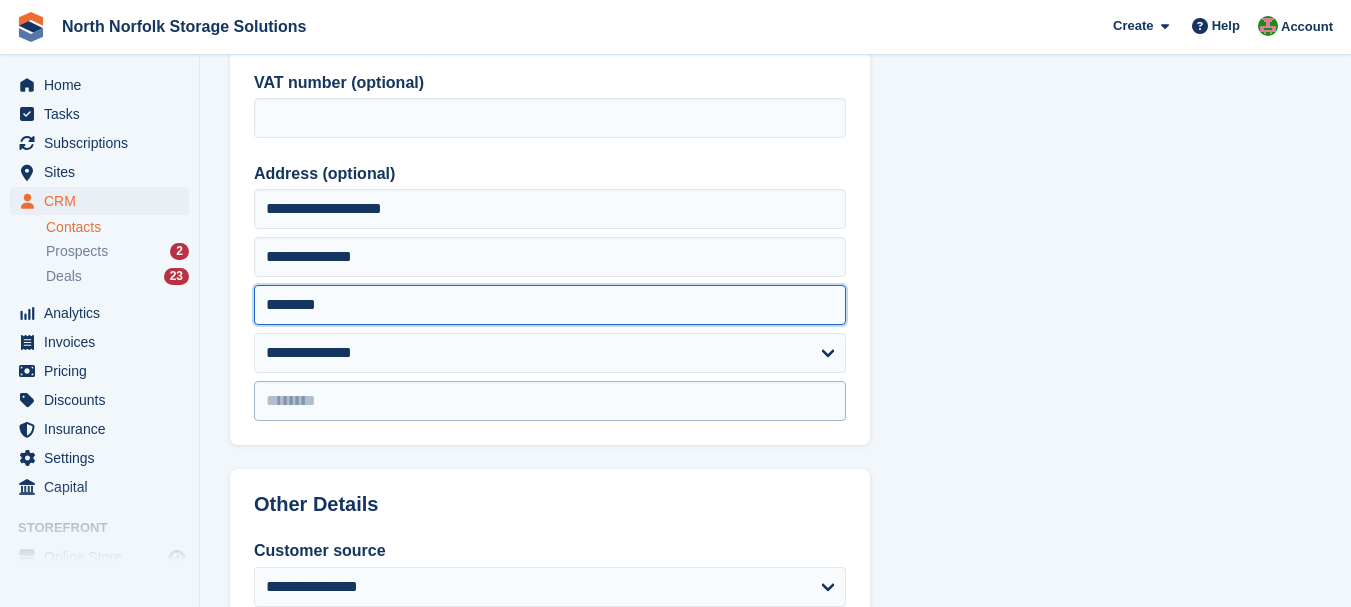 type on "********" 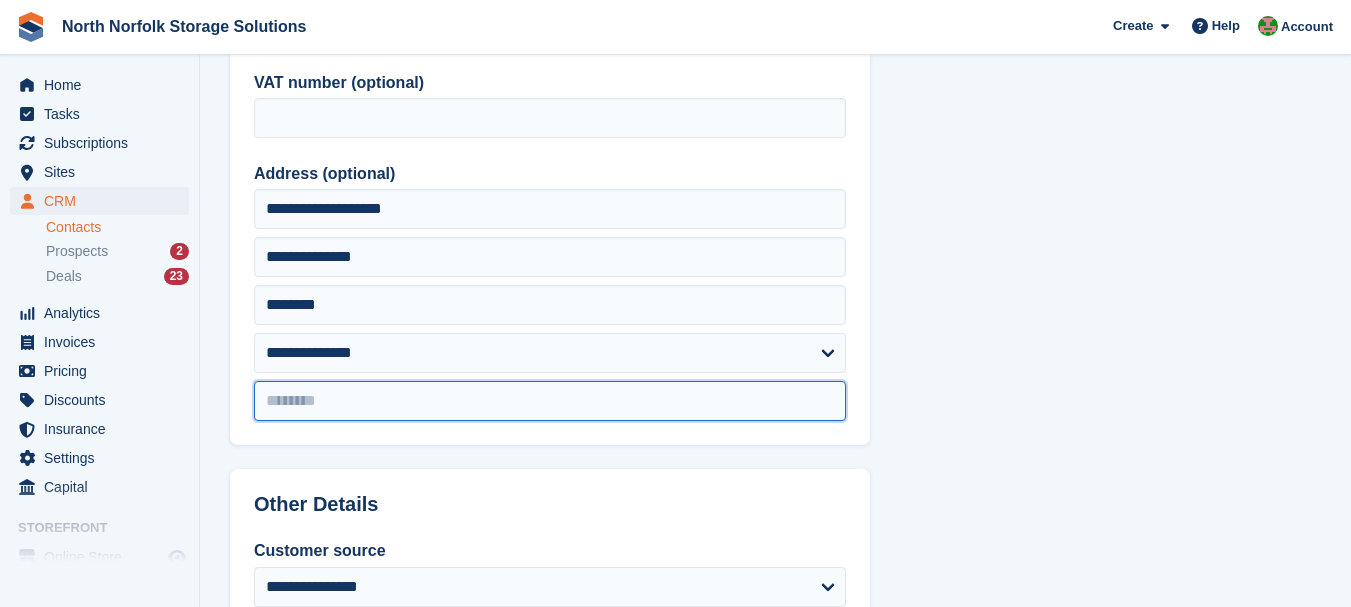 click at bounding box center (550, 401) 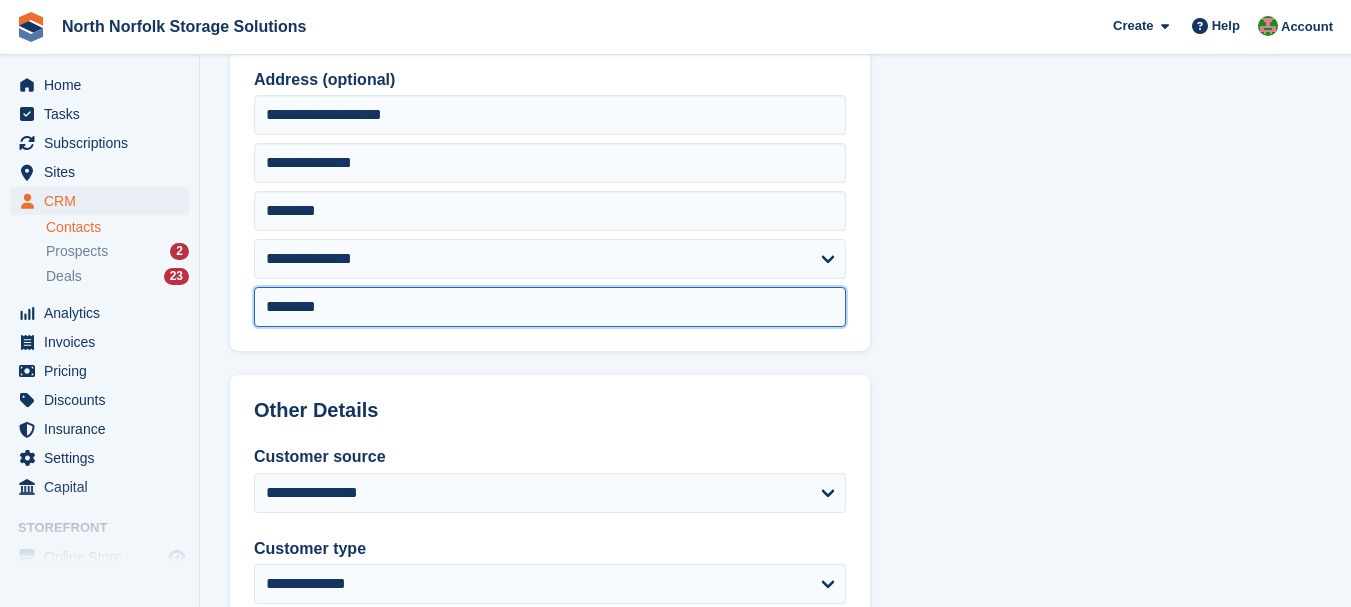 scroll, scrollTop: 500, scrollLeft: 0, axis: vertical 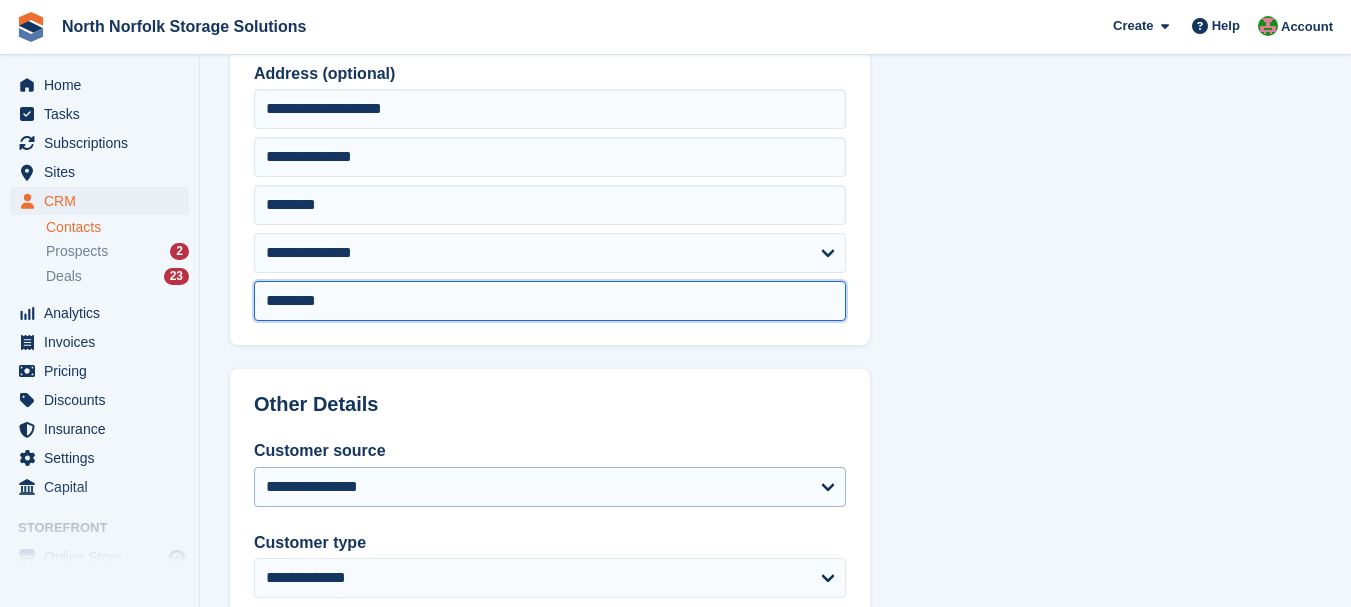 type on "********" 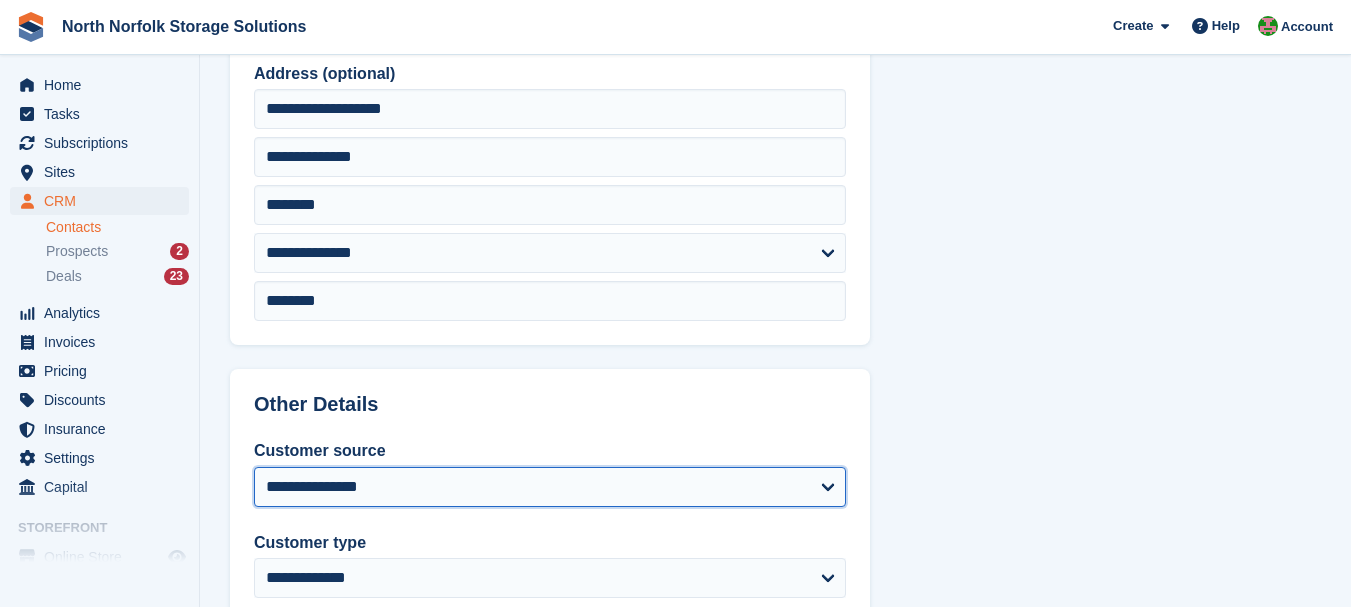 click on "**********" at bounding box center [550, 487] 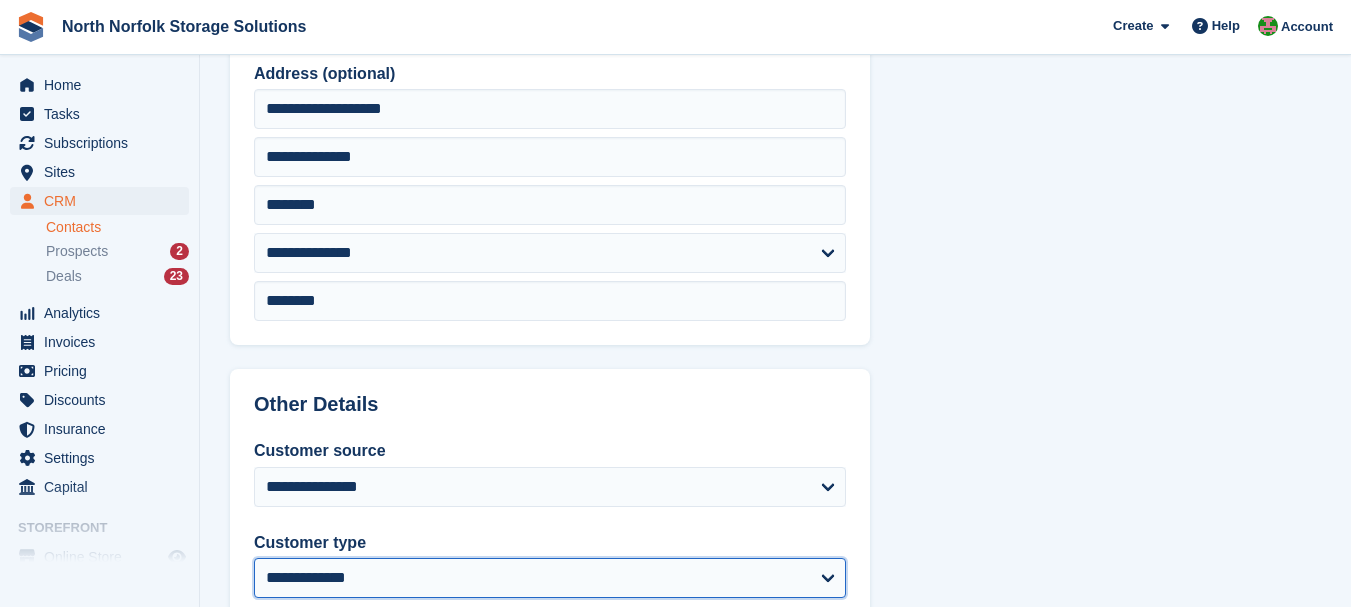 click on "**********" at bounding box center (550, 578) 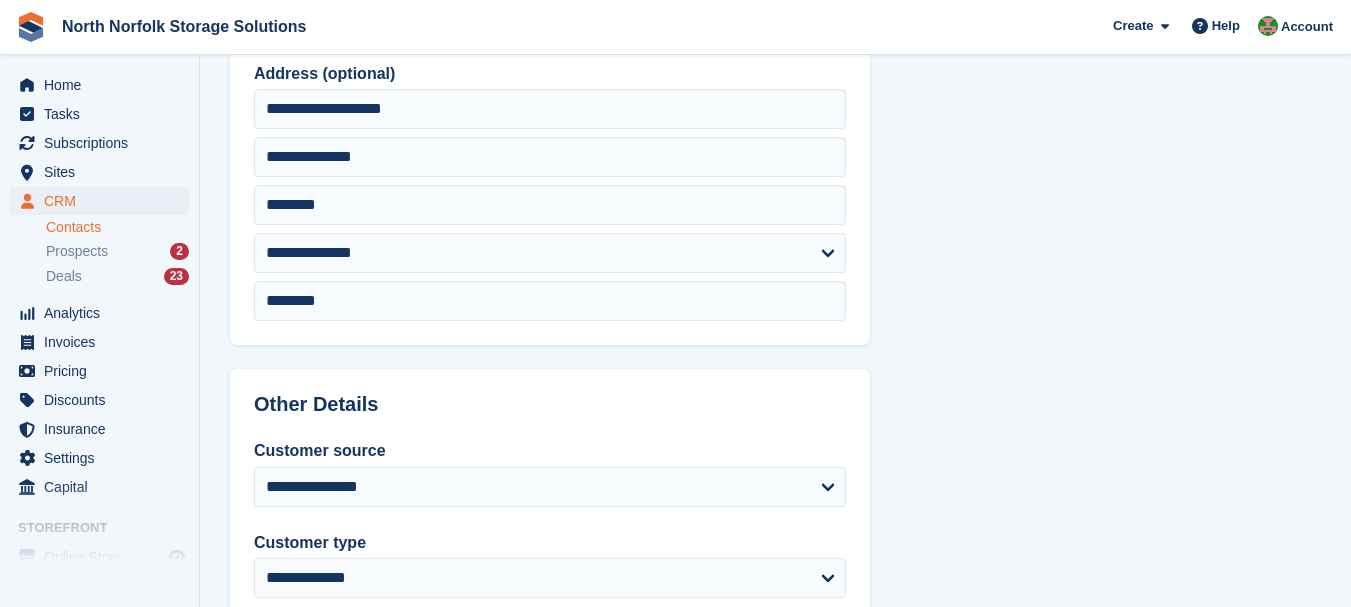 click on "Other Details" at bounding box center (550, 392) 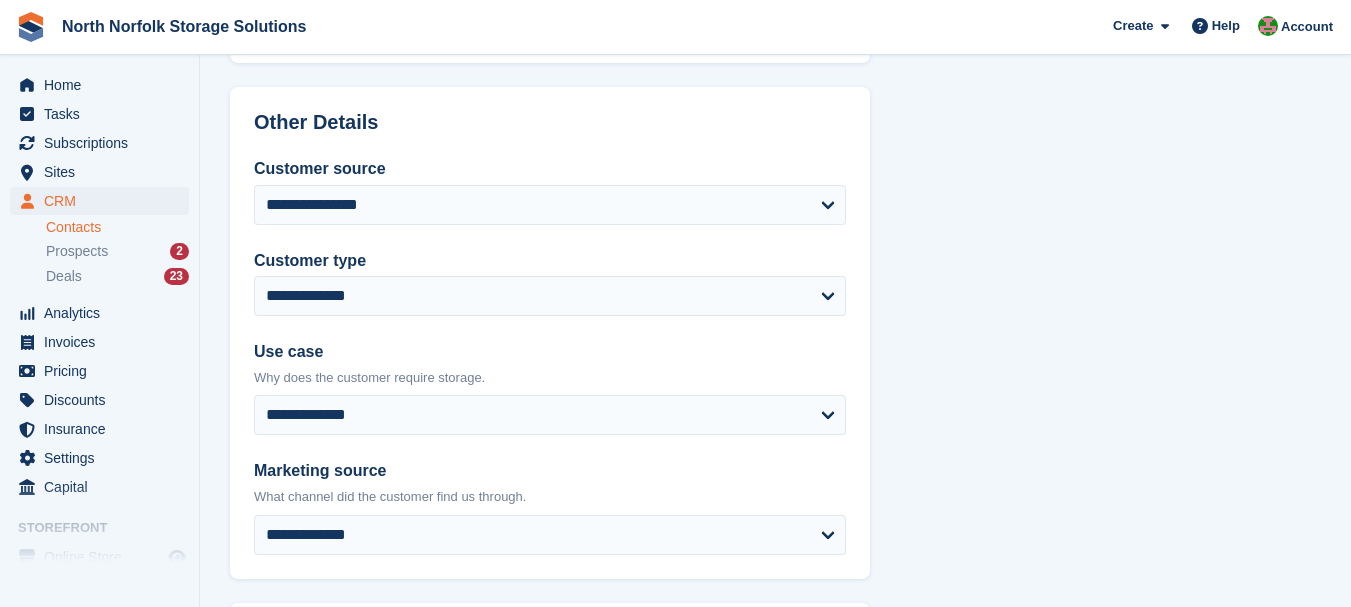 scroll, scrollTop: 900, scrollLeft: 0, axis: vertical 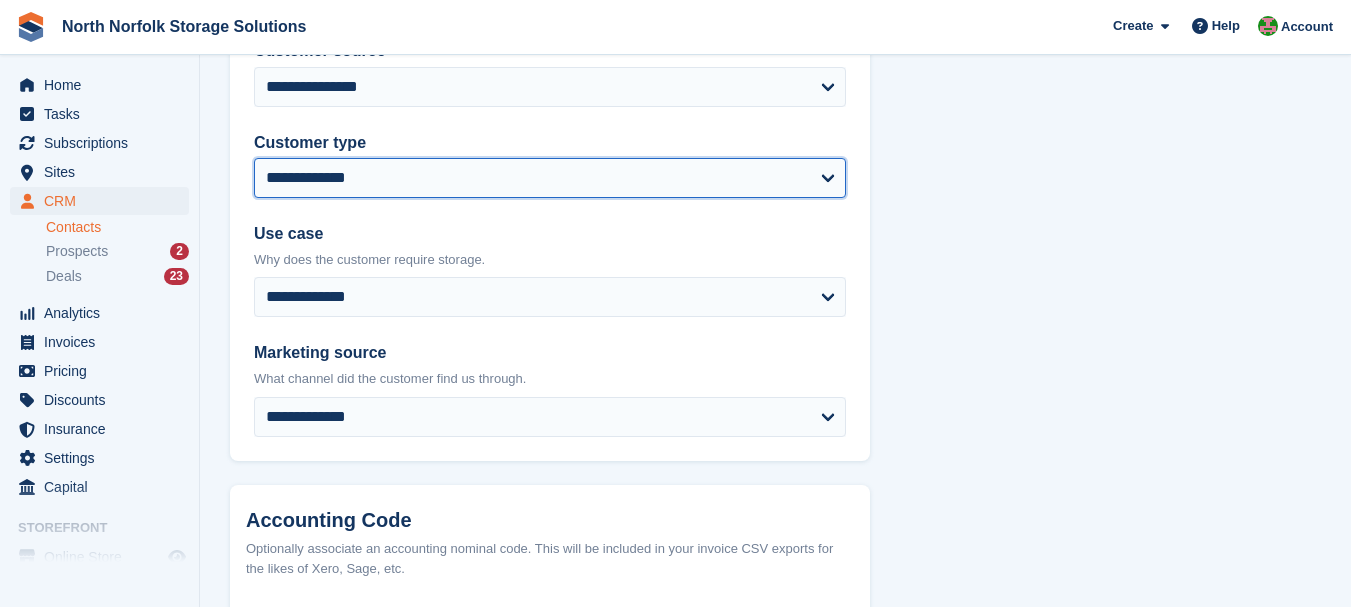 click on "**********" at bounding box center (550, 178) 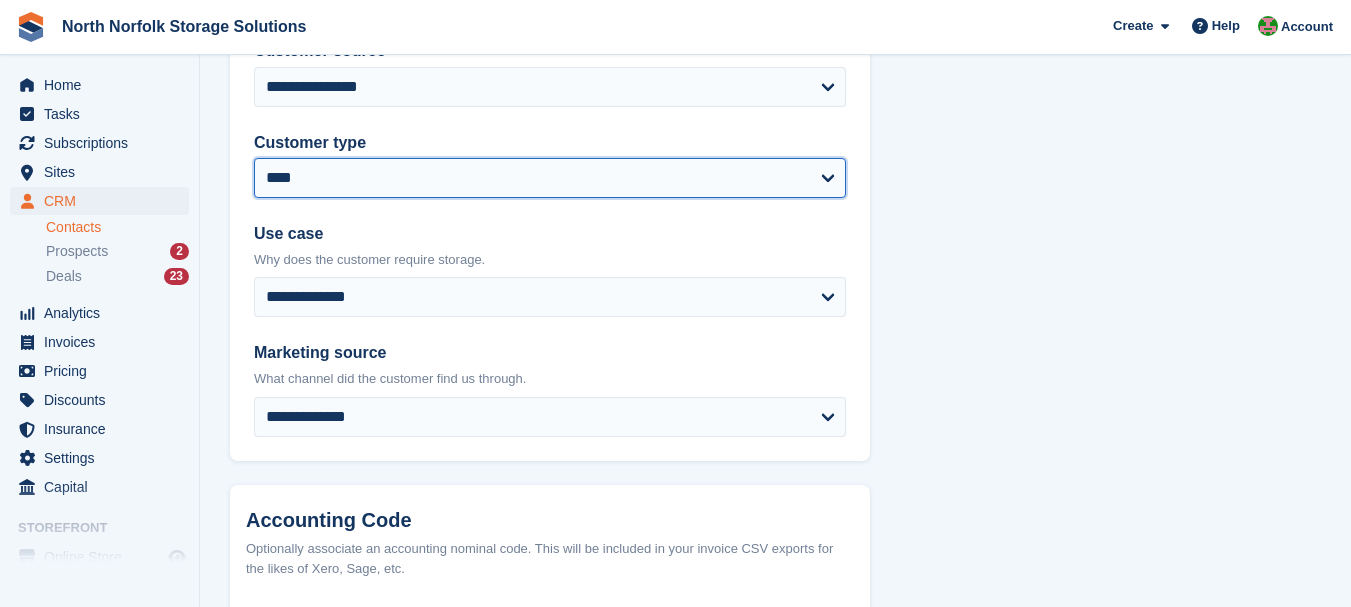 click on "**********" at bounding box center (550, 178) 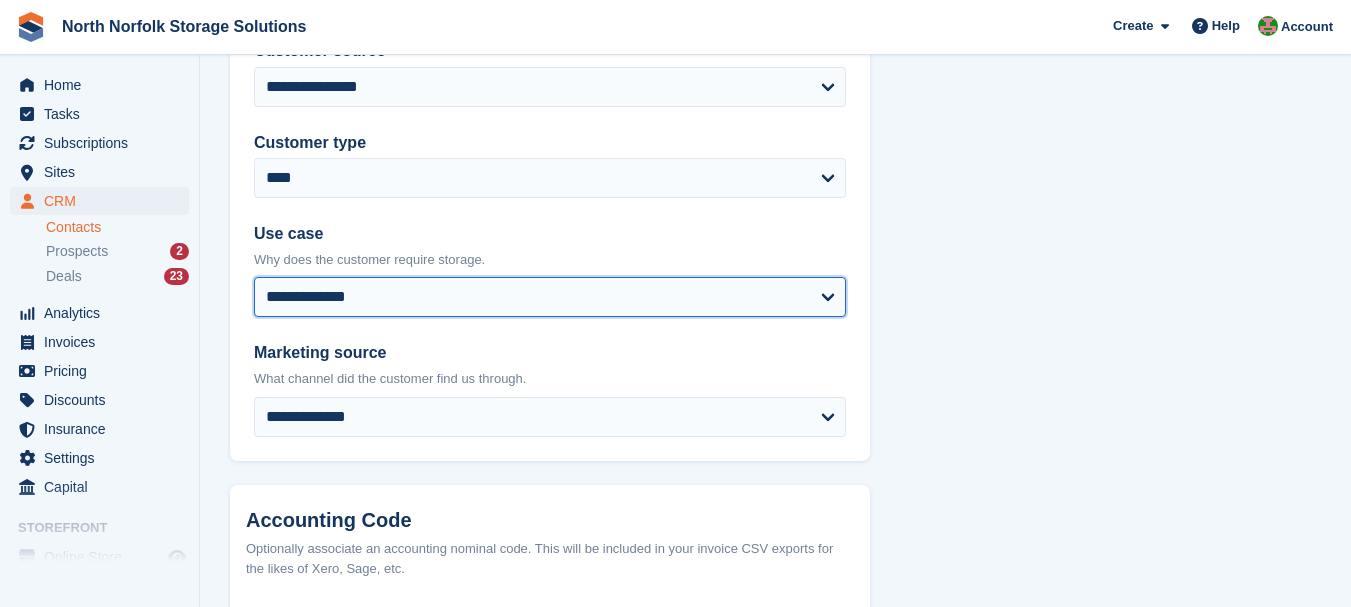 click on "**********" at bounding box center (550, 297) 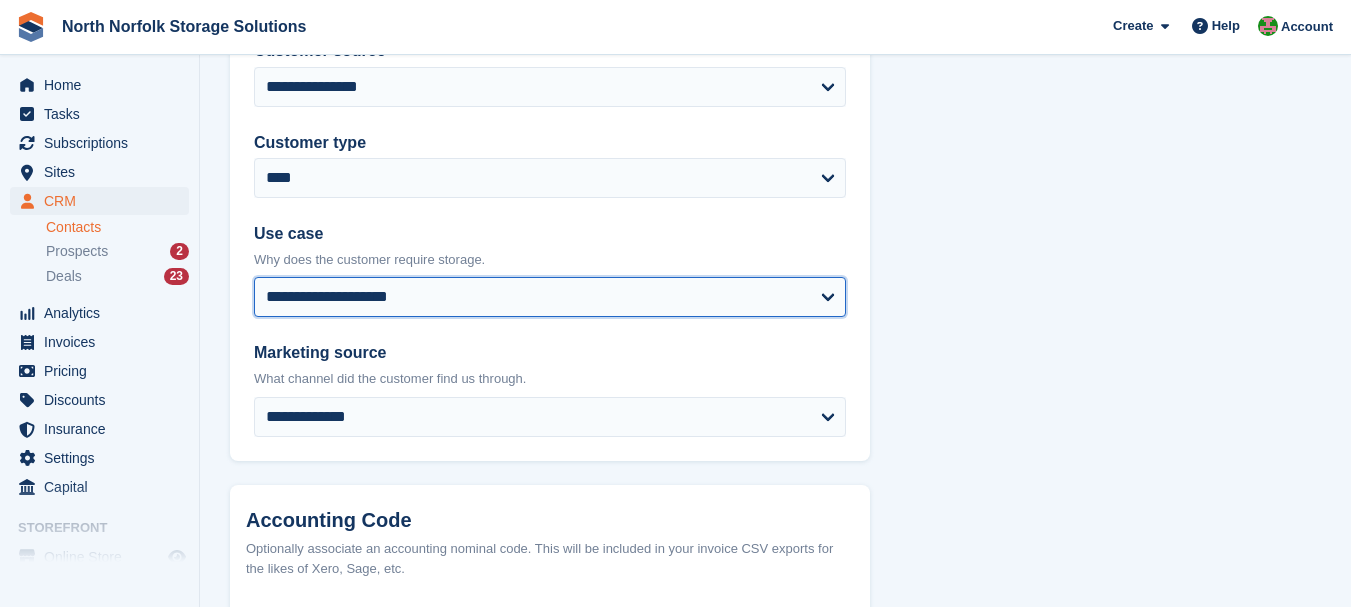 click on "**********" at bounding box center [550, 297] 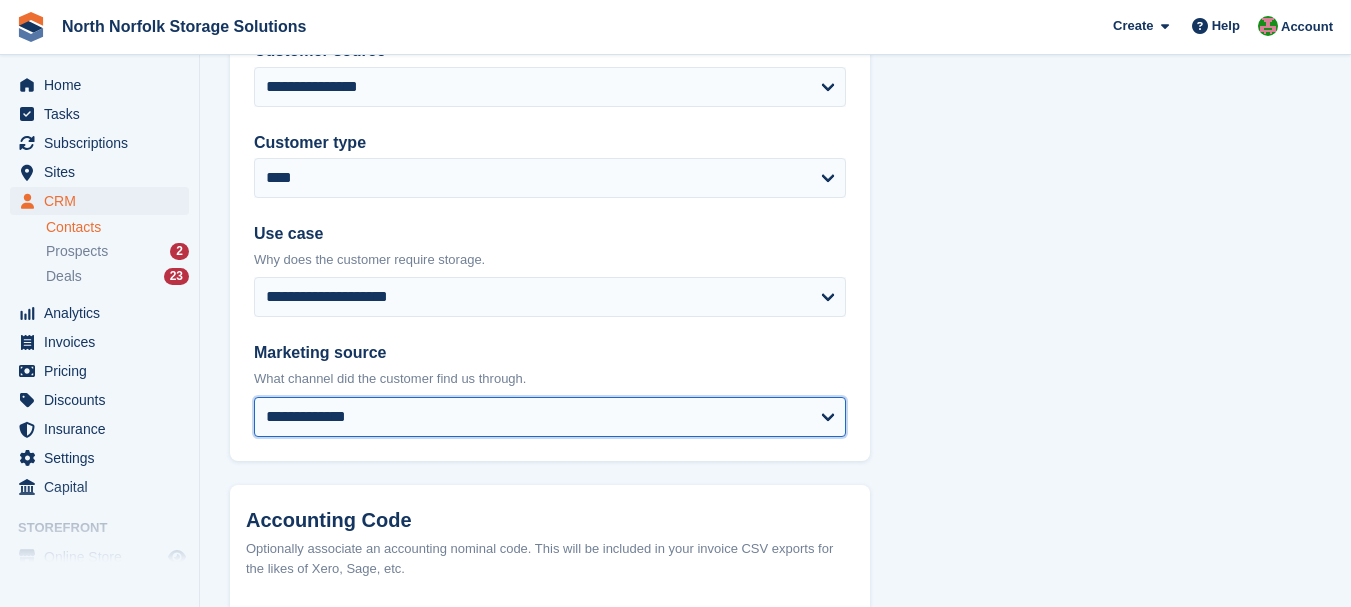 click on "**********" at bounding box center (550, 417) 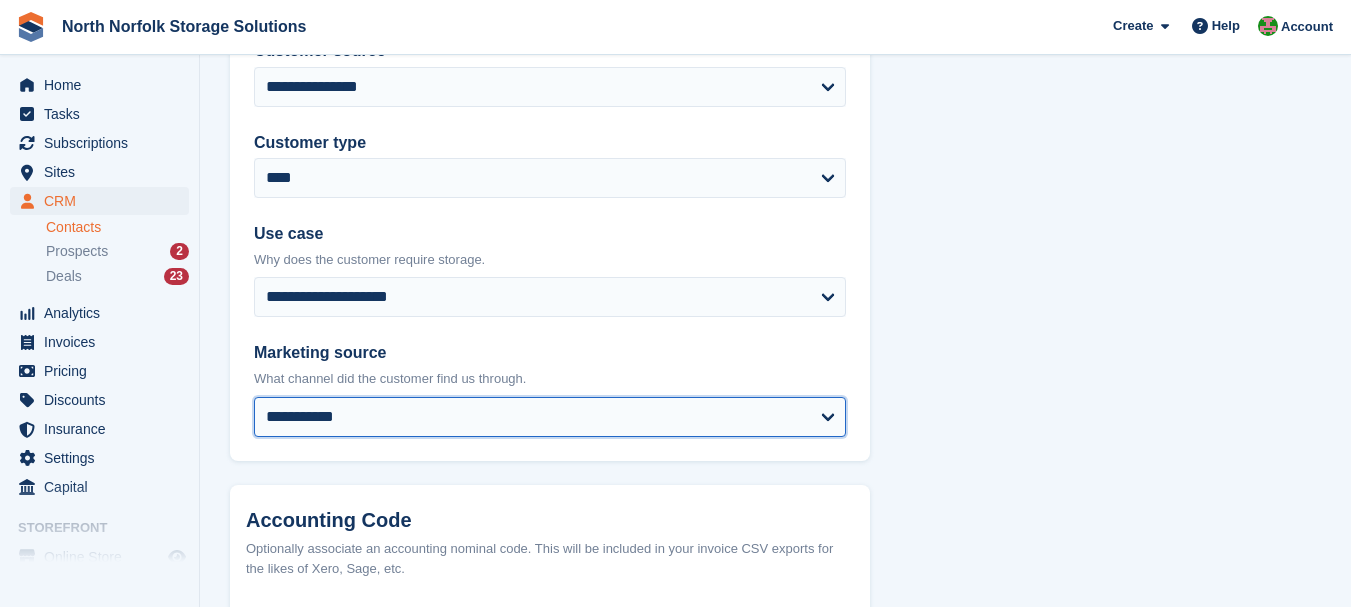 click on "**********" at bounding box center (550, 417) 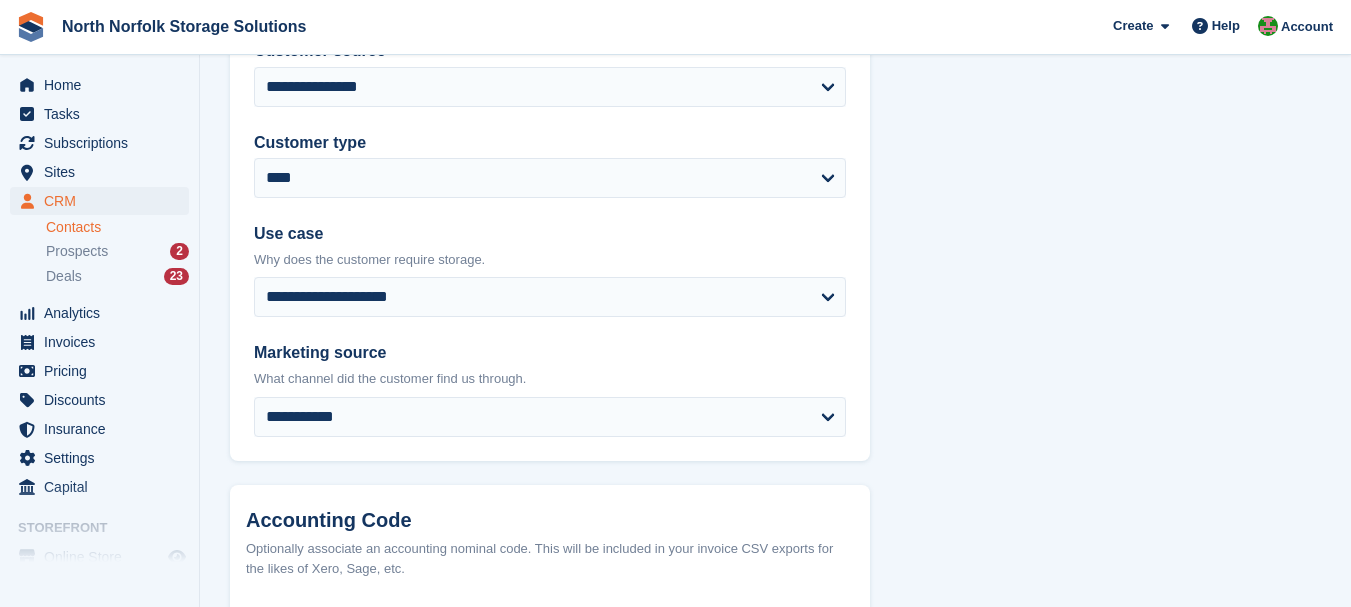 click on "**********" at bounding box center (550, 15) 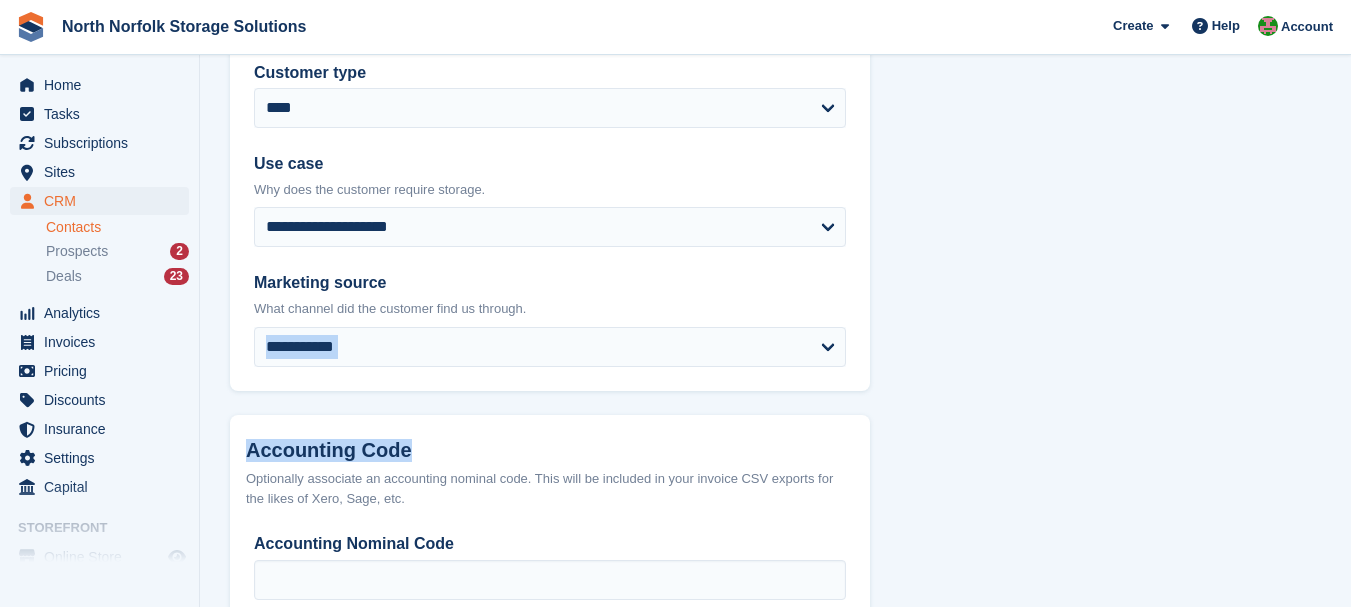 scroll, scrollTop: 1097, scrollLeft: 0, axis: vertical 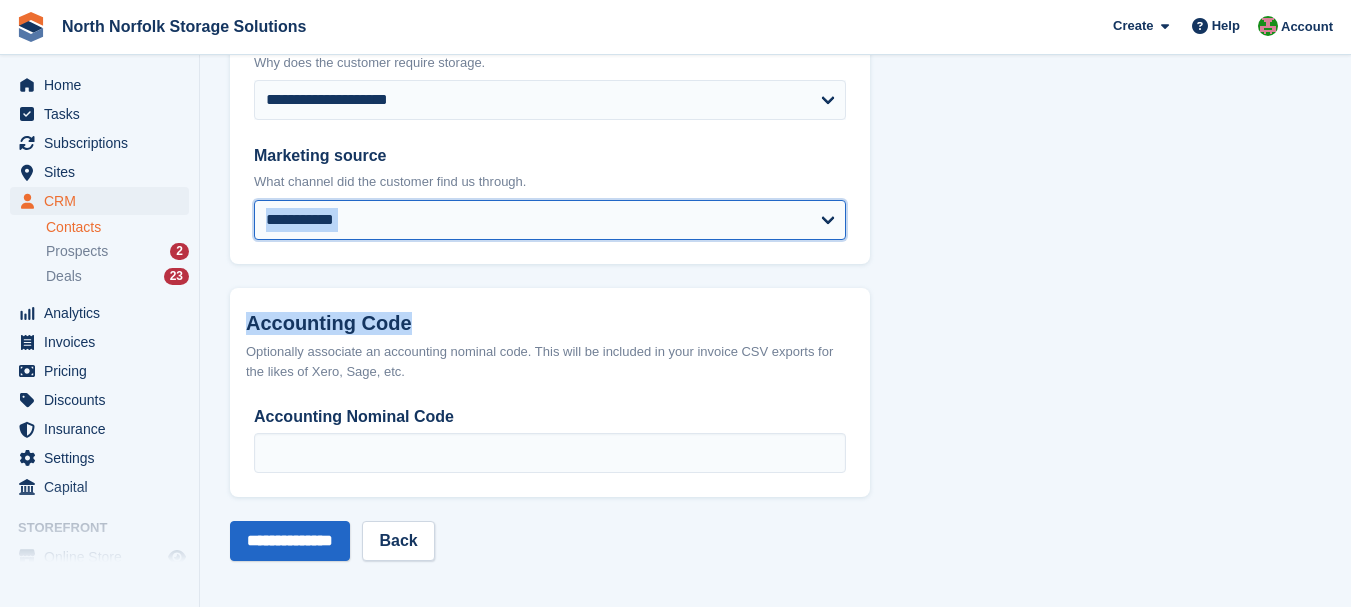 click on "**********" at bounding box center [550, 220] 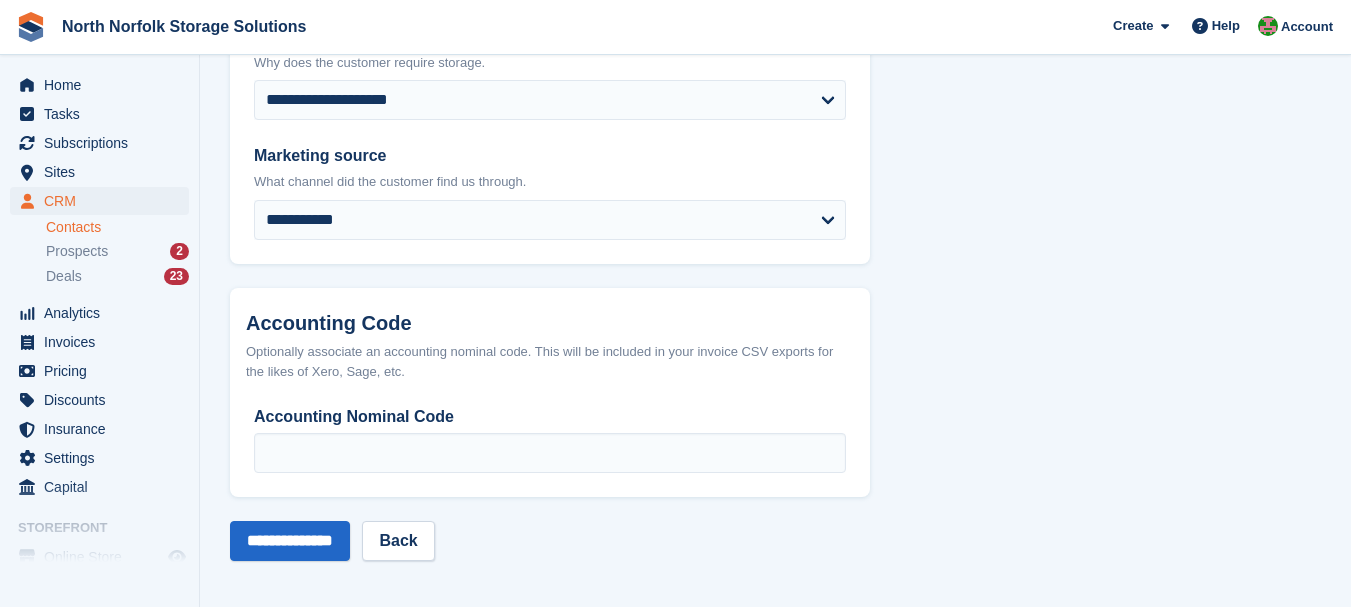 click on "Optionally associate an accounting nominal code. This will be included in your invoice CSV exports for the likes of Xero, Sage, etc." at bounding box center [550, 361] 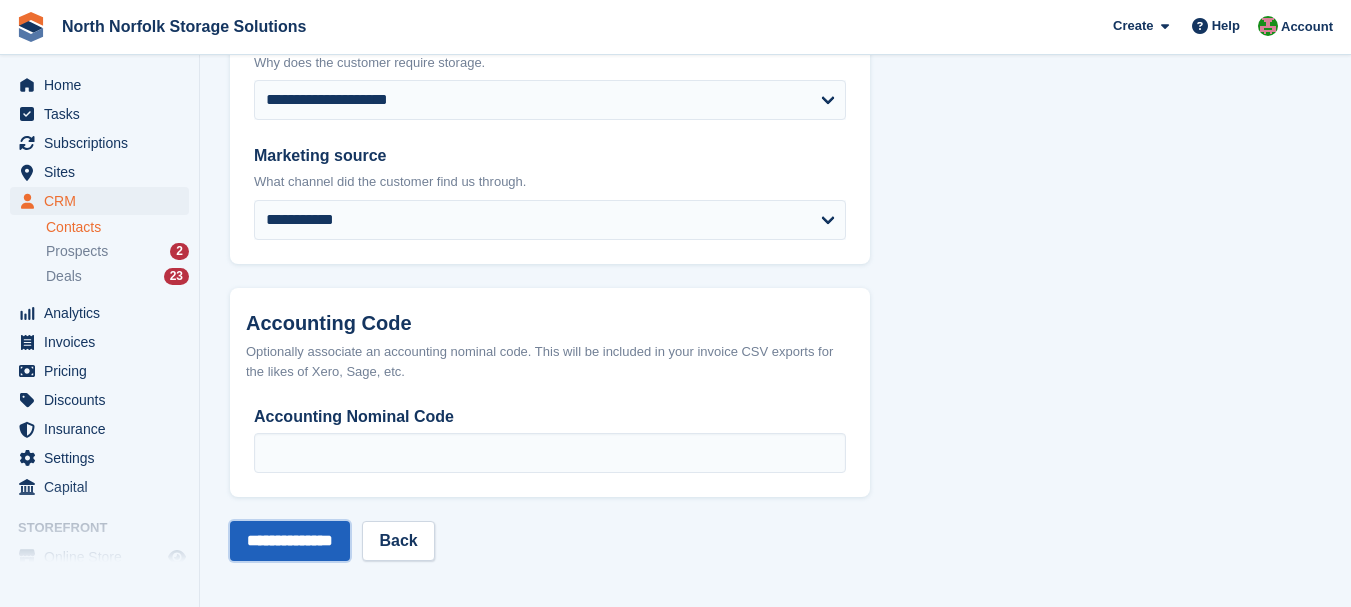 click on "**********" at bounding box center (290, 541) 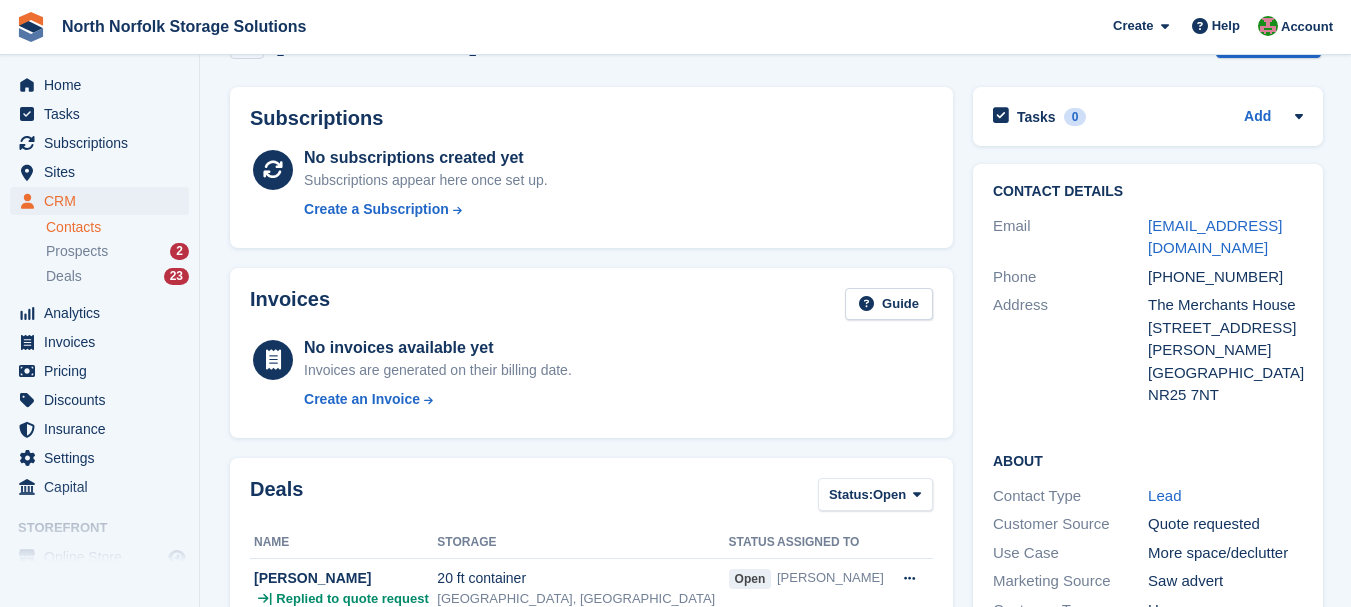 scroll, scrollTop: 0, scrollLeft: 0, axis: both 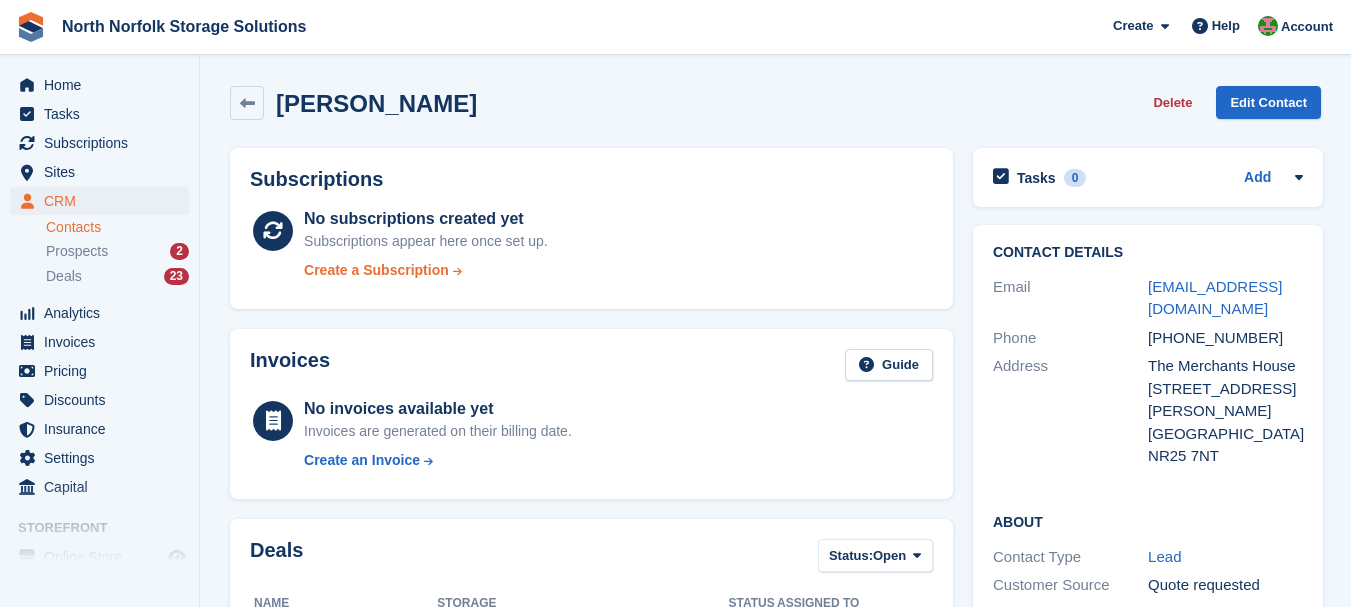 click on "Create a Subscription" at bounding box center [376, 270] 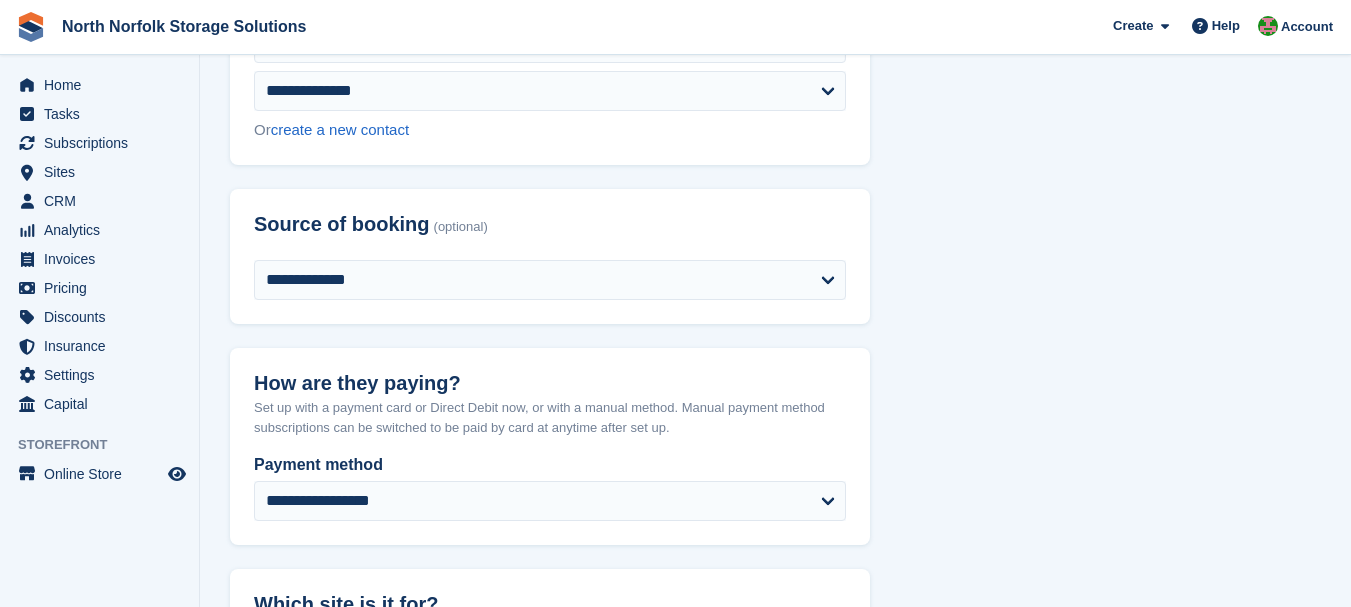 scroll, scrollTop: 700, scrollLeft: 0, axis: vertical 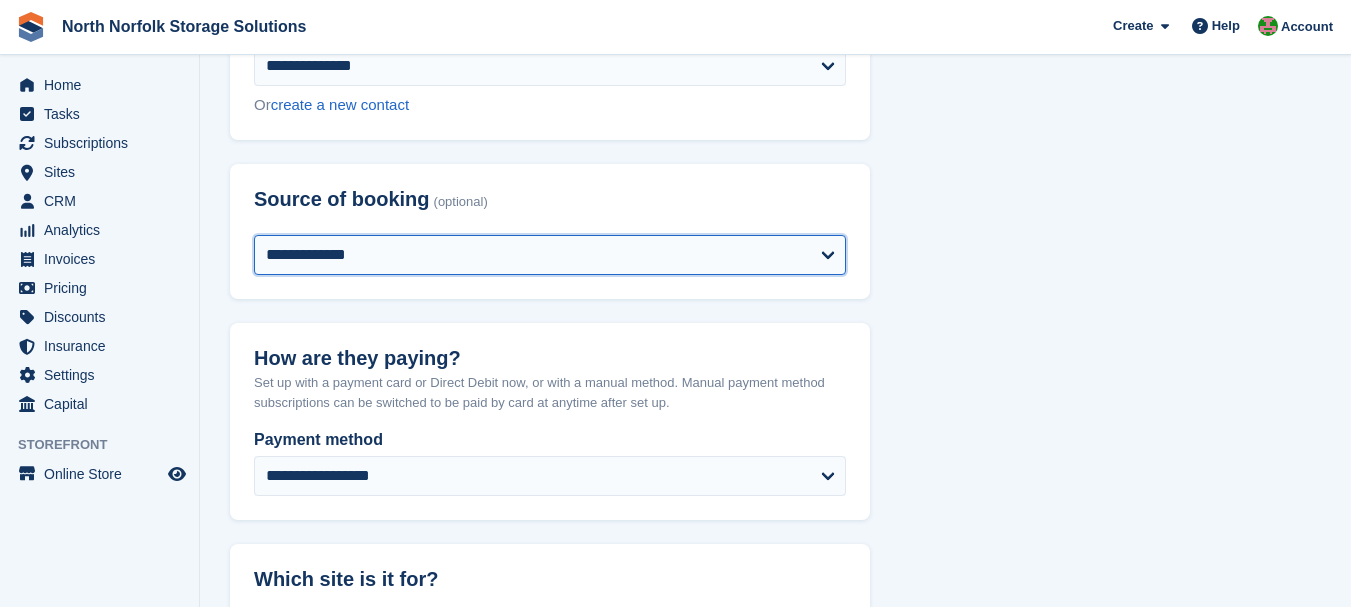 click on "**********" at bounding box center [550, 255] 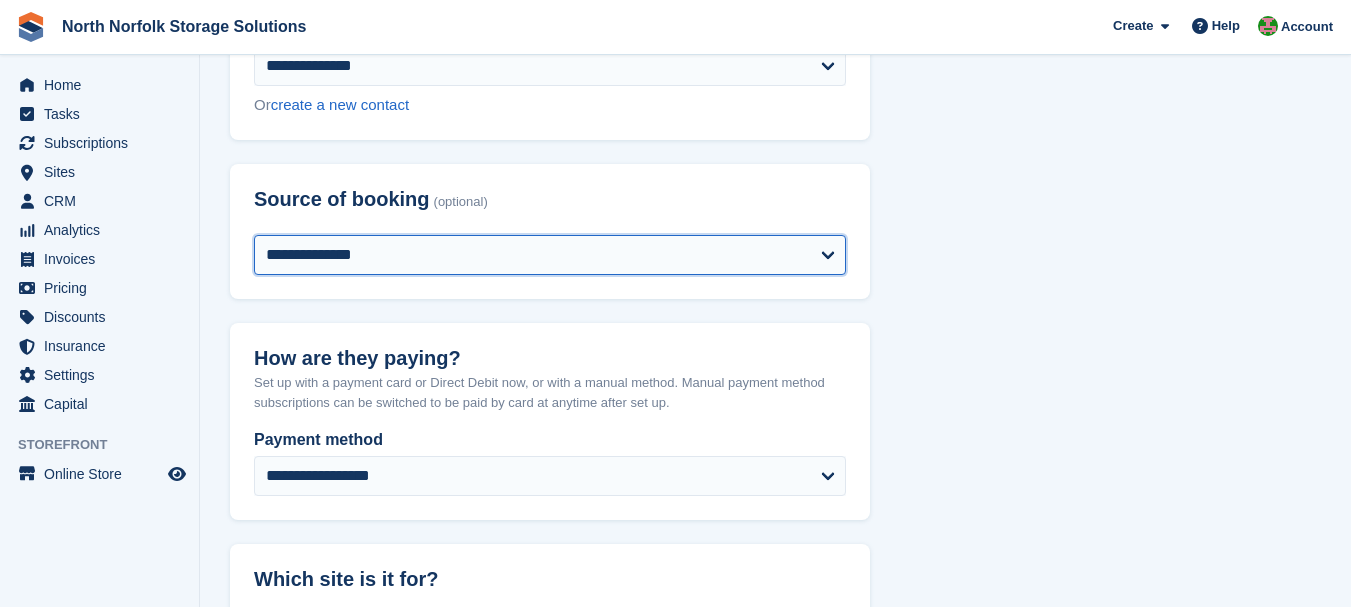 click on "**********" at bounding box center (550, 255) 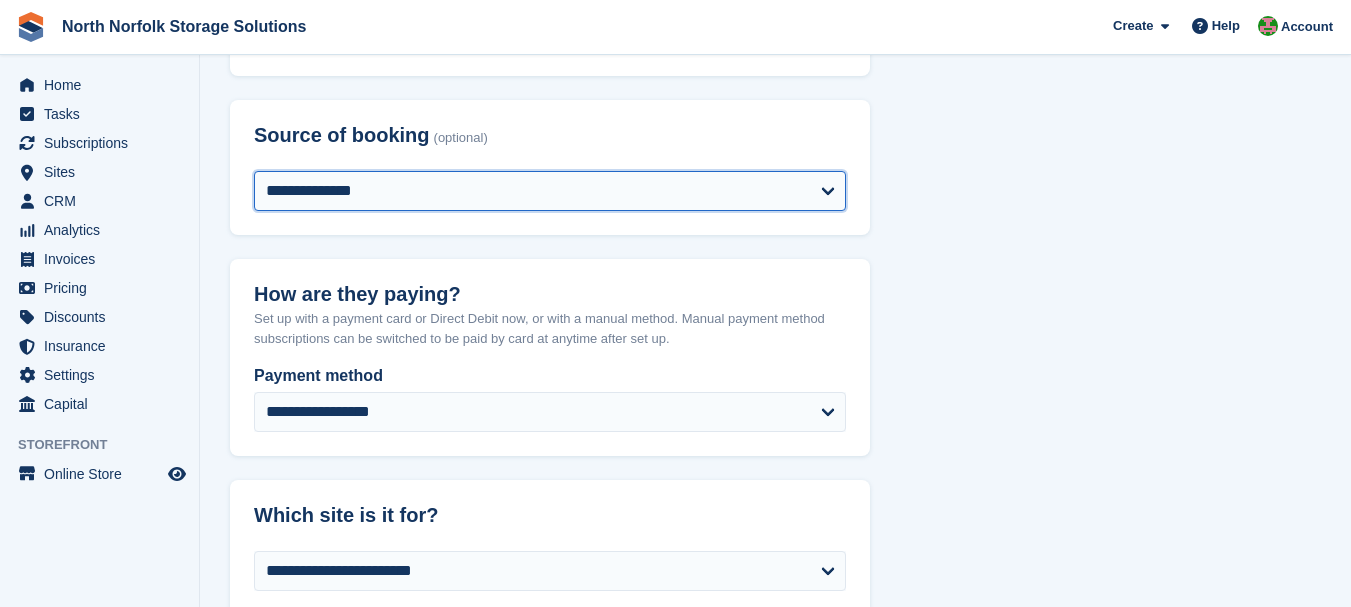 scroll, scrollTop: 800, scrollLeft: 0, axis: vertical 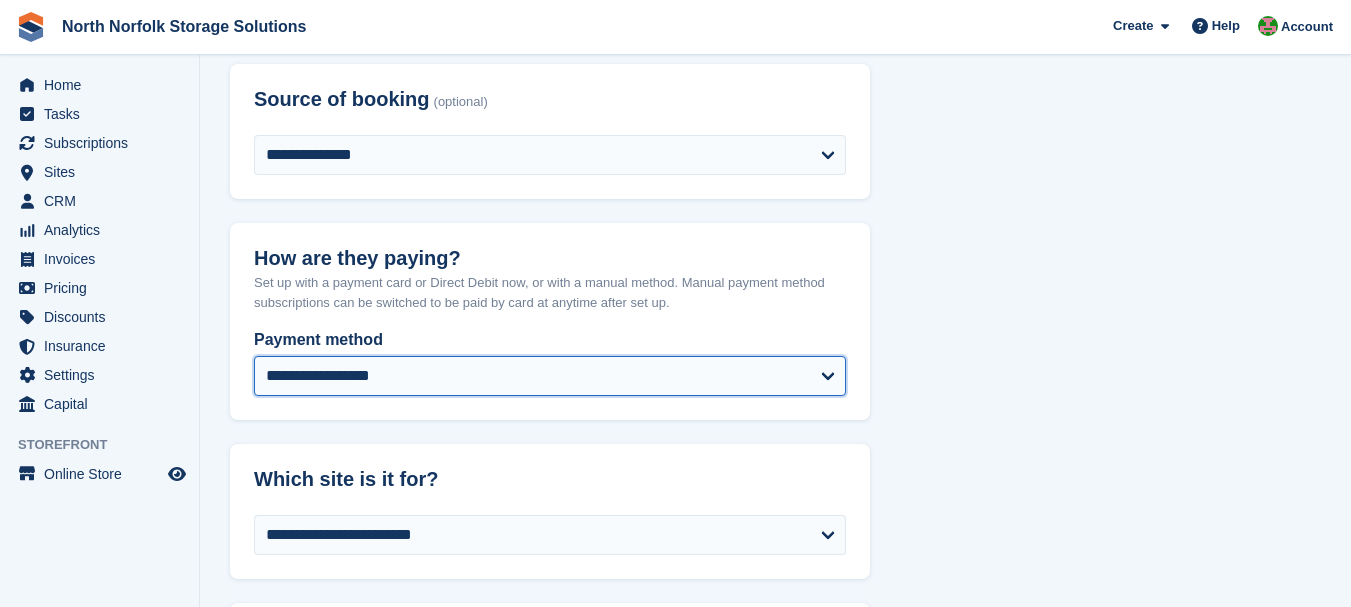 click on "**********" at bounding box center (550, 376) 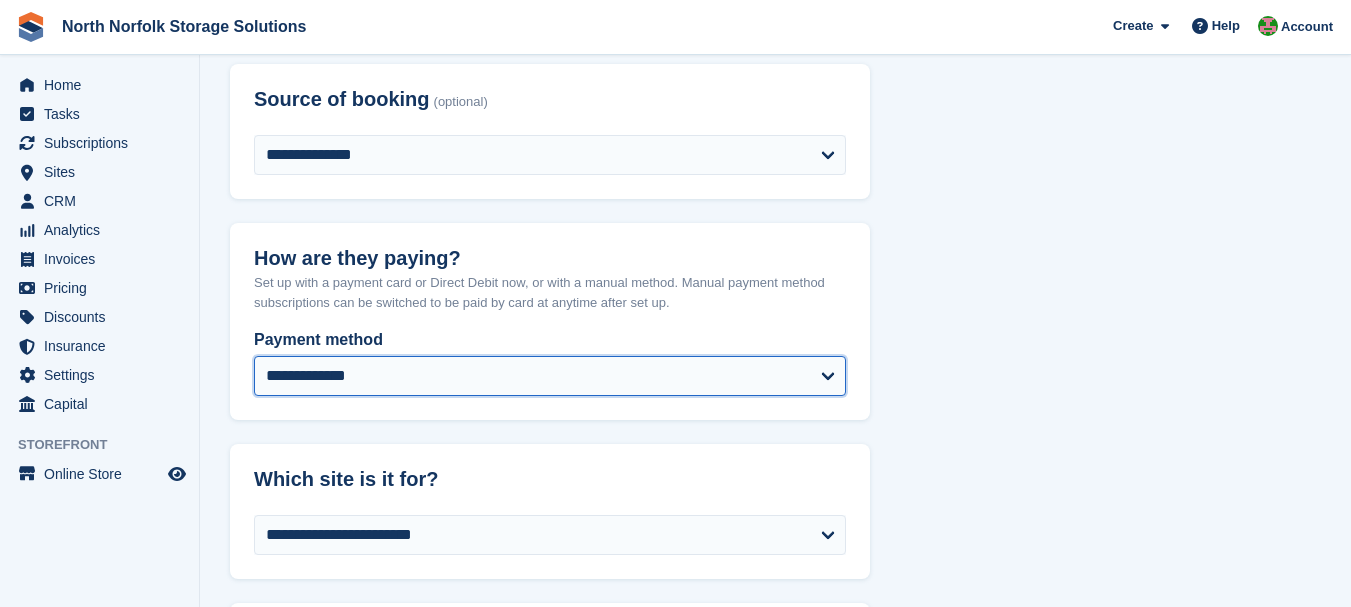 click on "**********" at bounding box center [550, 376] 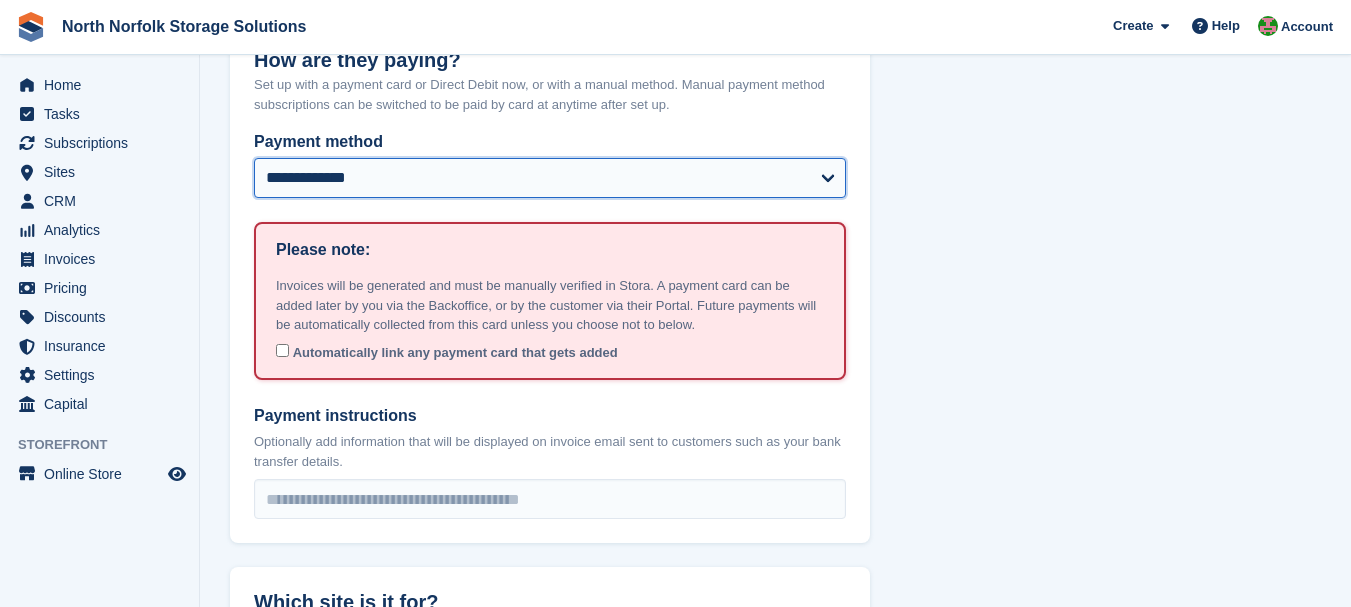 scroll, scrollTop: 1000, scrollLeft: 0, axis: vertical 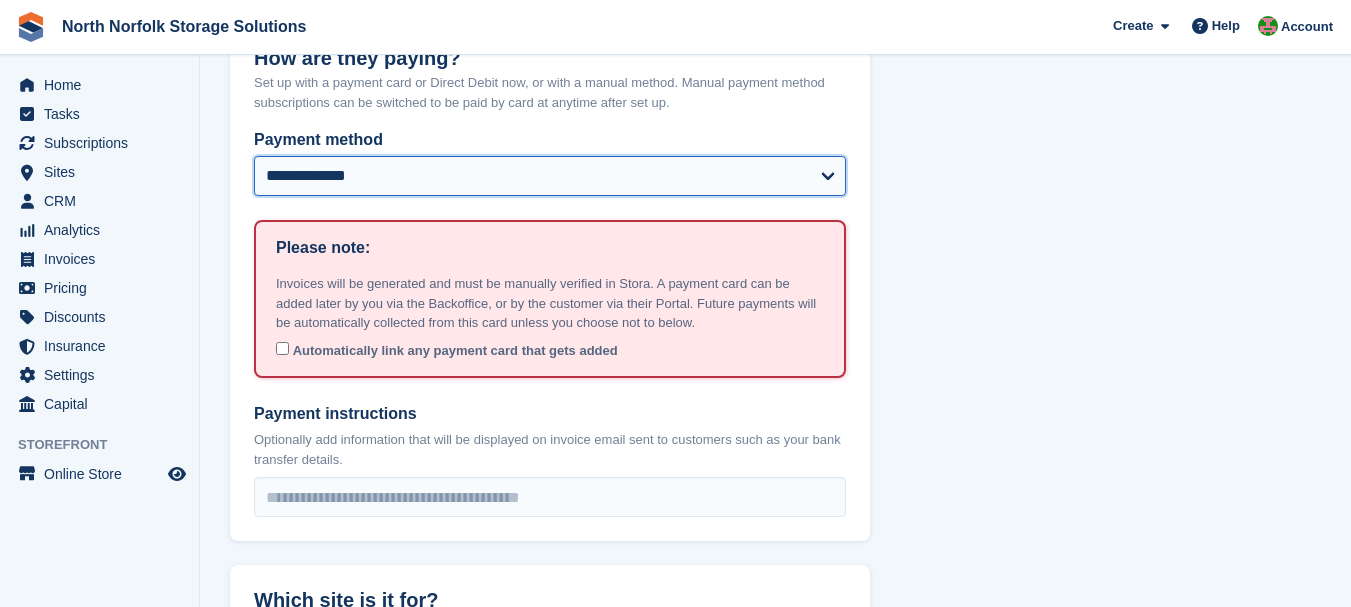 click on "**********" at bounding box center (550, 176) 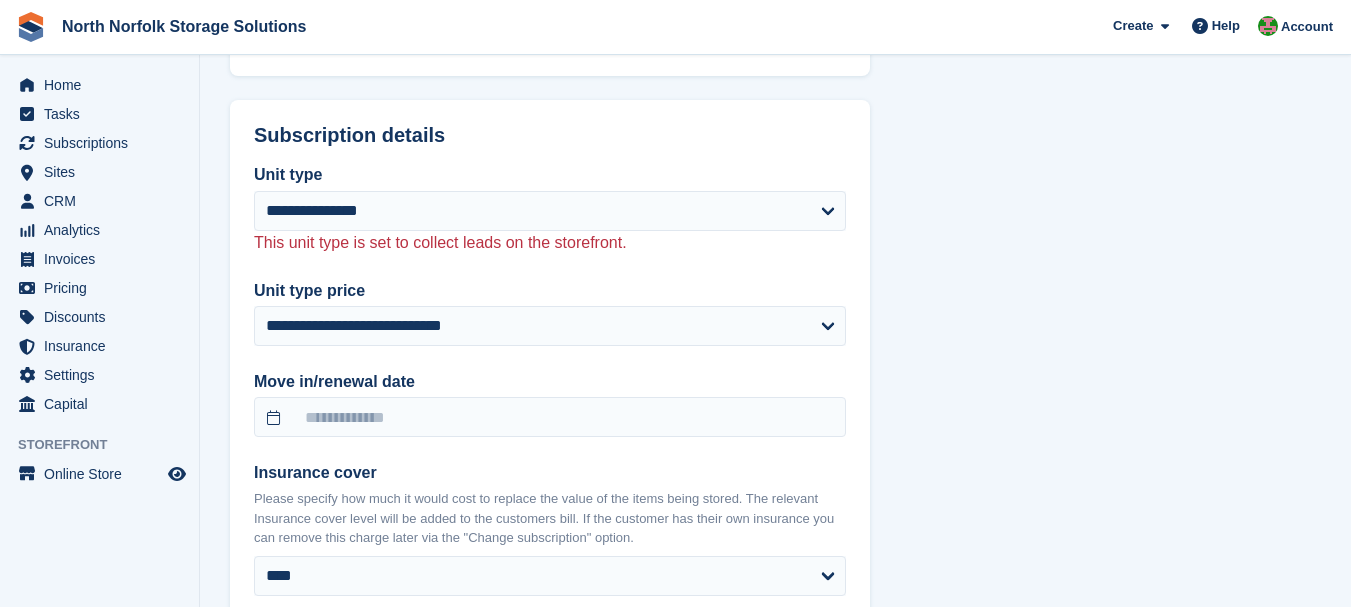 scroll, scrollTop: 1800, scrollLeft: 0, axis: vertical 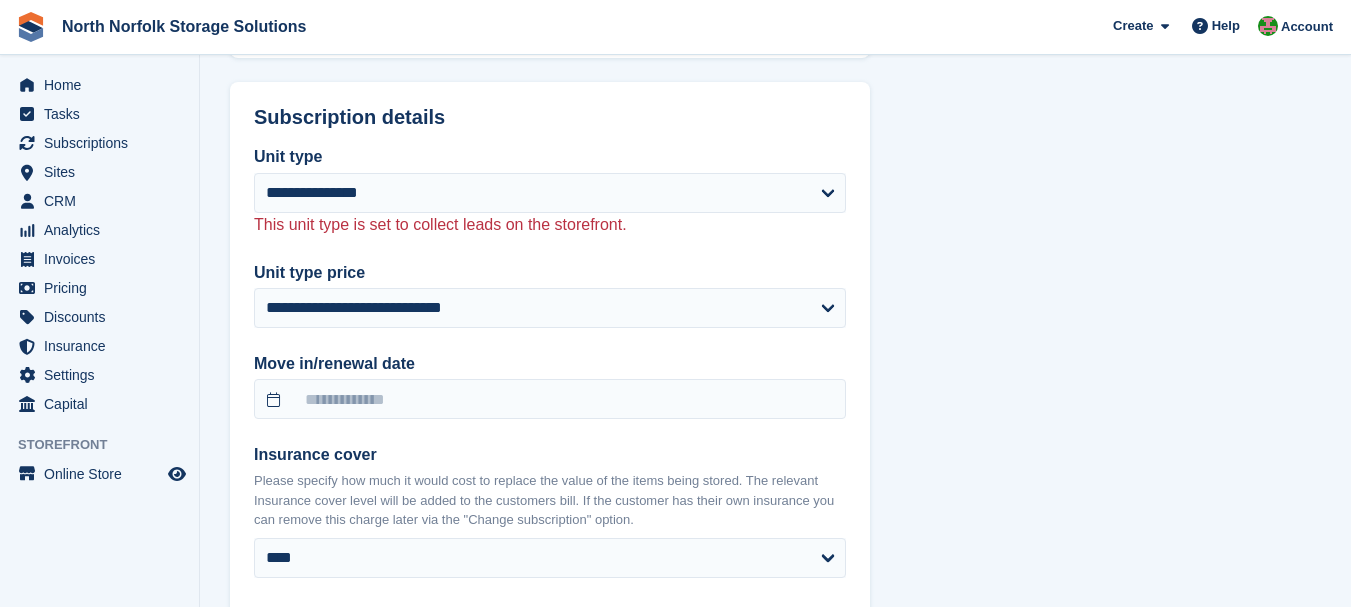 click on "Move in/renewal date" at bounding box center [550, 364] 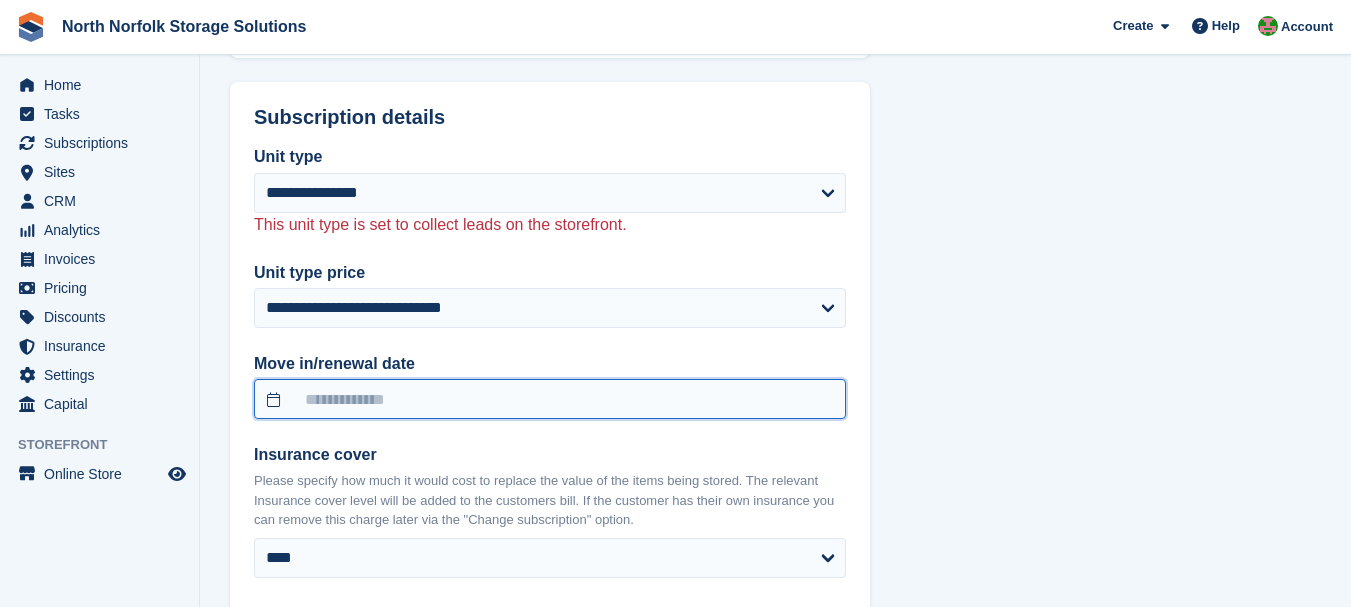 click at bounding box center (550, 399) 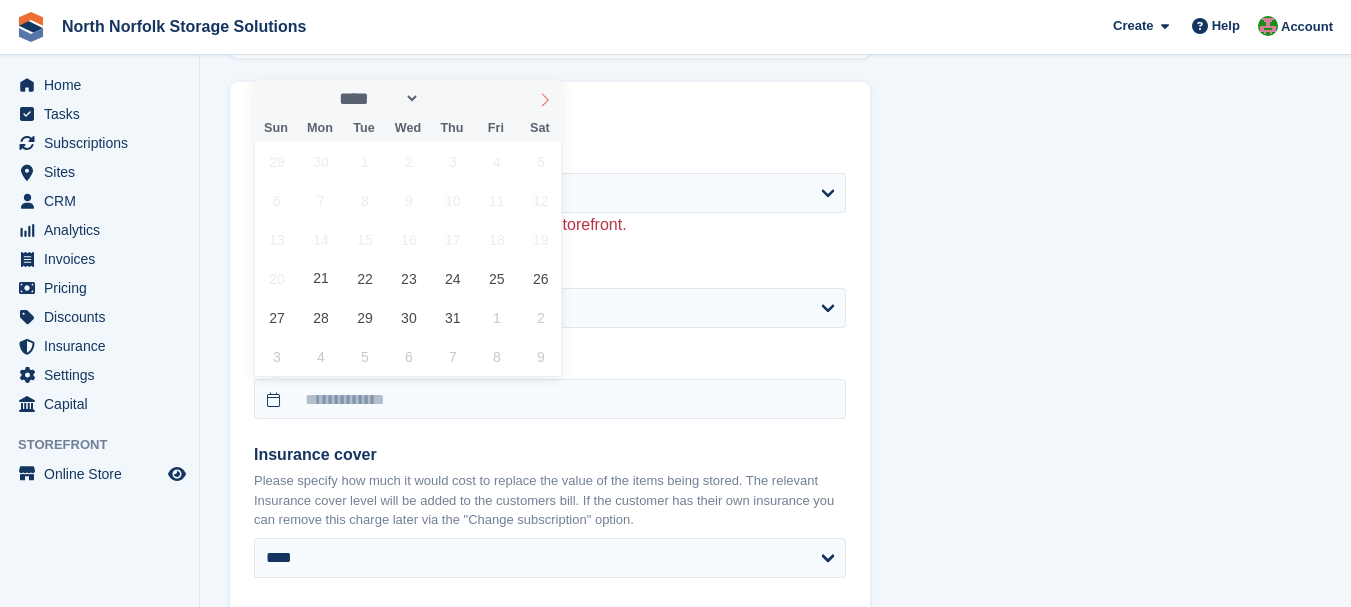 click 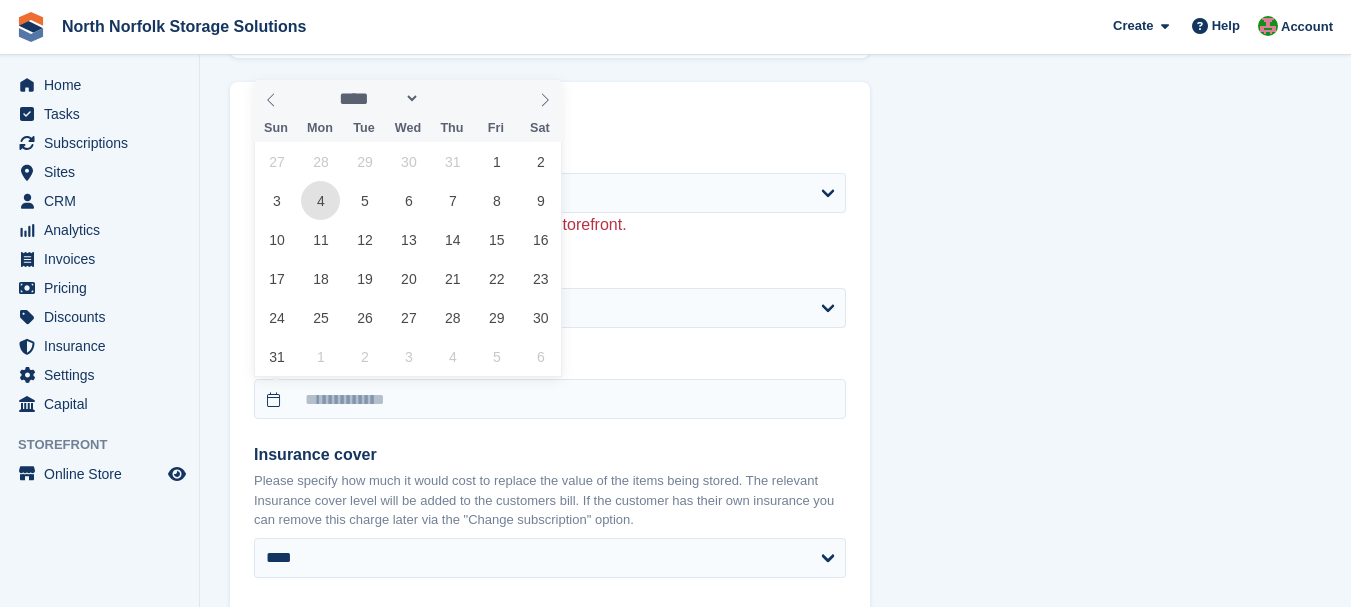 click on "4" at bounding box center [320, 200] 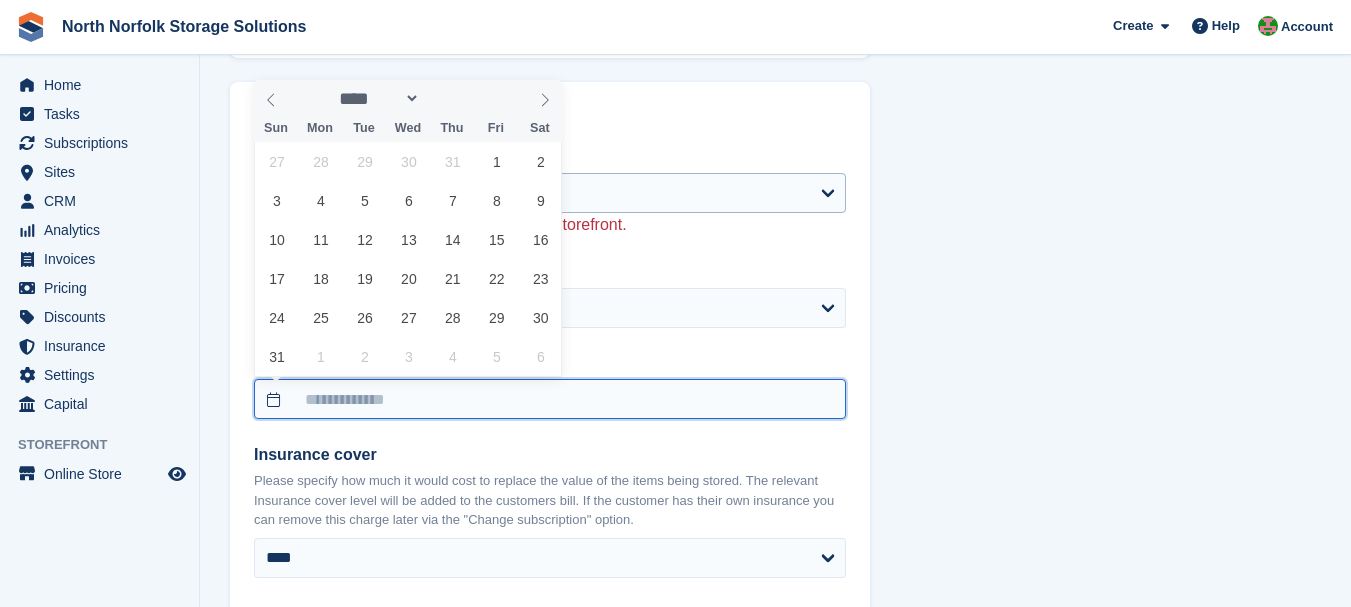 type on "**********" 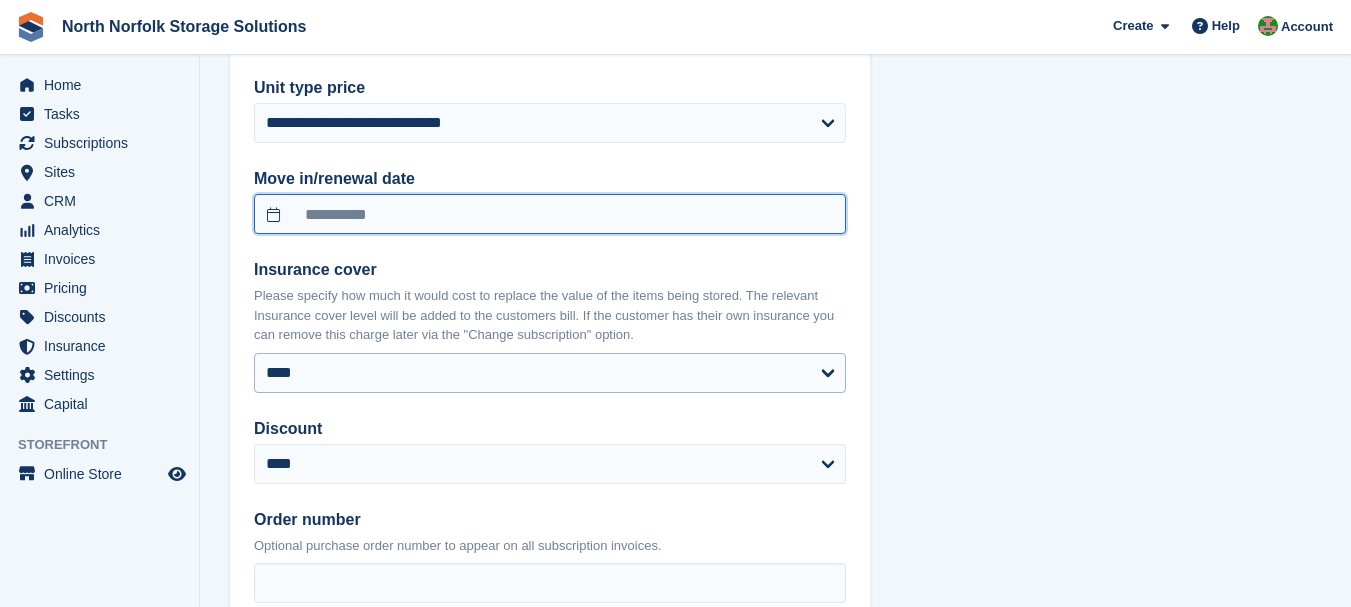 scroll, scrollTop: 2000, scrollLeft: 0, axis: vertical 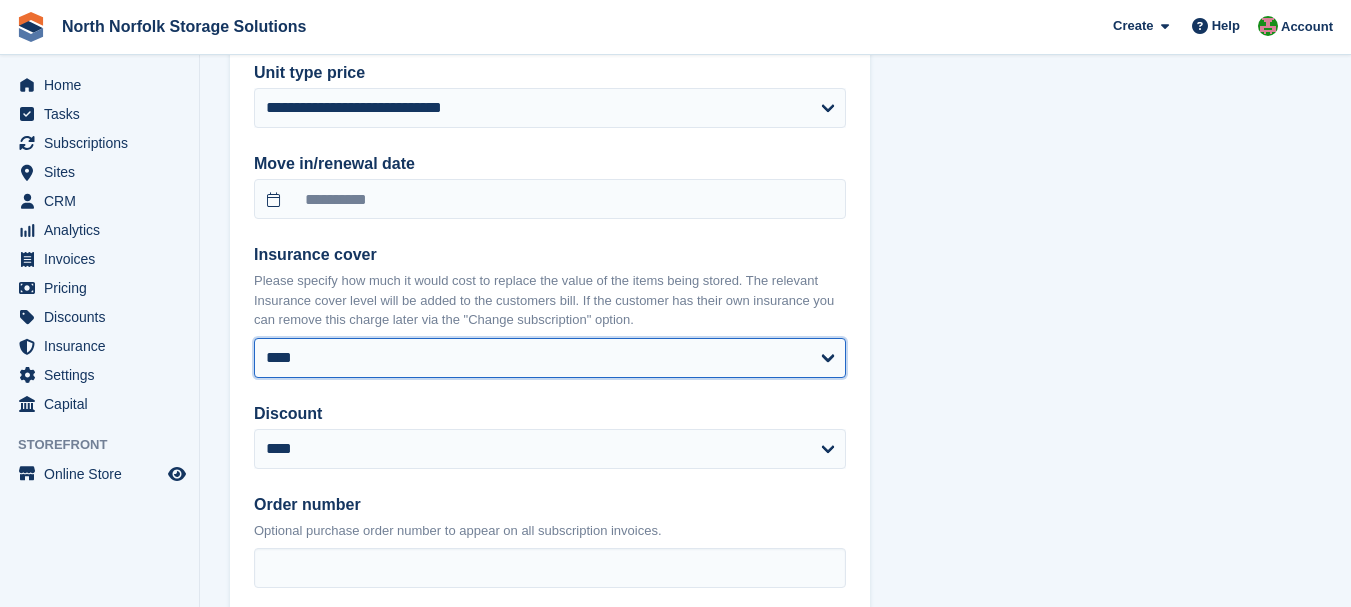 click on "****
******
*******" at bounding box center (550, 358) 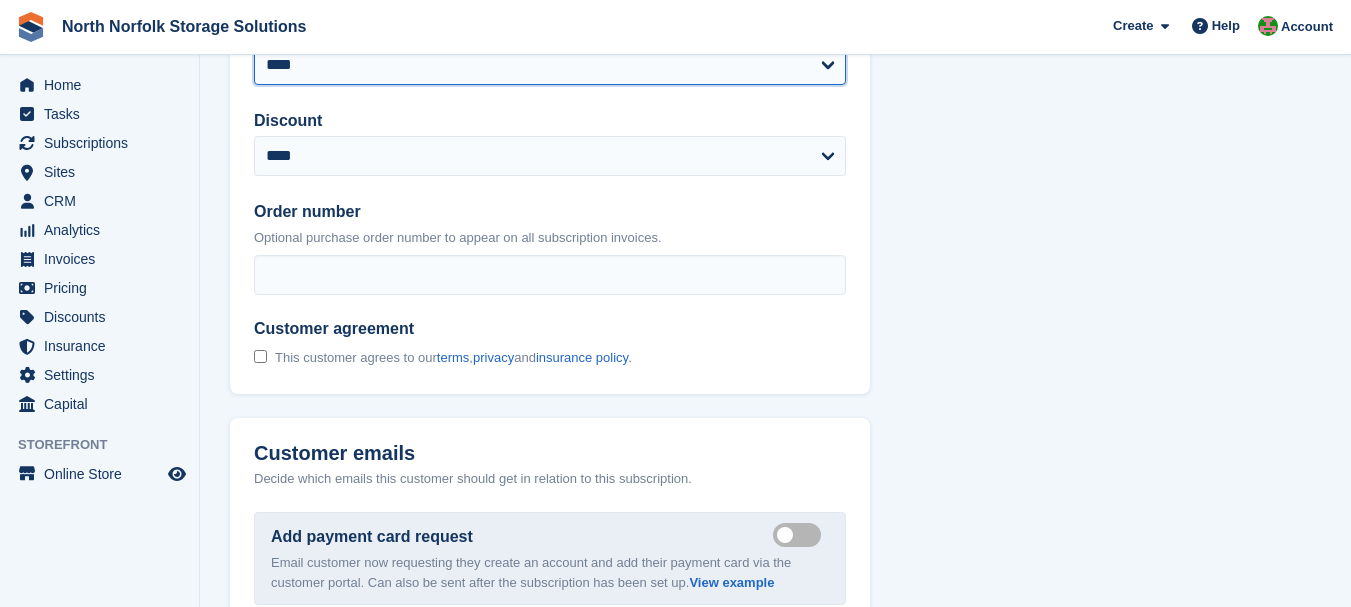 scroll, scrollTop: 2400, scrollLeft: 0, axis: vertical 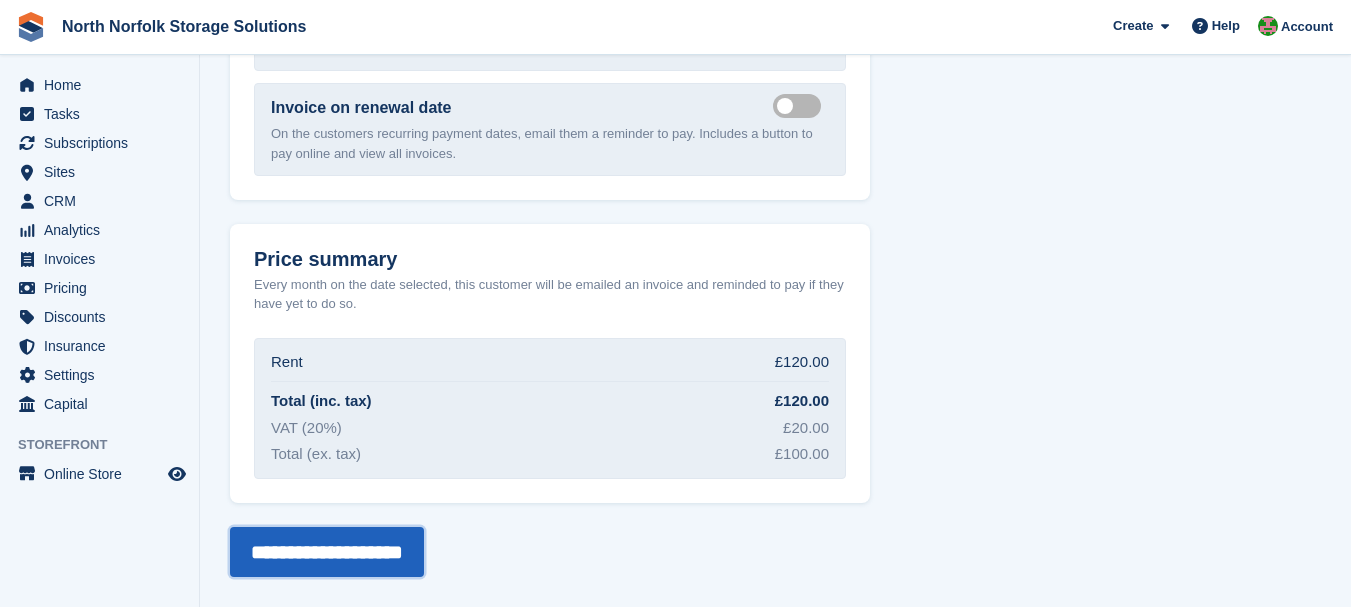 click on "**********" at bounding box center (327, 552) 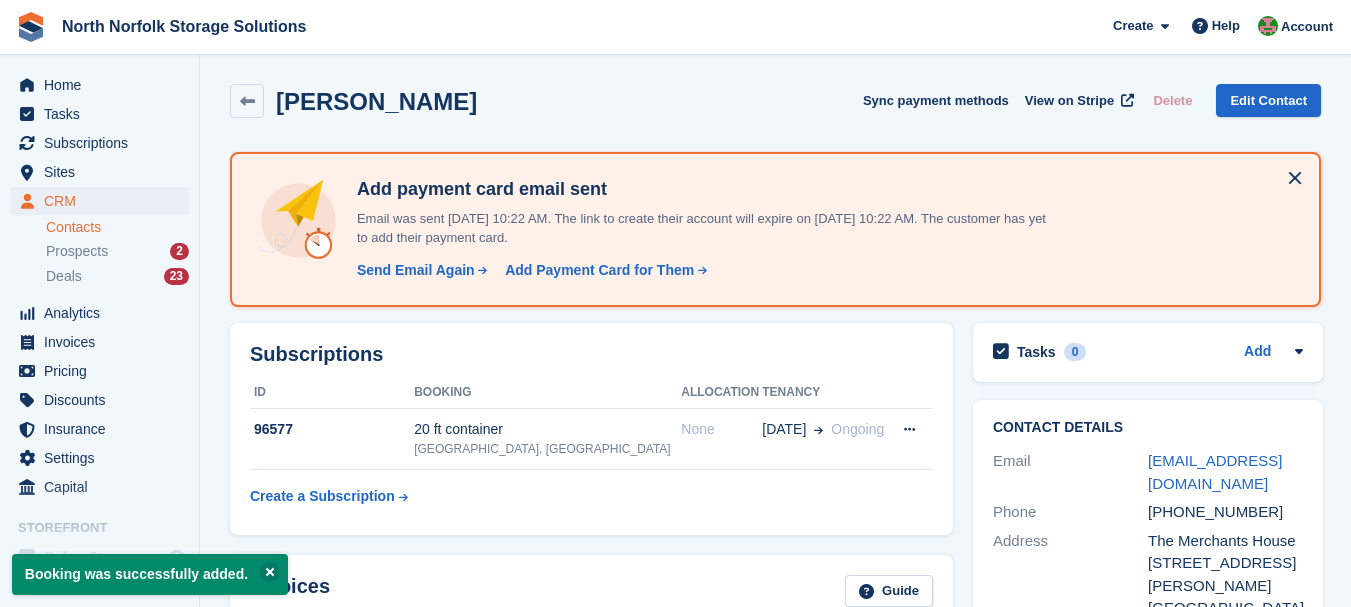scroll, scrollTop: 0, scrollLeft: 0, axis: both 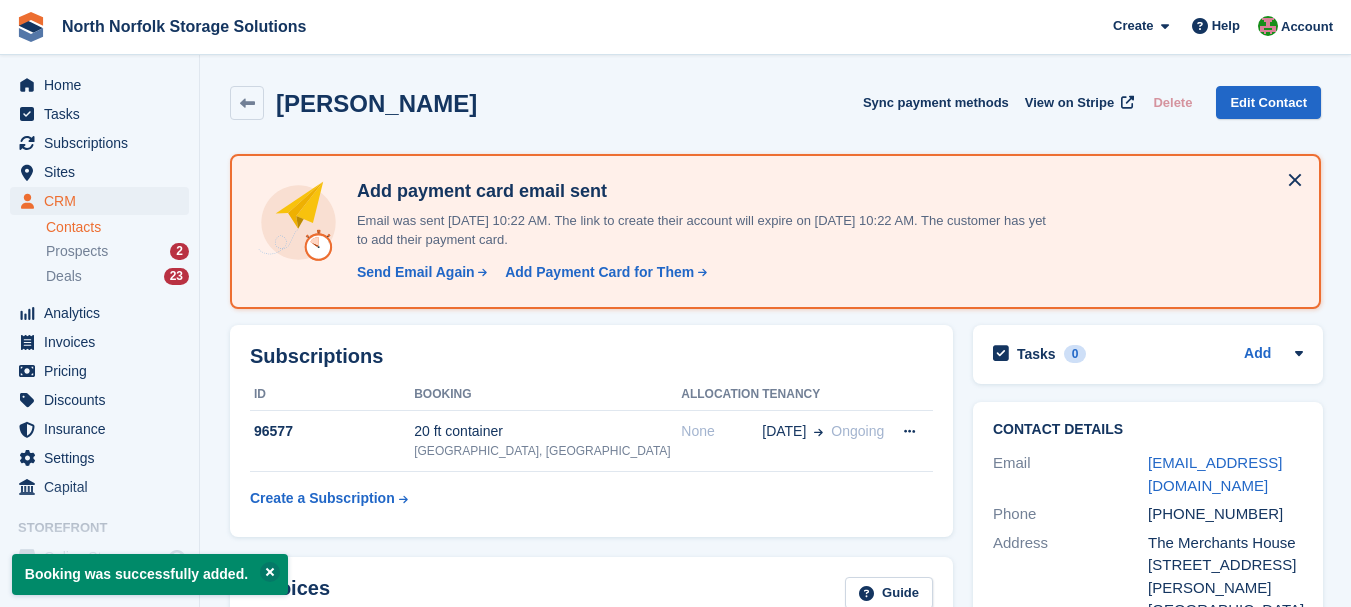 click on "96577" at bounding box center (332, 431) 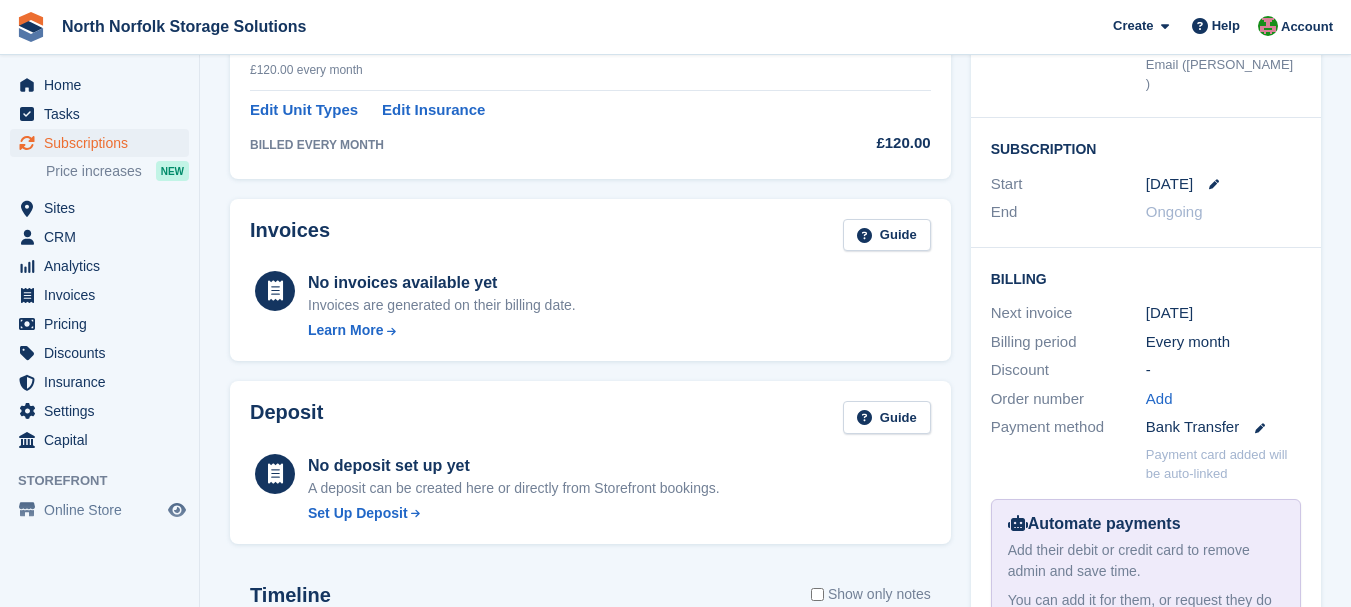 scroll, scrollTop: 400, scrollLeft: 0, axis: vertical 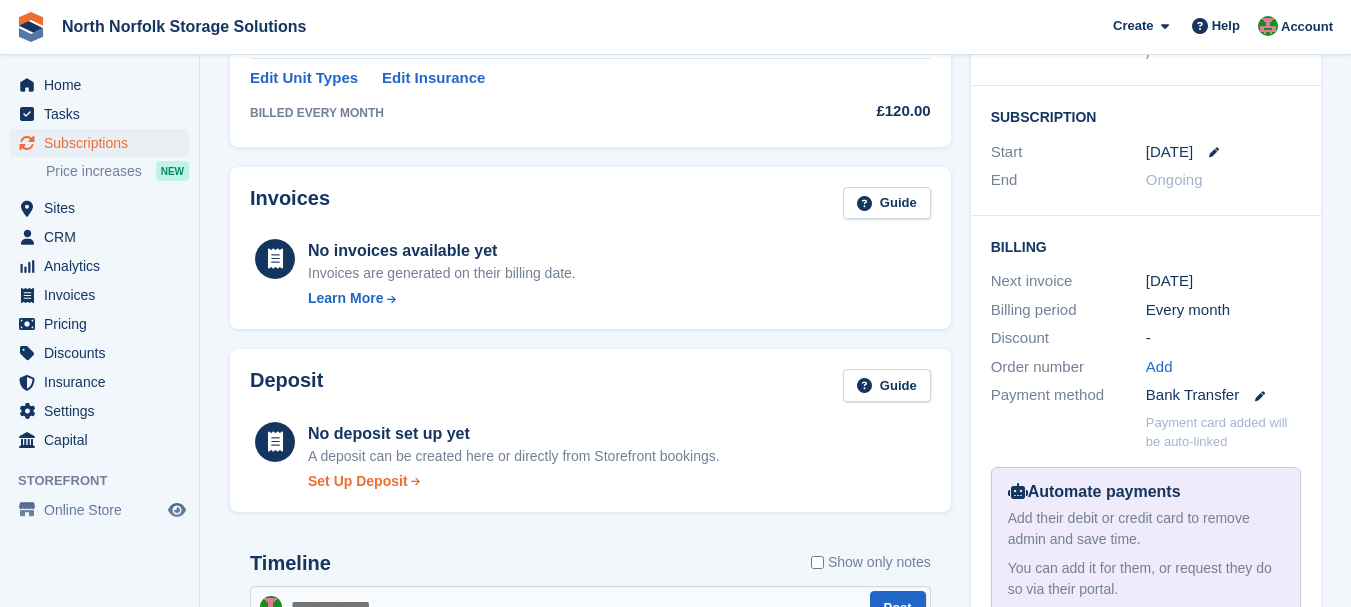 click on "Set Up Deposit" at bounding box center [358, 481] 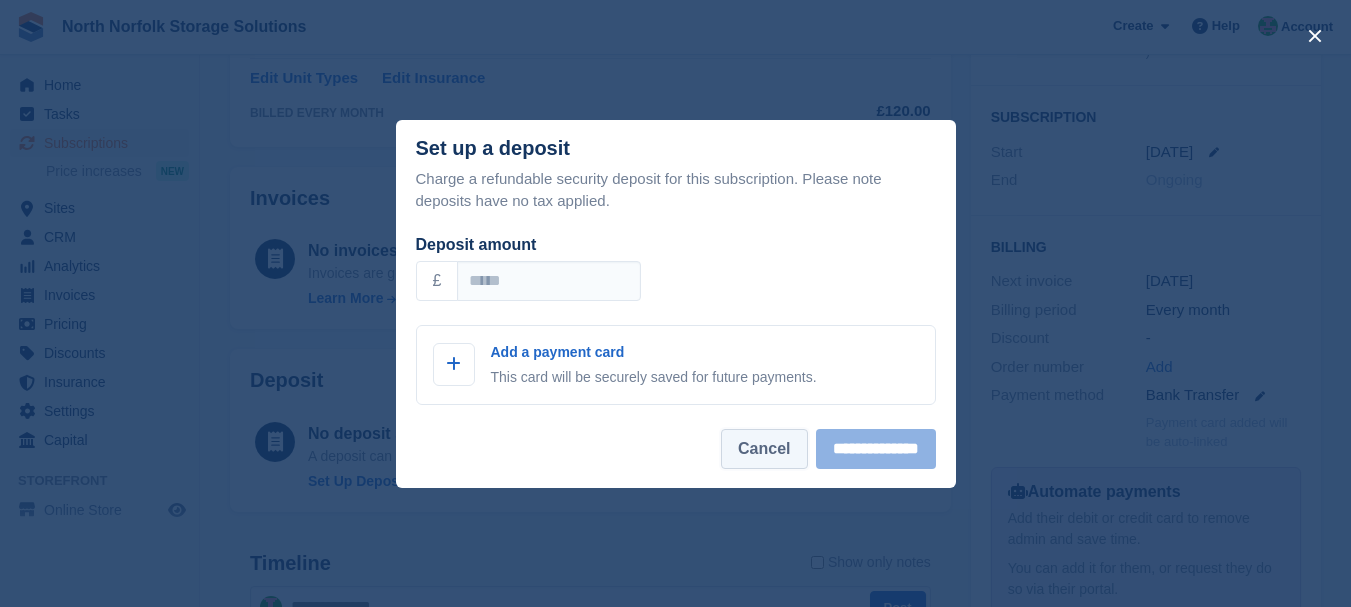 click on "Cancel" at bounding box center [764, 449] 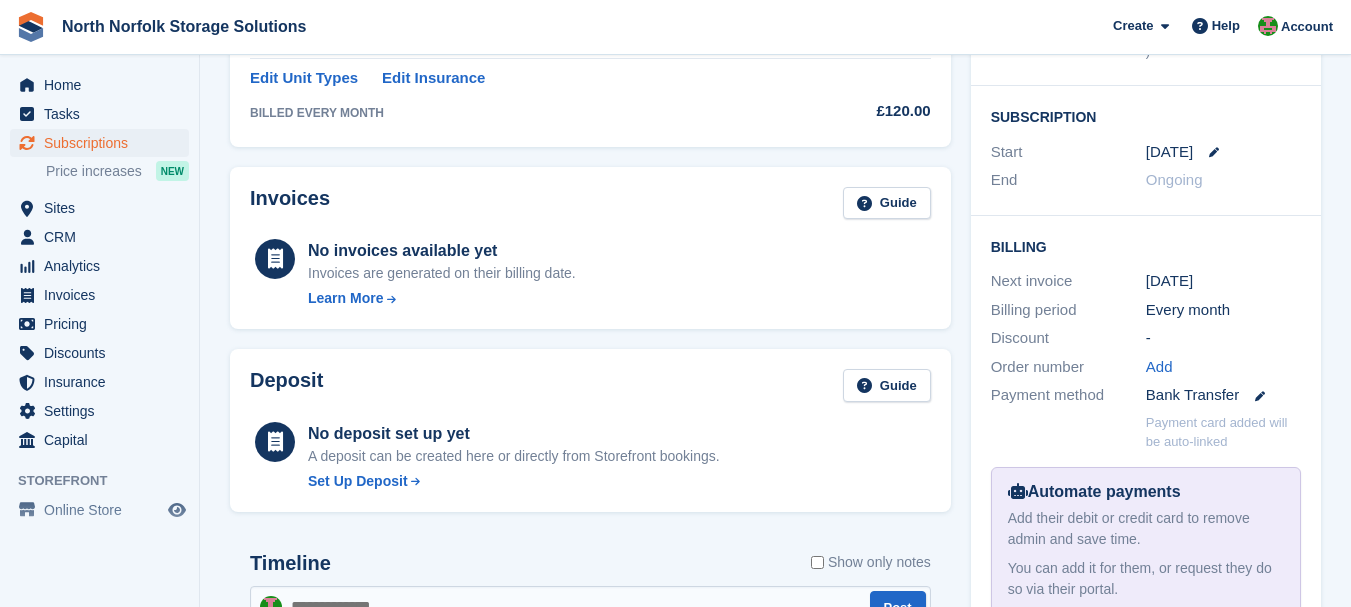 click on "No invoices available yet" at bounding box center (442, 251) 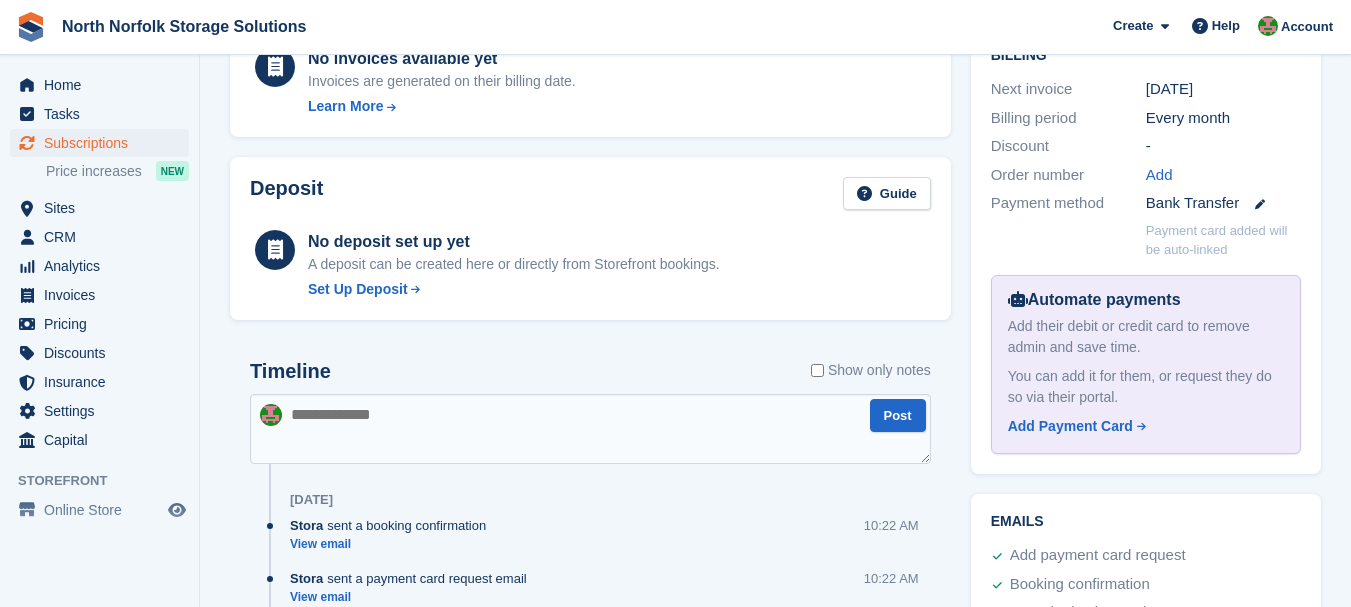 scroll, scrollTop: 600, scrollLeft: 0, axis: vertical 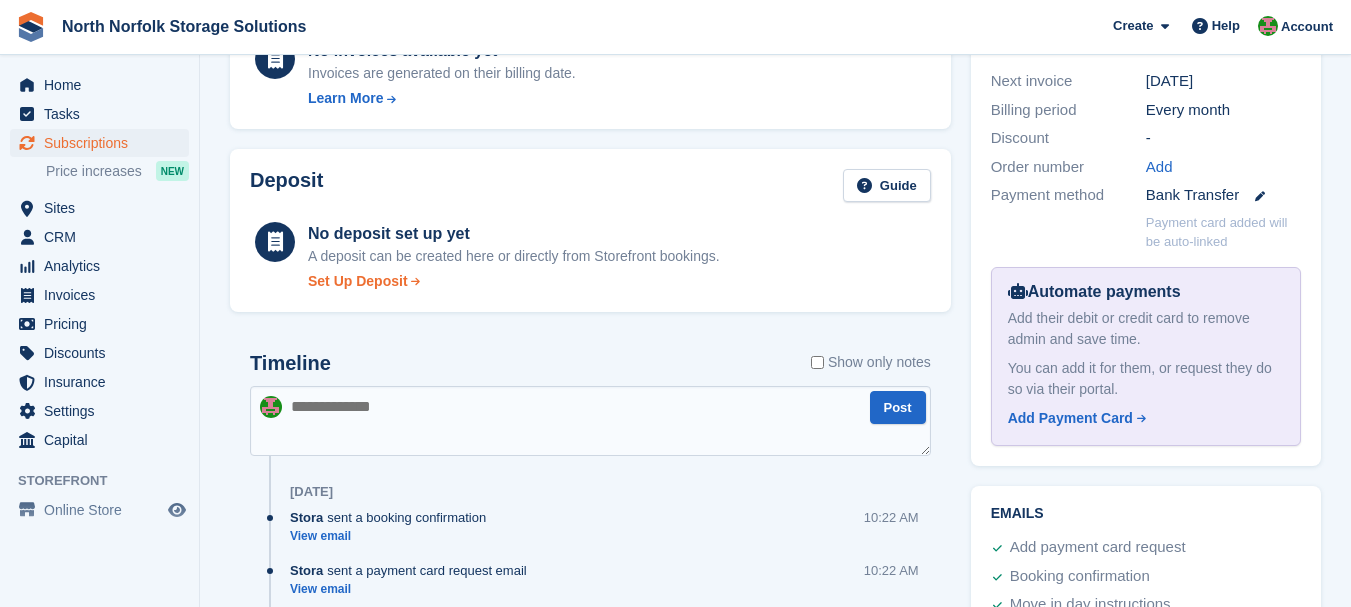 click on "Set Up Deposit" at bounding box center (358, 281) 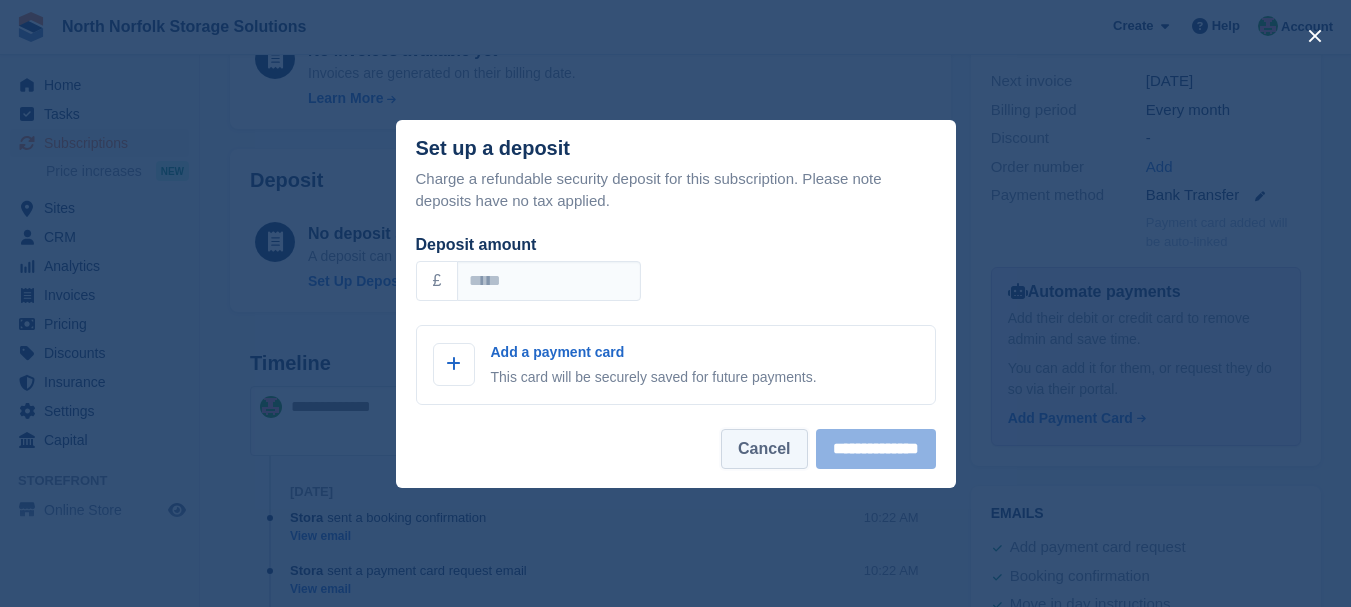 click on "Cancel" at bounding box center [764, 449] 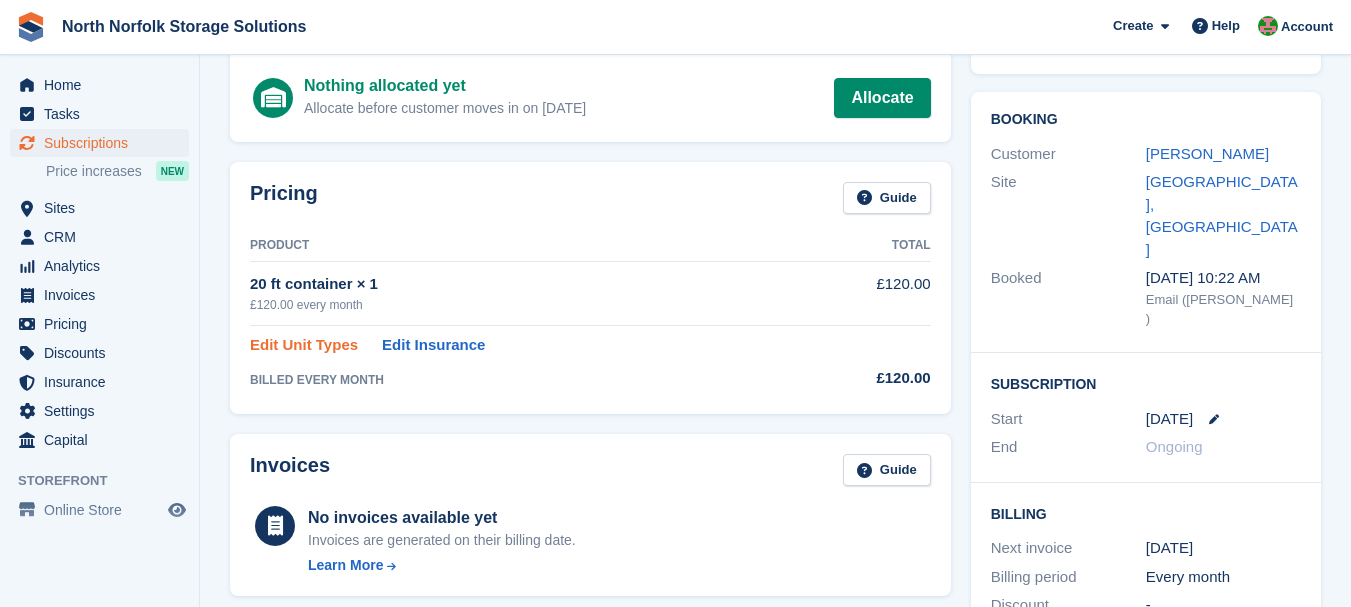 scroll, scrollTop: 100, scrollLeft: 0, axis: vertical 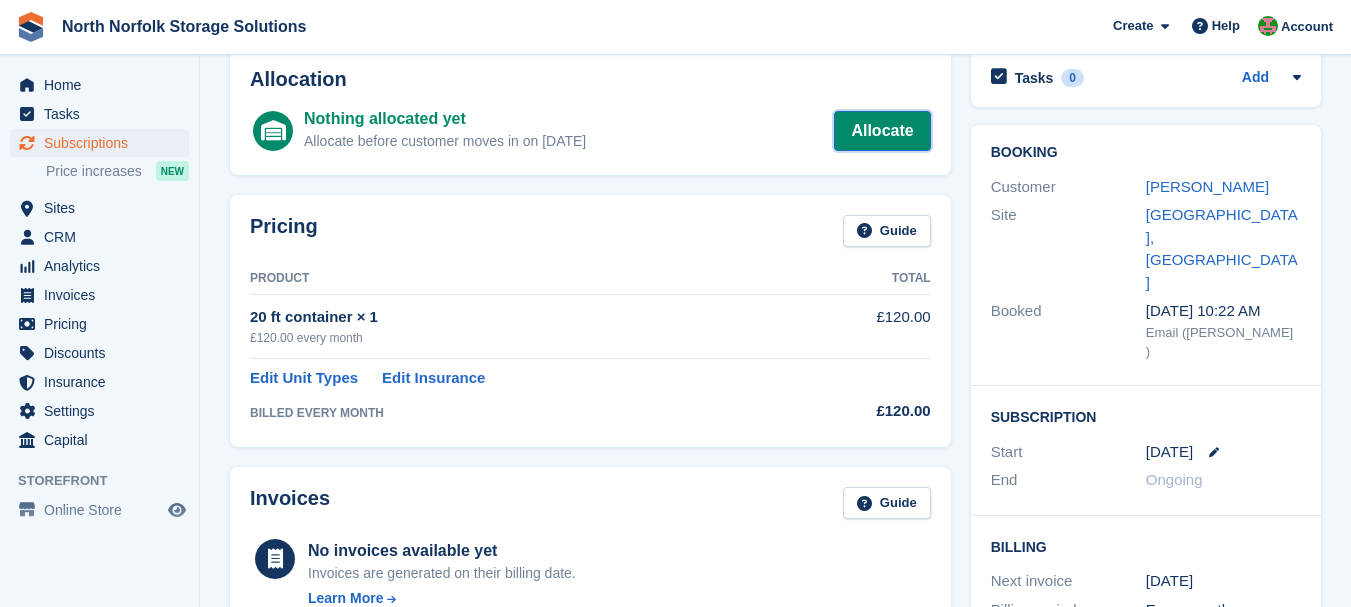click on "Allocate" at bounding box center [882, 131] 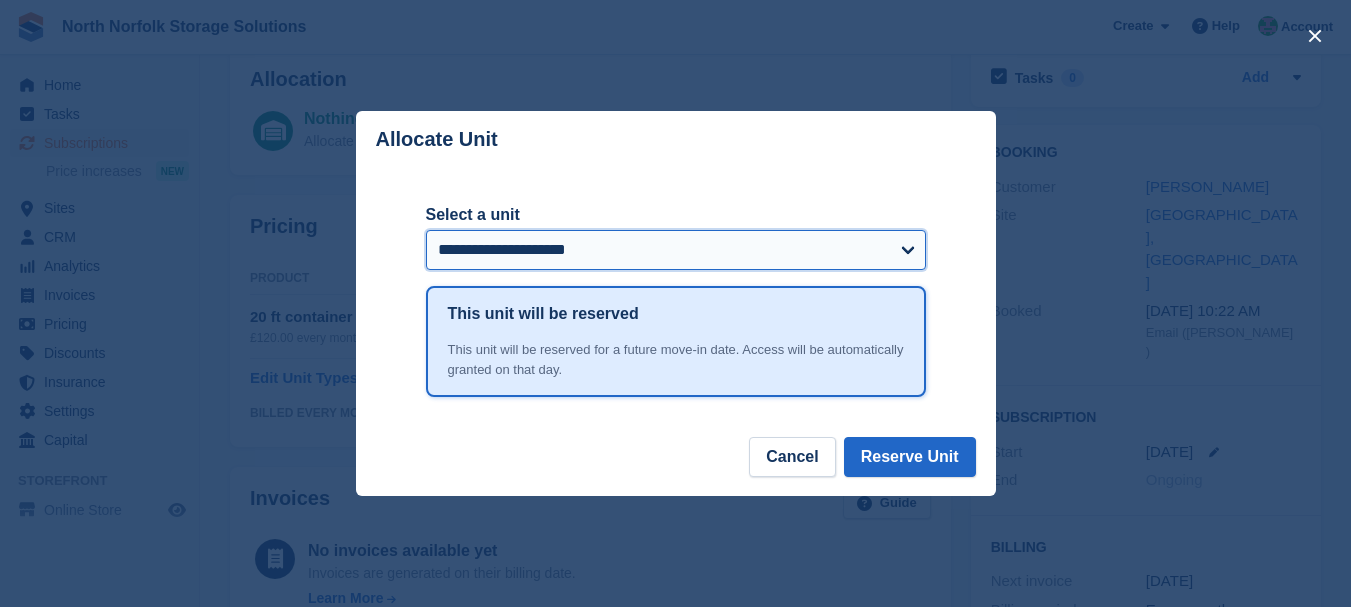 click on "**********" at bounding box center [676, 250] 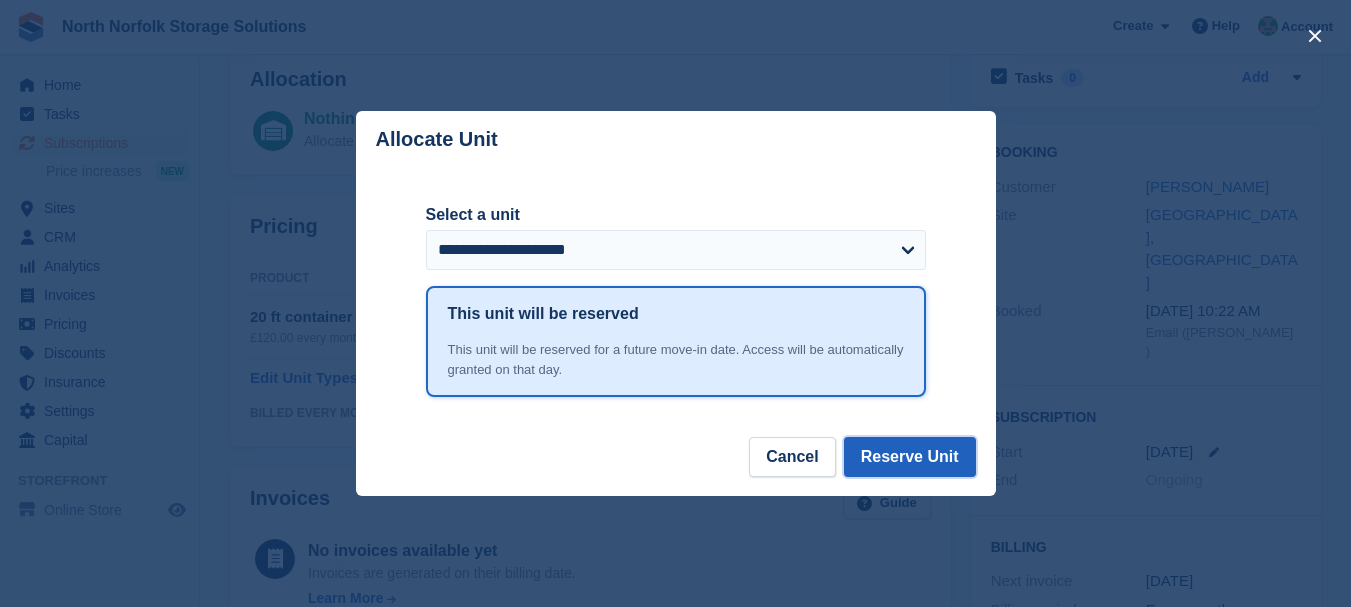 click on "Reserve Unit" at bounding box center (910, 457) 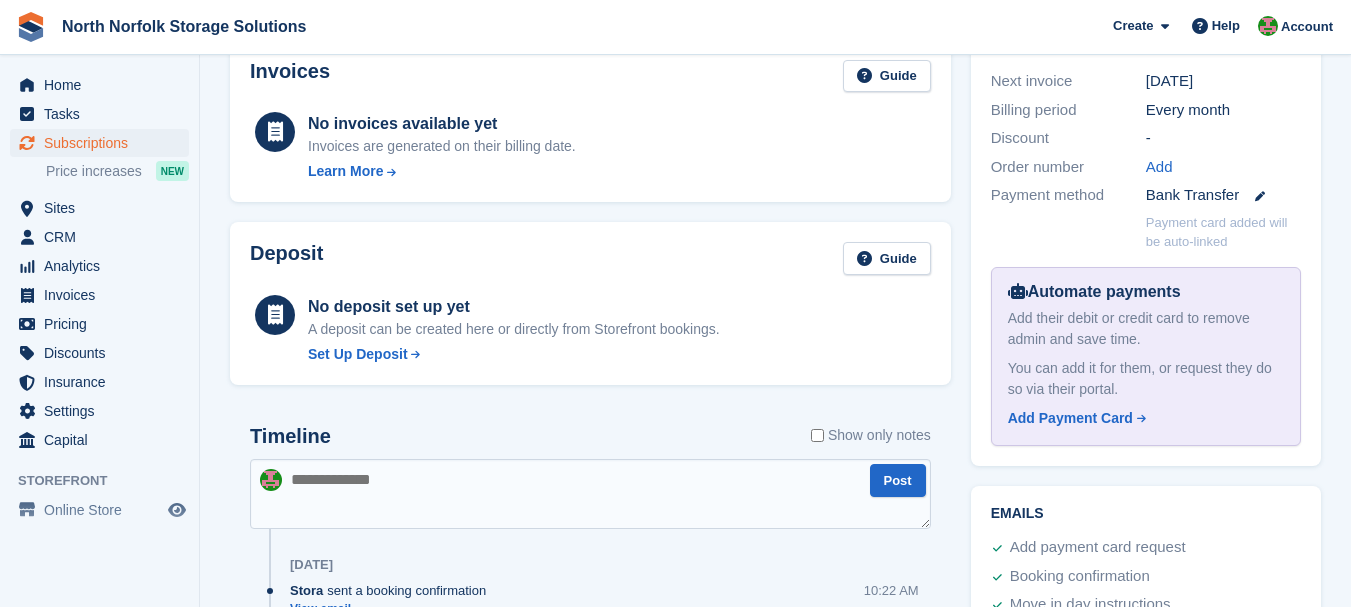 scroll, scrollTop: 500, scrollLeft: 0, axis: vertical 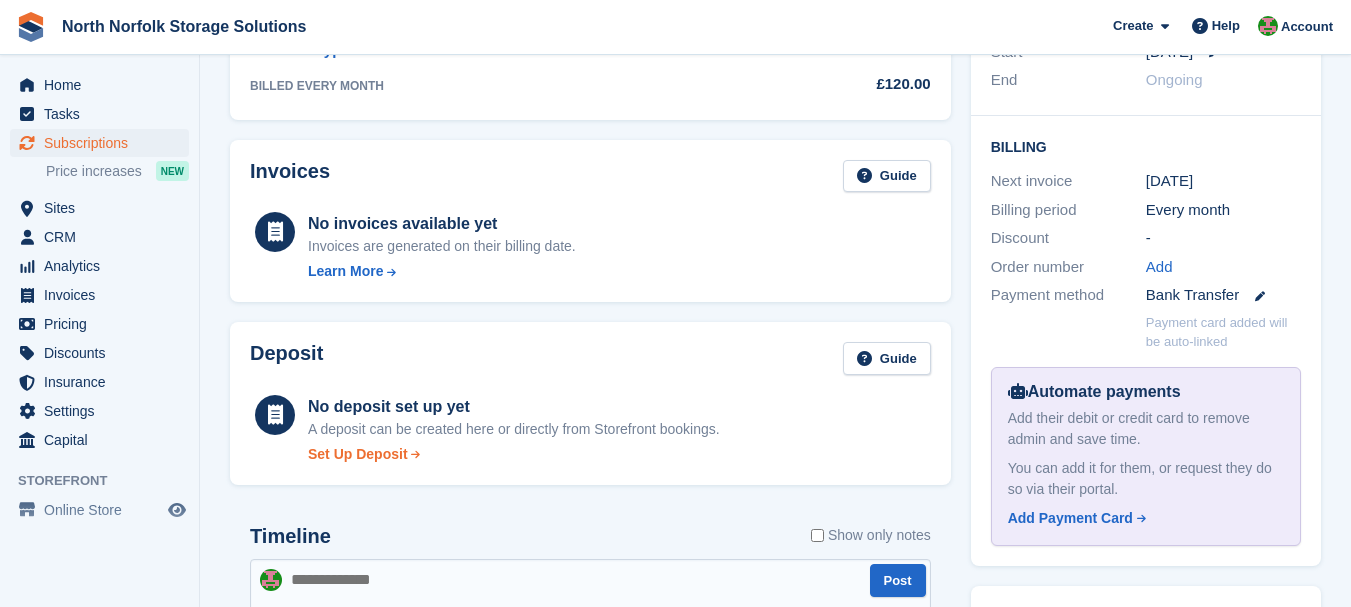 click on "Set Up Deposit" at bounding box center [358, 454] 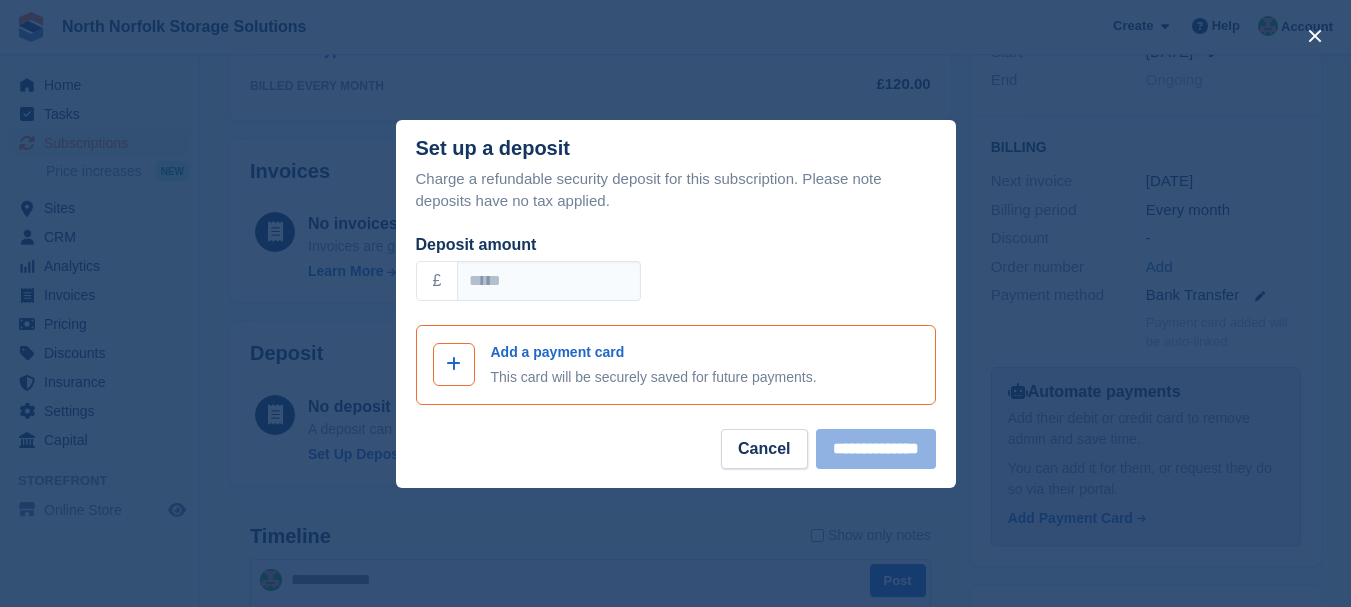 click at bounding box center [454, 364] 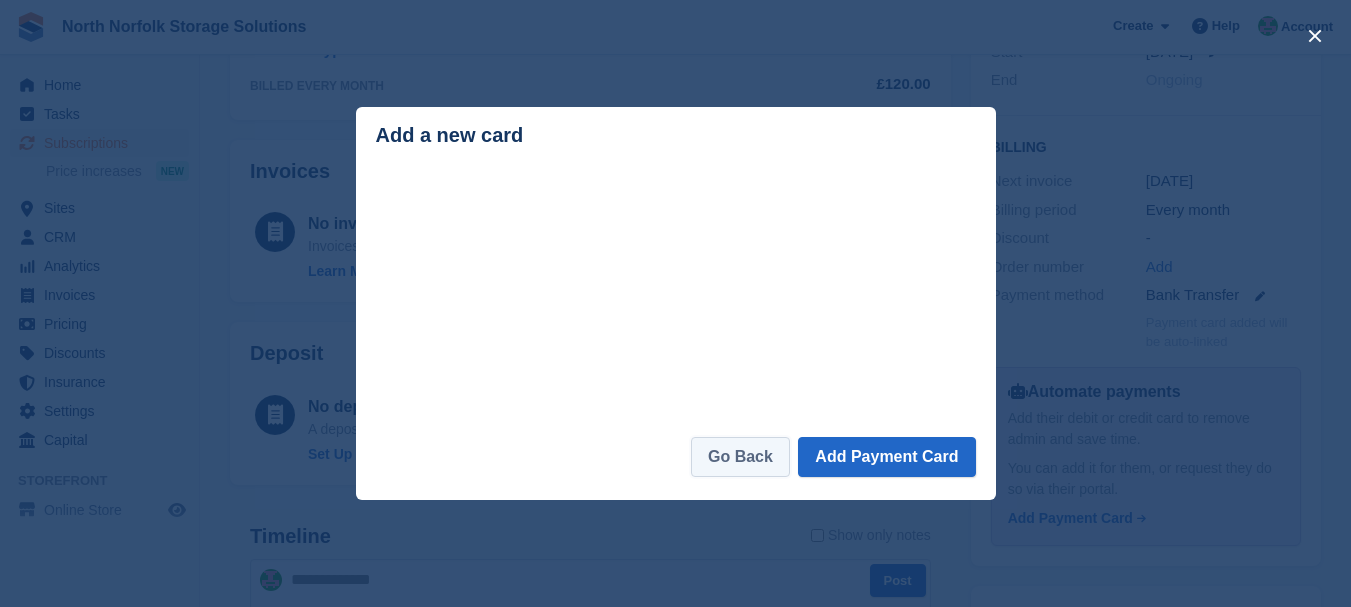 click on "Go Back" at bounding box center (740, 457) 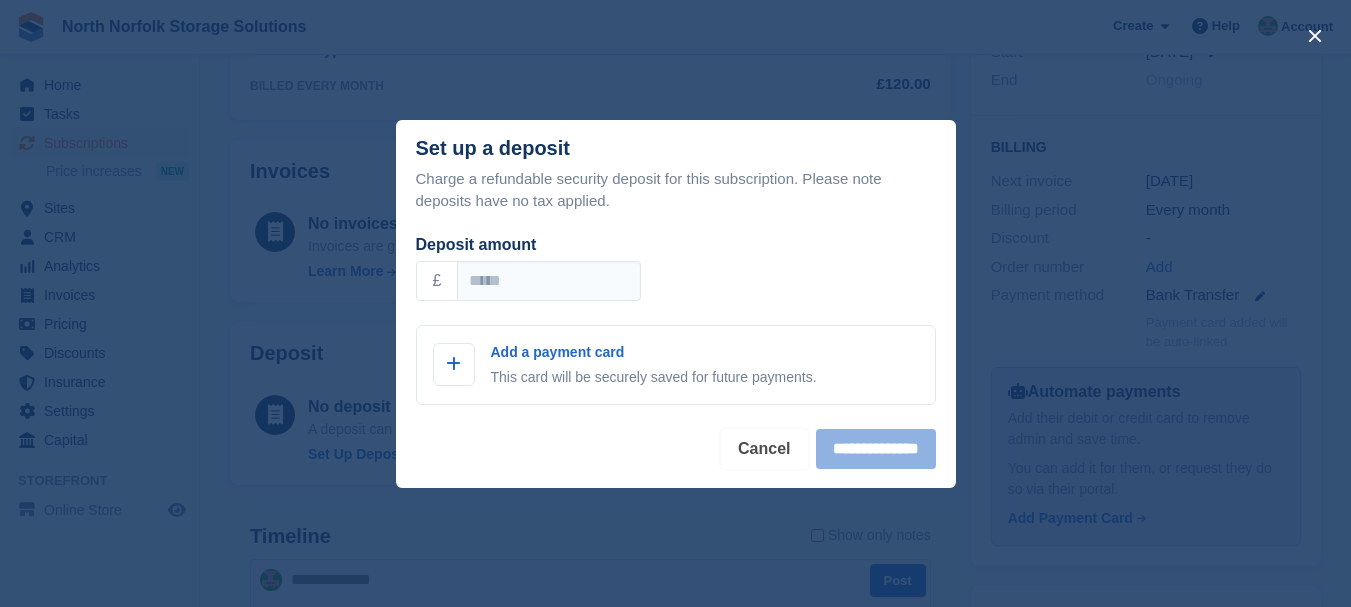 click on "Cancel" at bounding box center (764, 449) 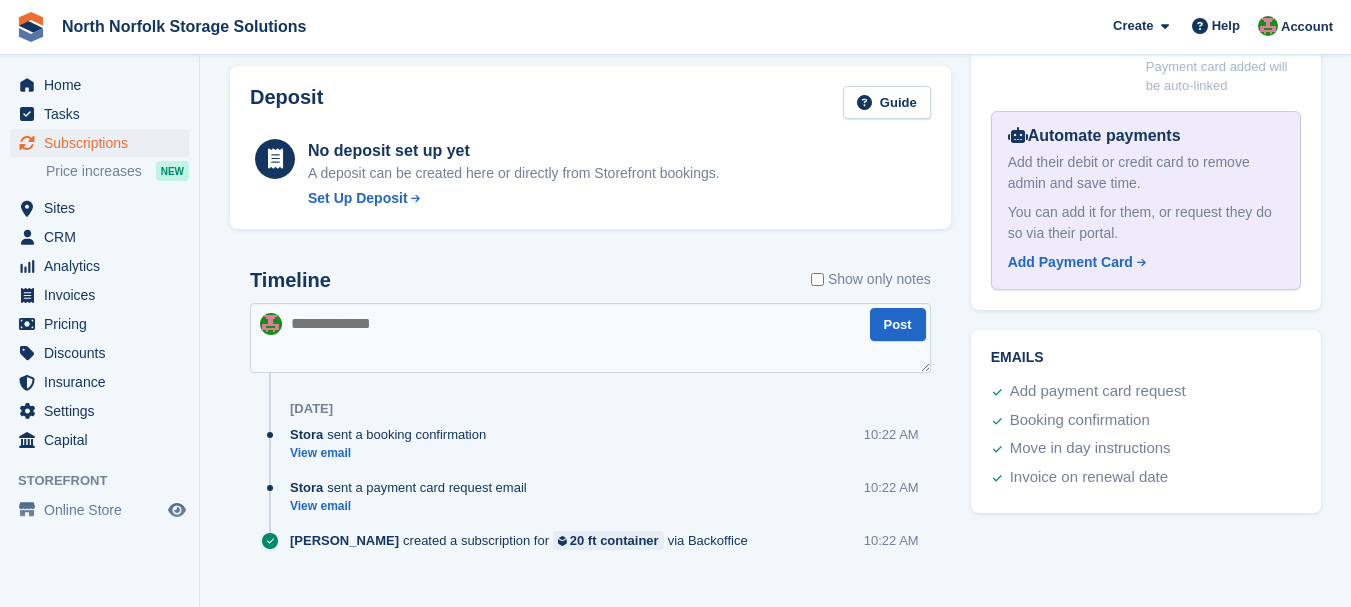 scroll, scrollTop: 785, scrollLeft: 0, axis: vertical 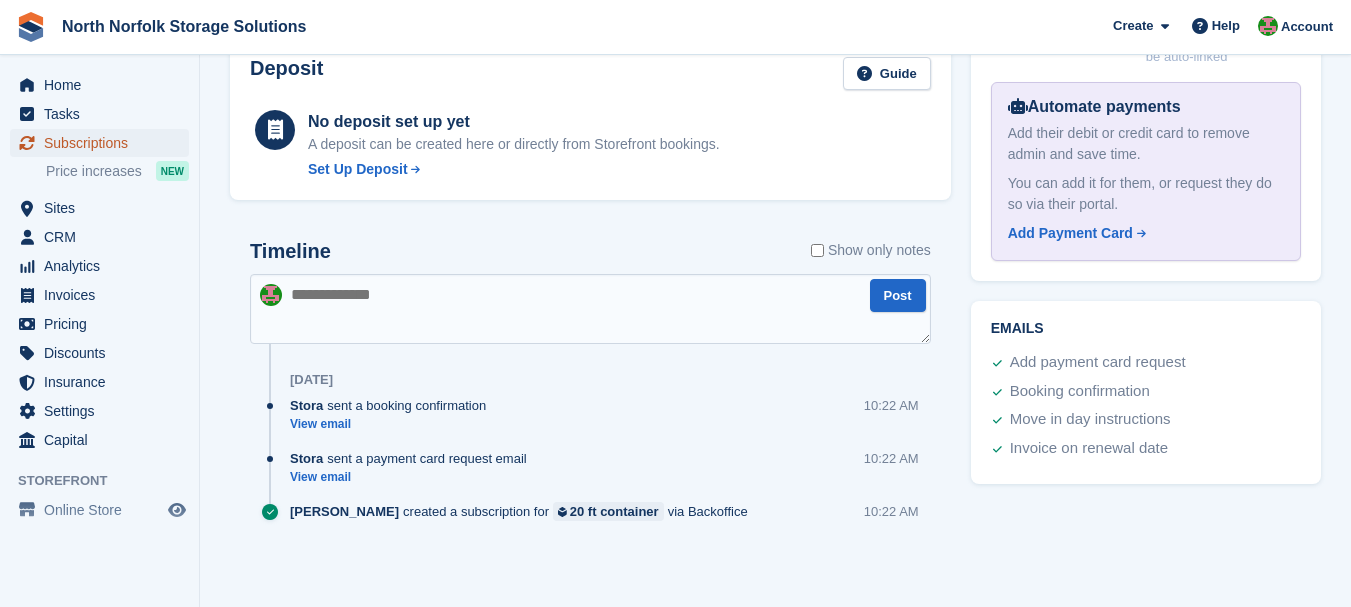 click on "Subscriptions" at bounding box center (104, 143) 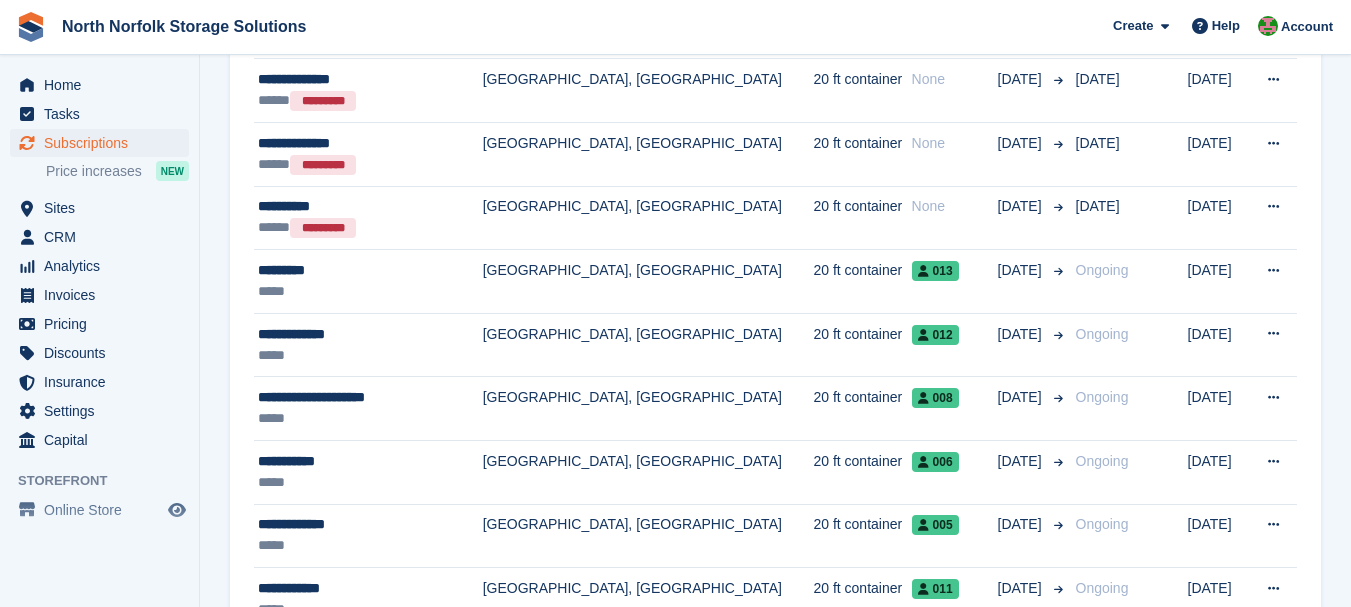 scroll, scrollTop: 0, scrollLeft: 0, axis: both 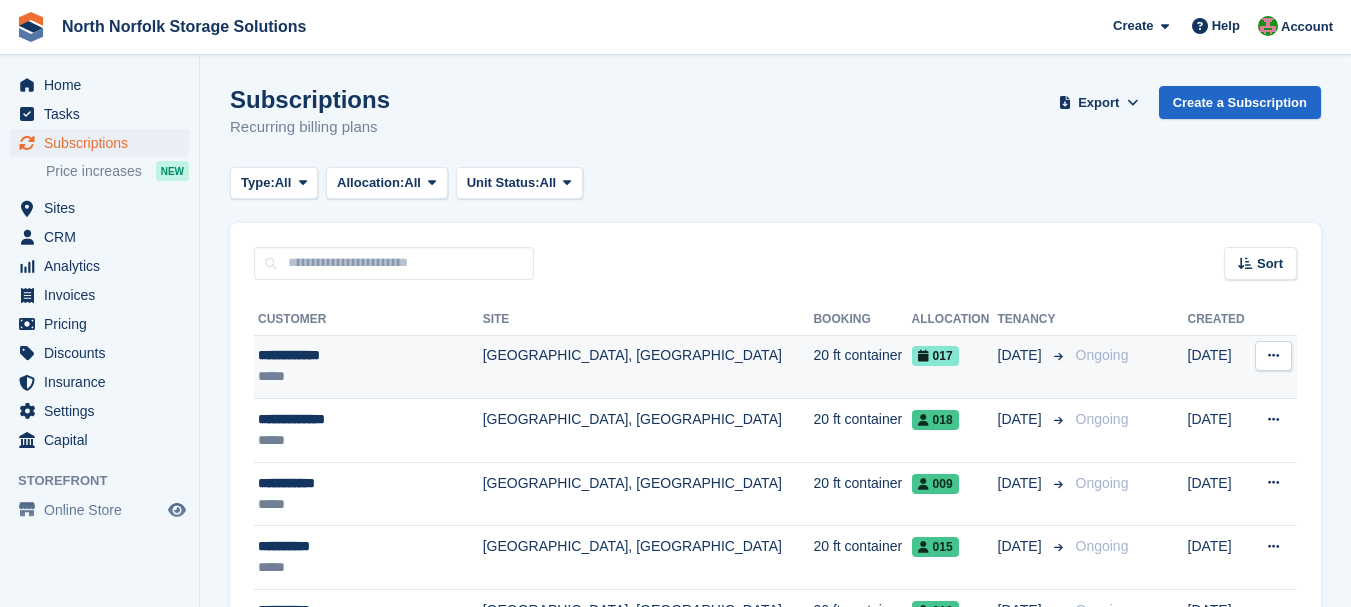 click on "**********" at bounding box center (359, 355) 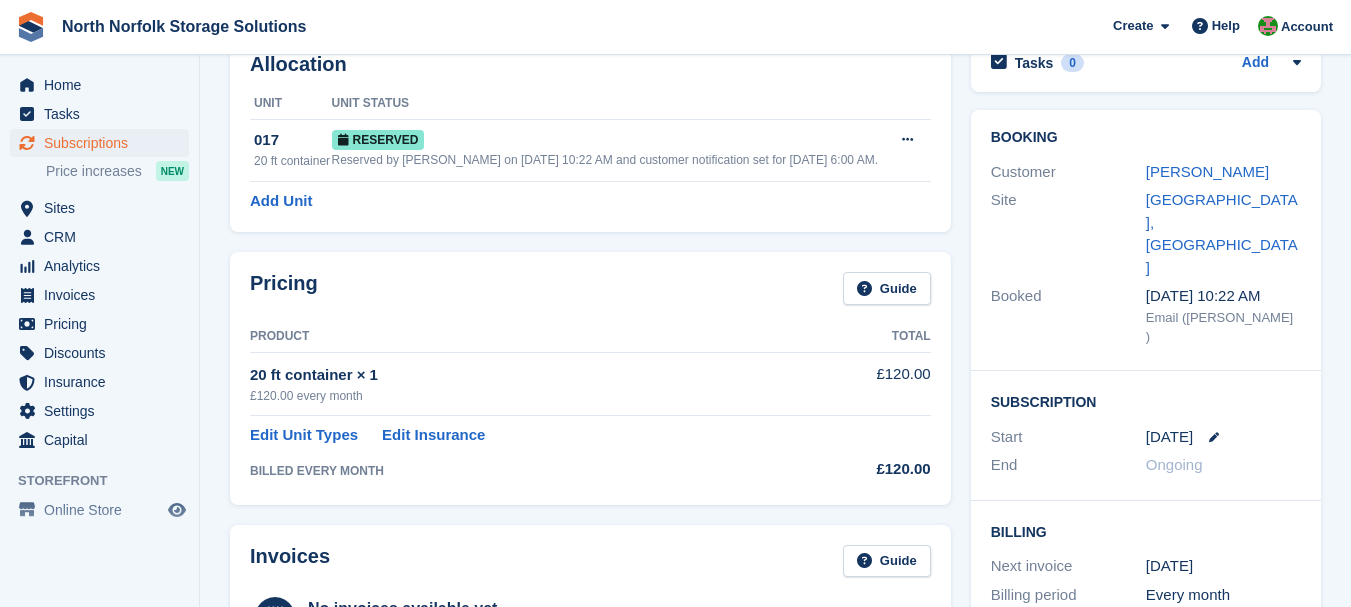 scroll, scrollTop: 0, scrollLeft: 0, axis: both 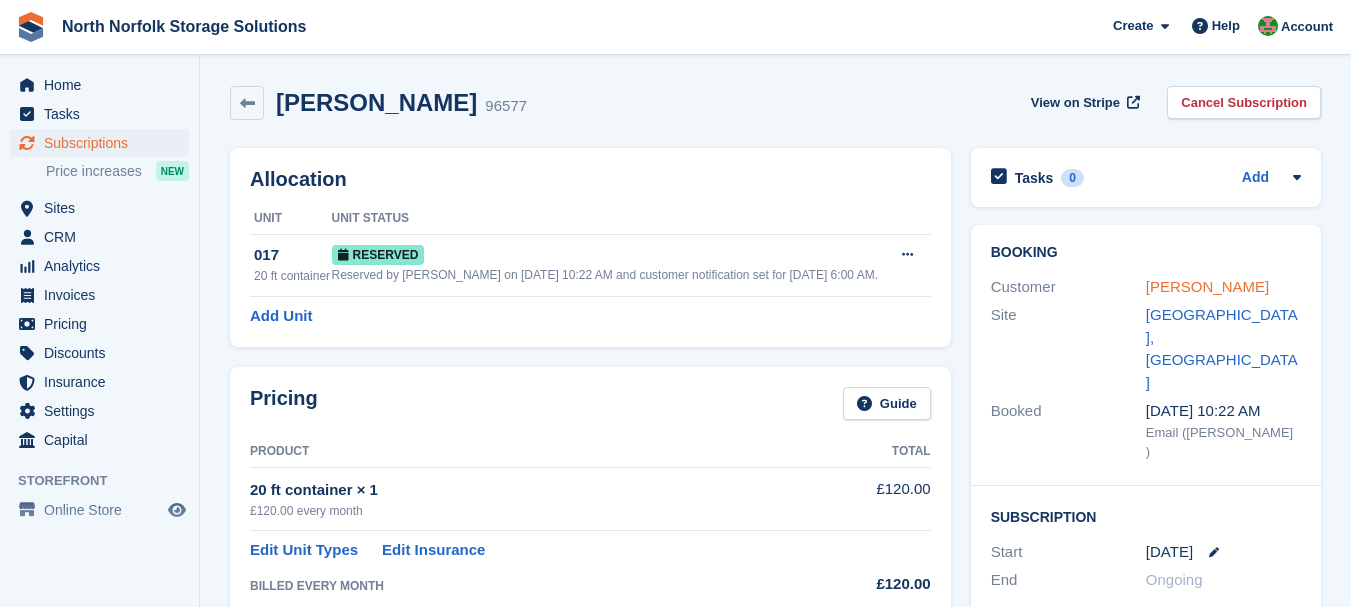 click on "[PERSON_NAME]" at bounding box center (1207, 286) 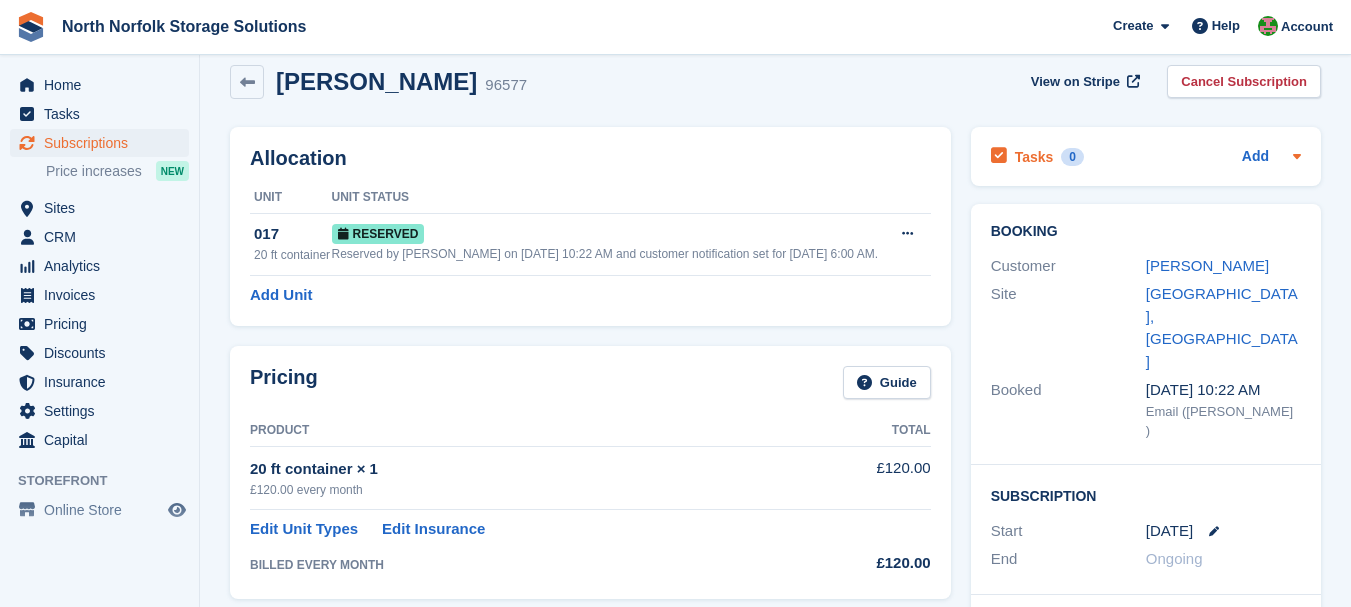 scroll, scrollTop: 20, scrollLeft: 0, axis: vertical 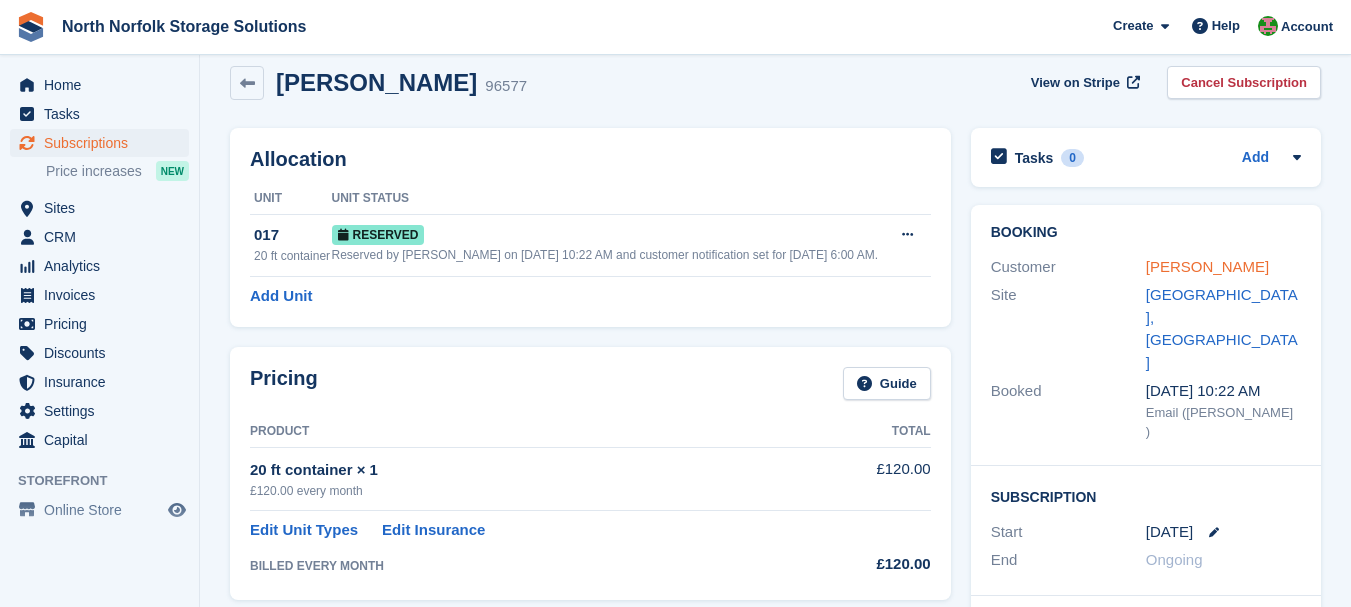 click on "[PERSON_NAME]" at bounding box center (1207, 266) 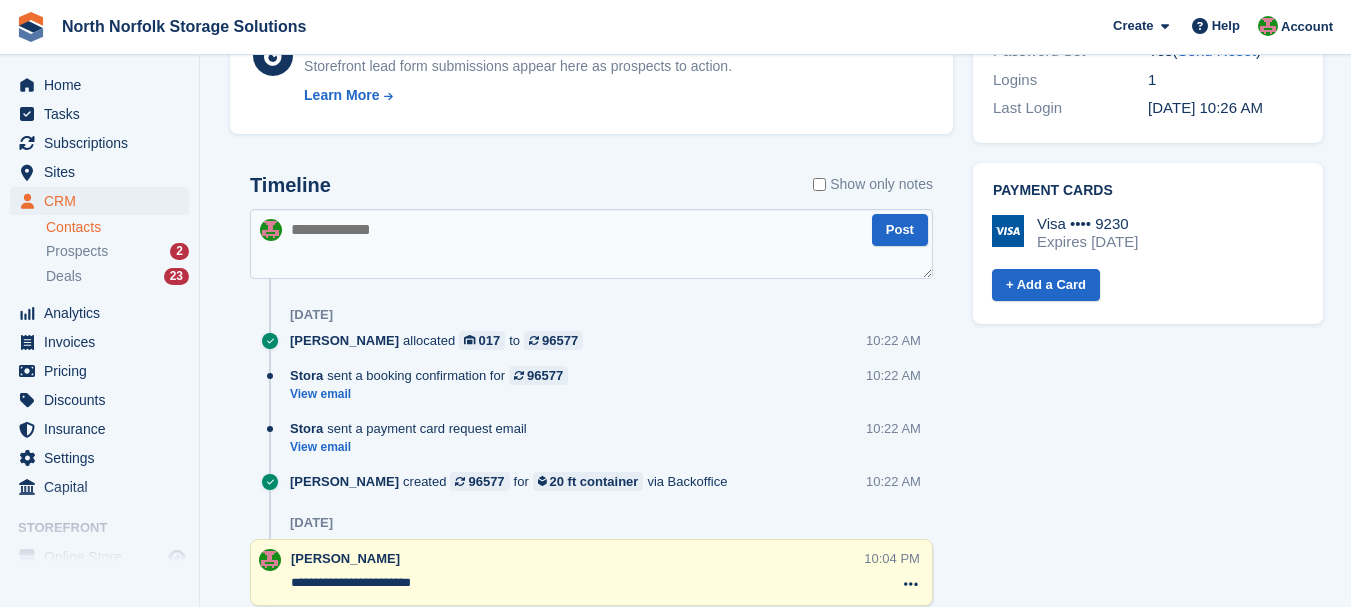 scroll, scrollTop: 1000, scrollLeft: 0, axis: vertical 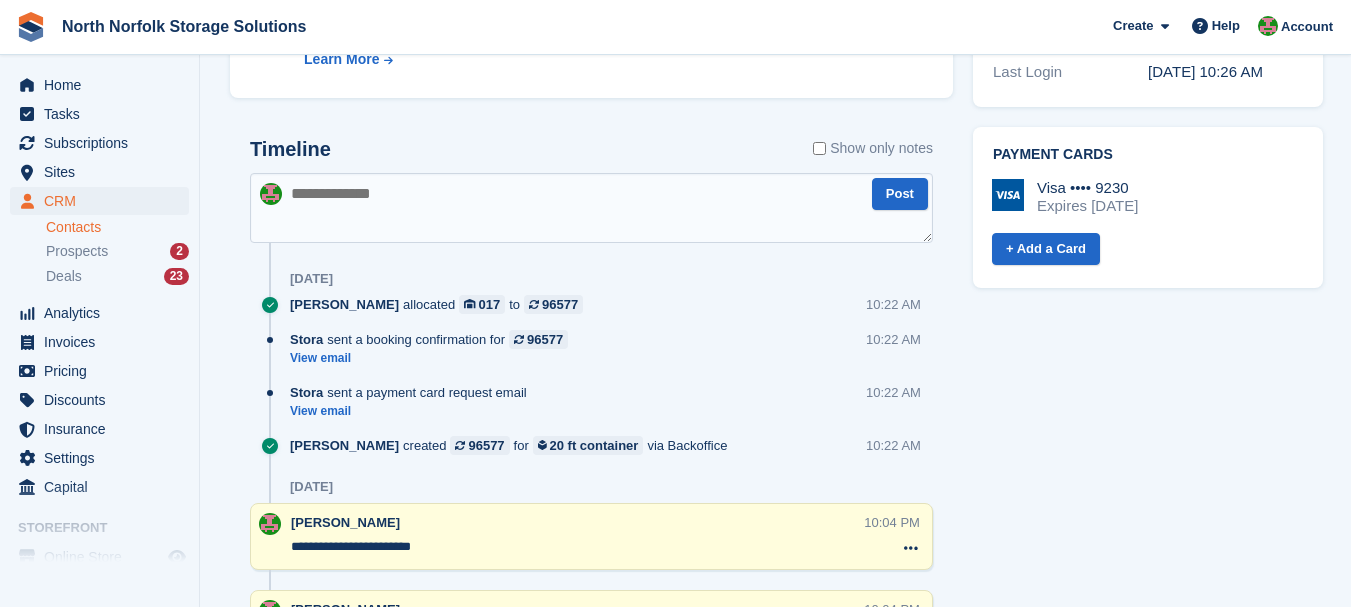 click at bounding box center (591, 208) 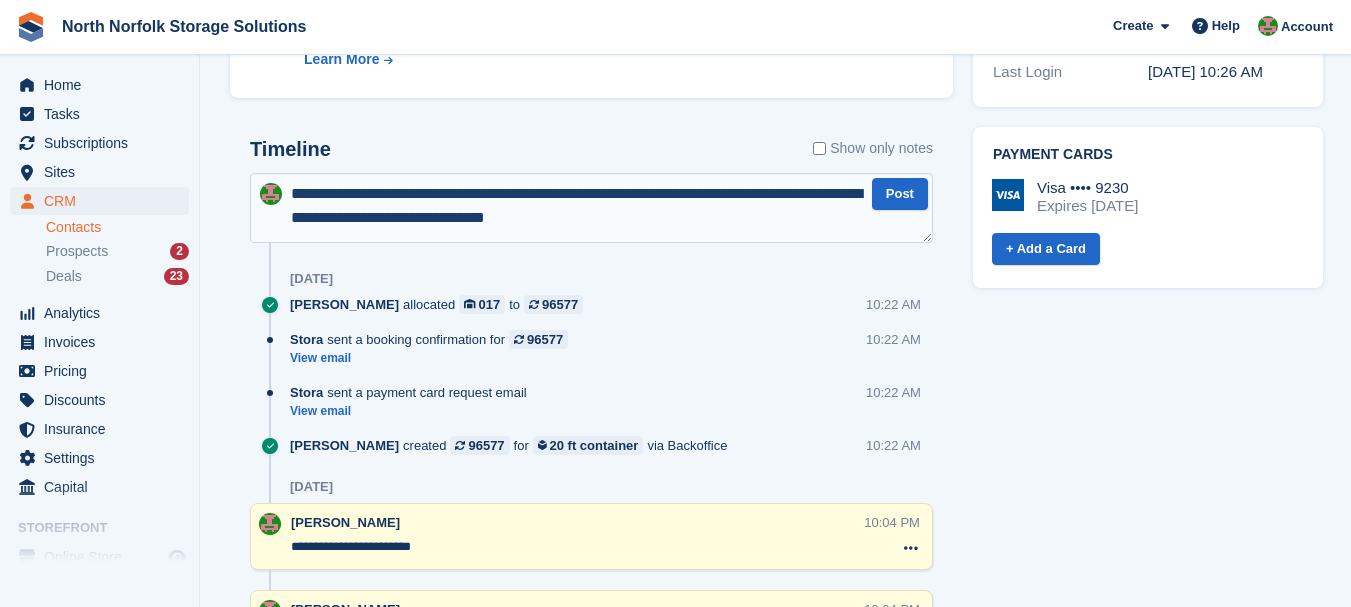 type on "**********" 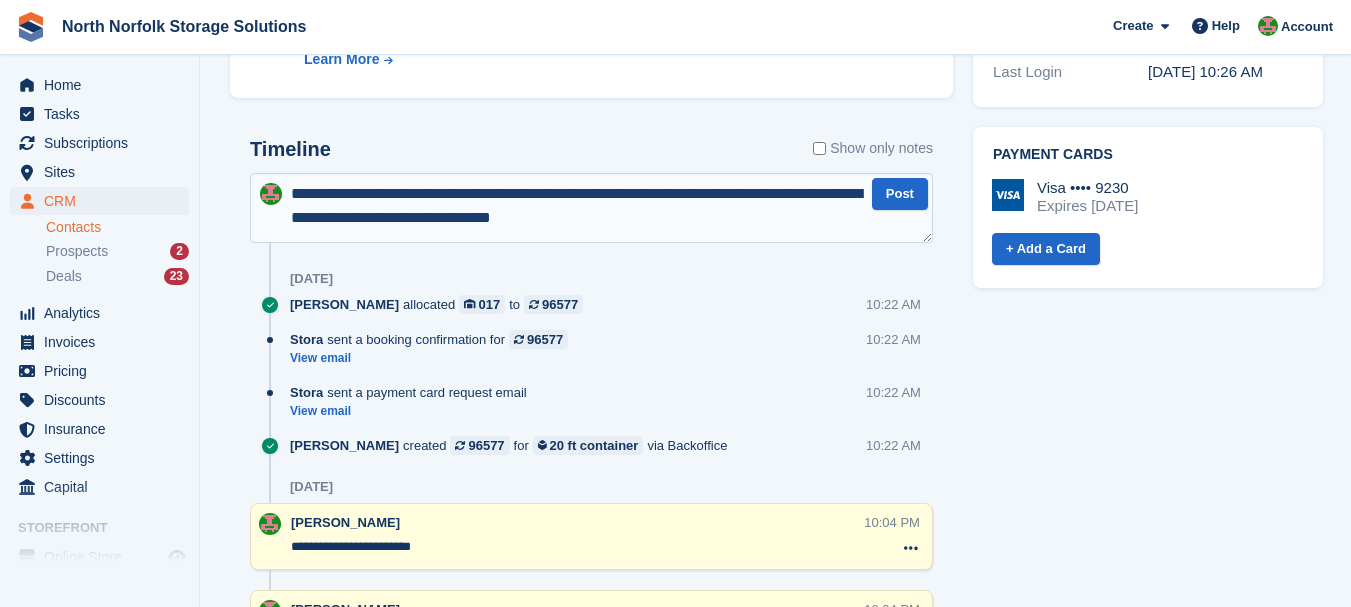 type 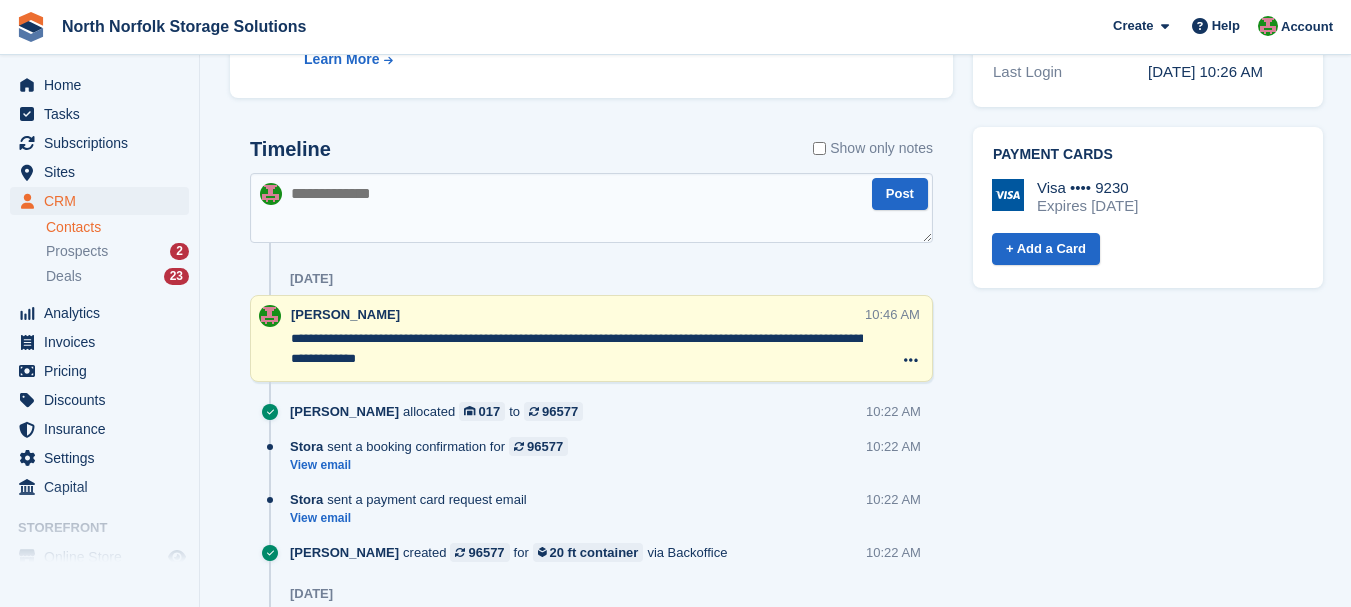 click at bounding box center [591, 208] 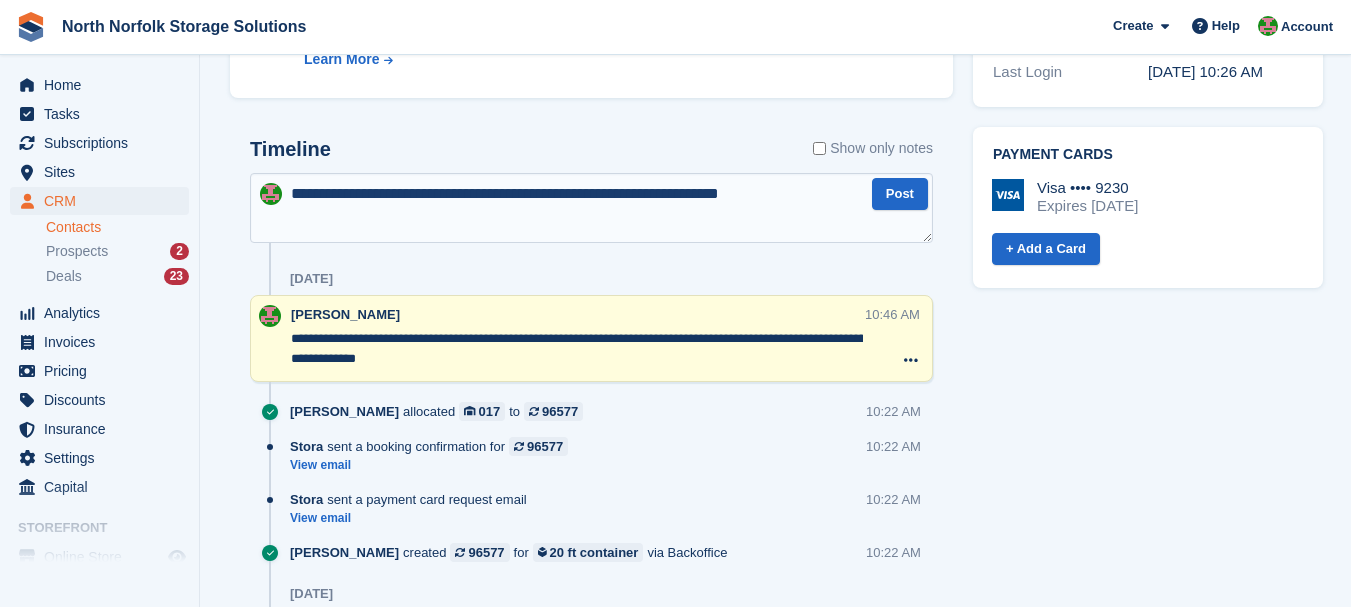 type on "**********" 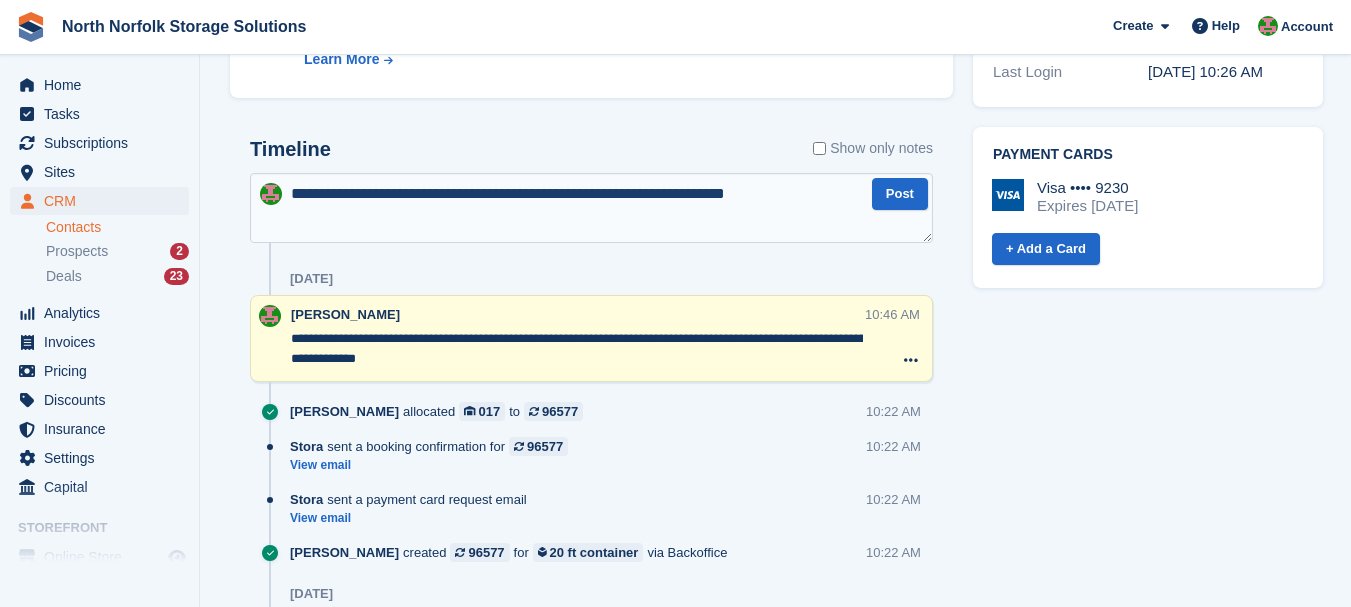 type 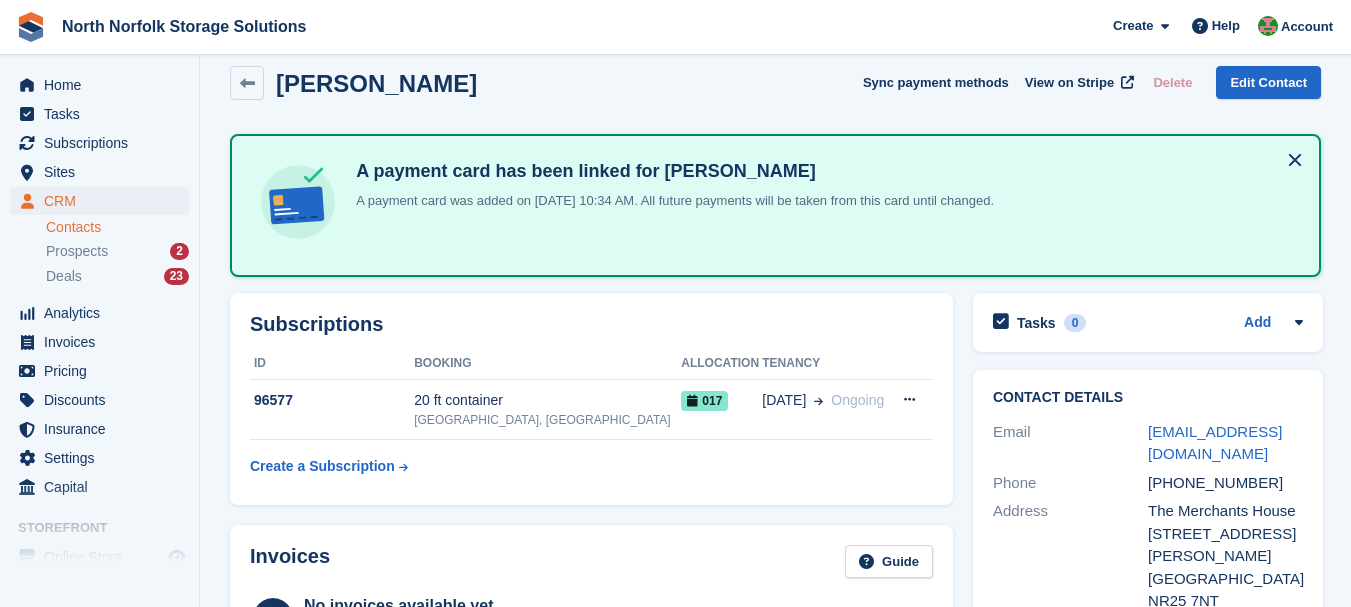 scroll, scrollTop: 0, scrollLeft: 0, axis: both 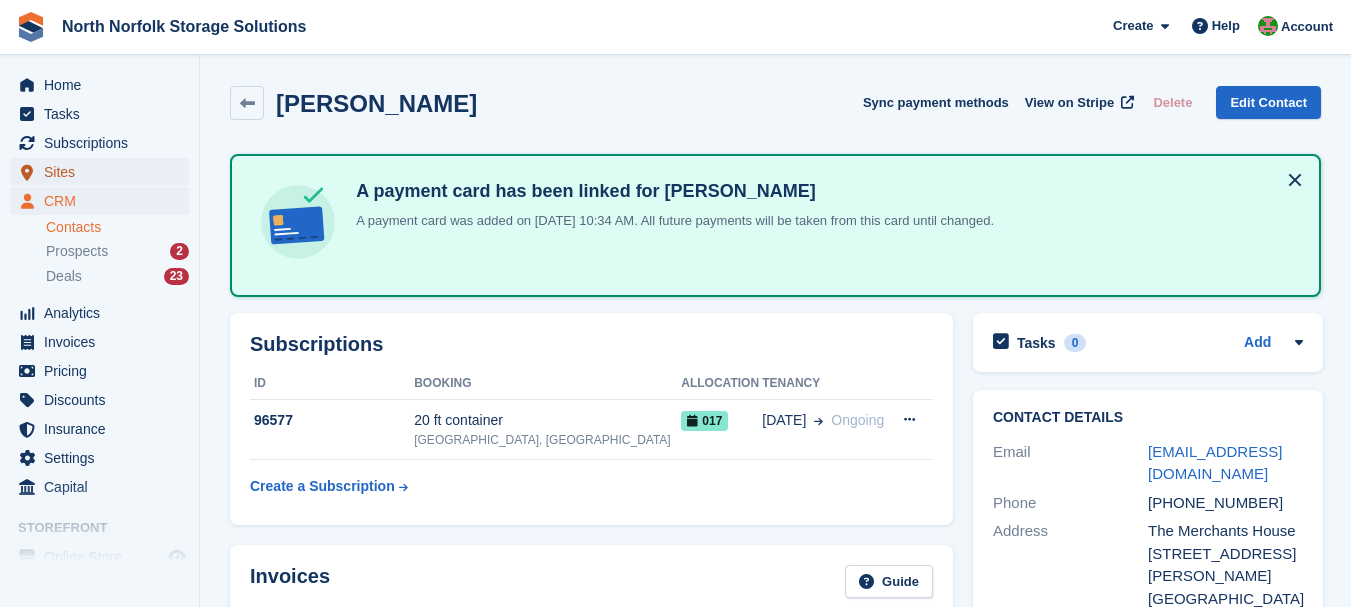 click on "Sites" at bounding box center [104, 172] 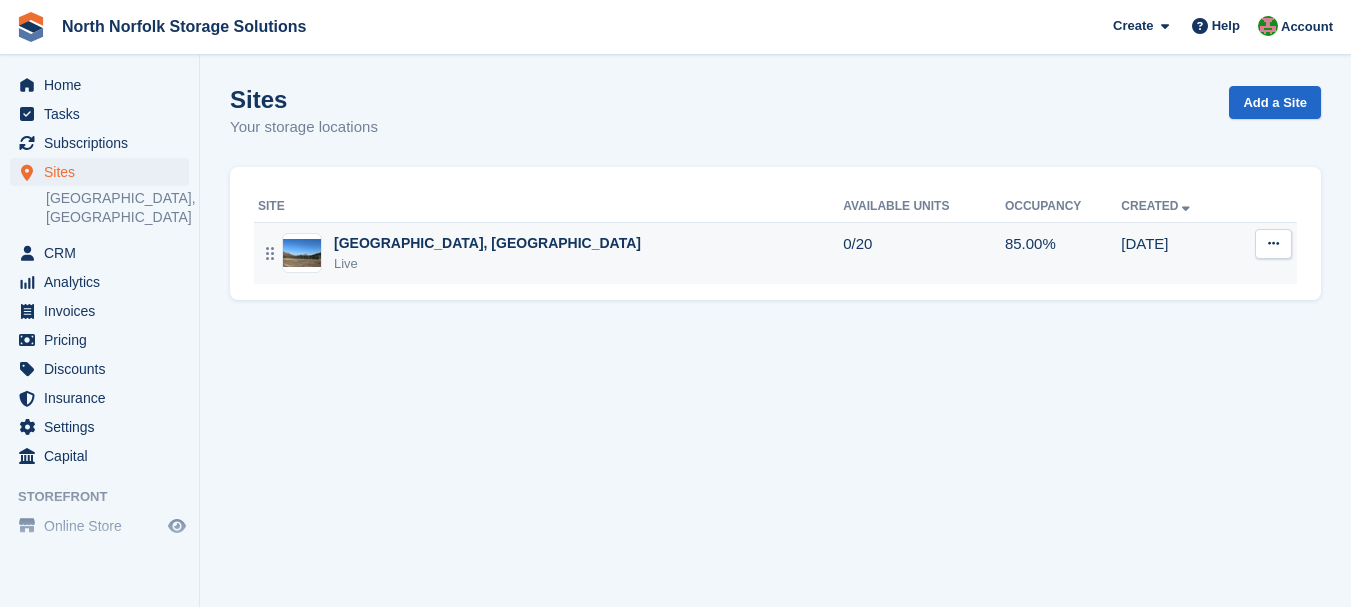 click on "[GEOGRAPHIC_DATA], [GEOGRAPHIC_DATA]" at bounding box center [487, 243] 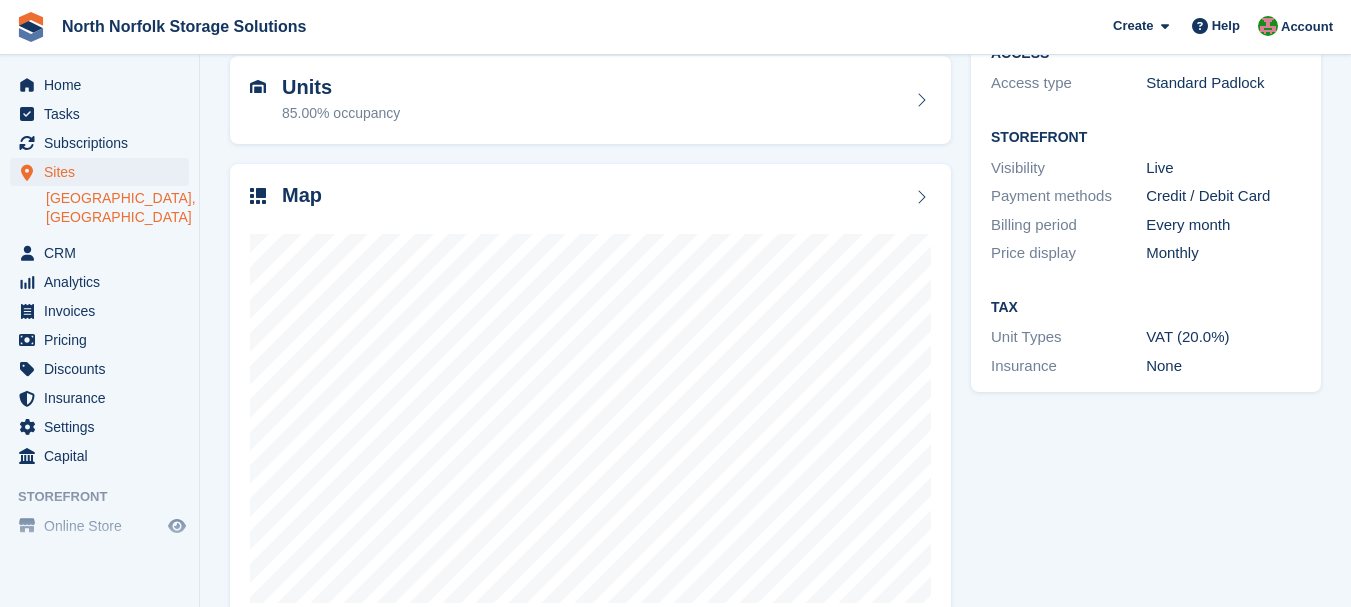 scroll, scrollTop: 200, scrollLeft: 0, axis: vertical 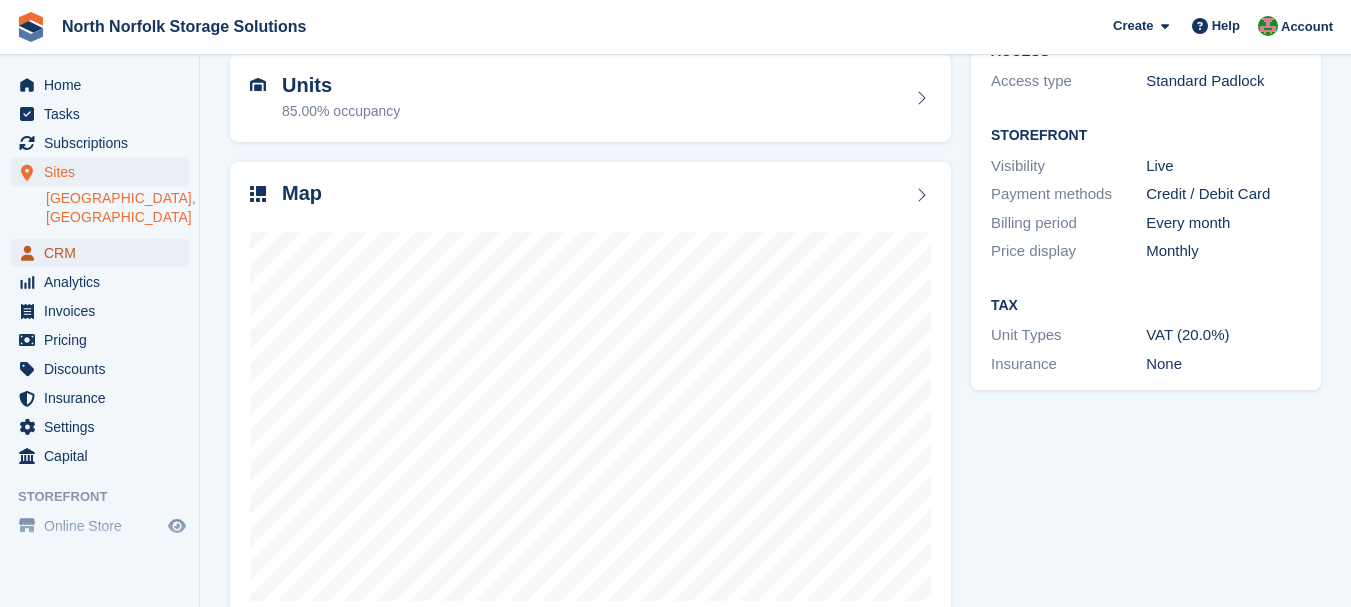 click at bounding box center (27, 253) 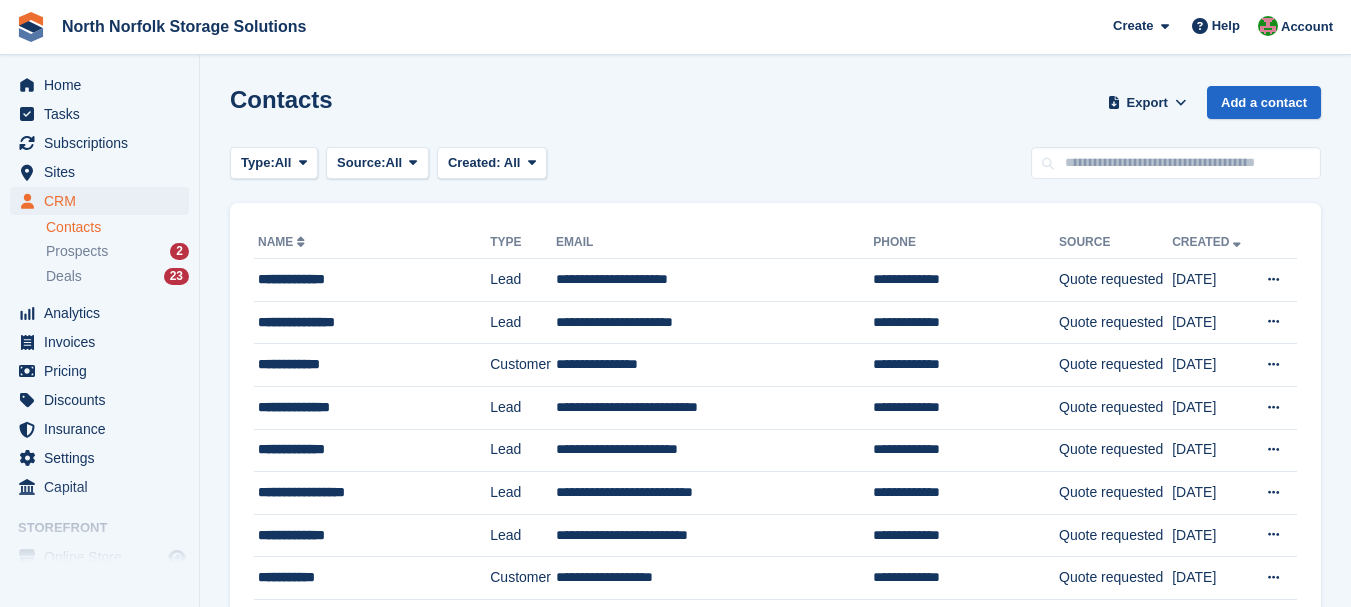 scroll, scrollTop: 0, scrollLeft: 0, axis: both 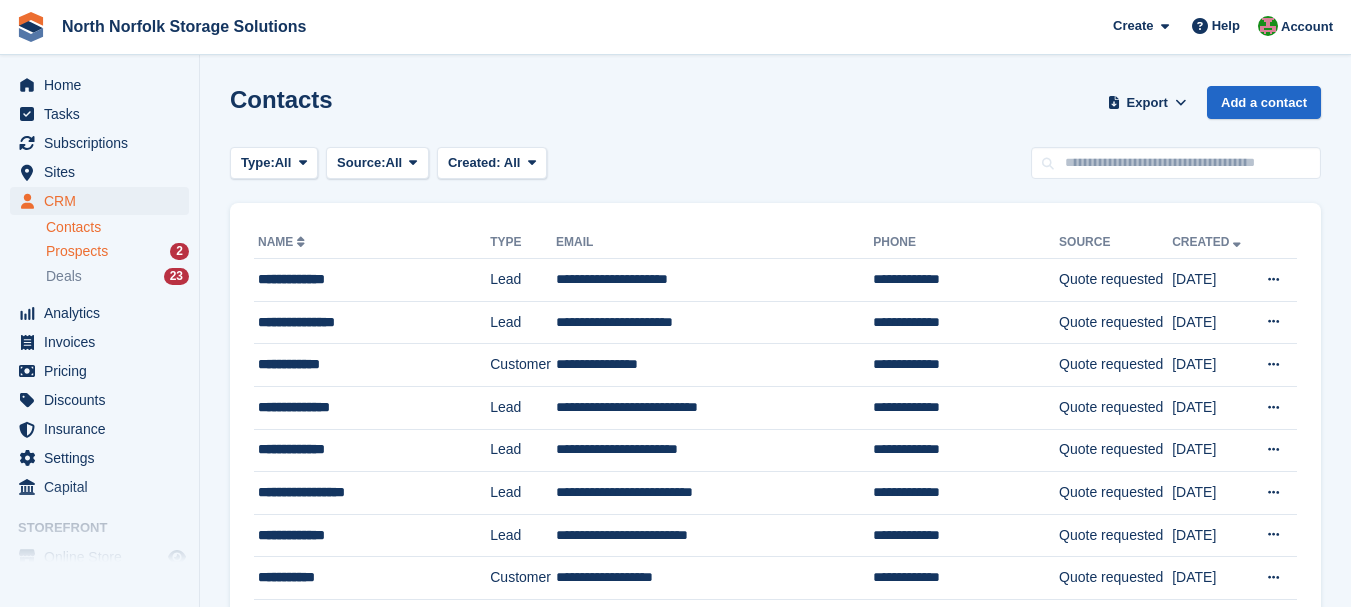 click on "Prospects" at bounding box center [77, 251] 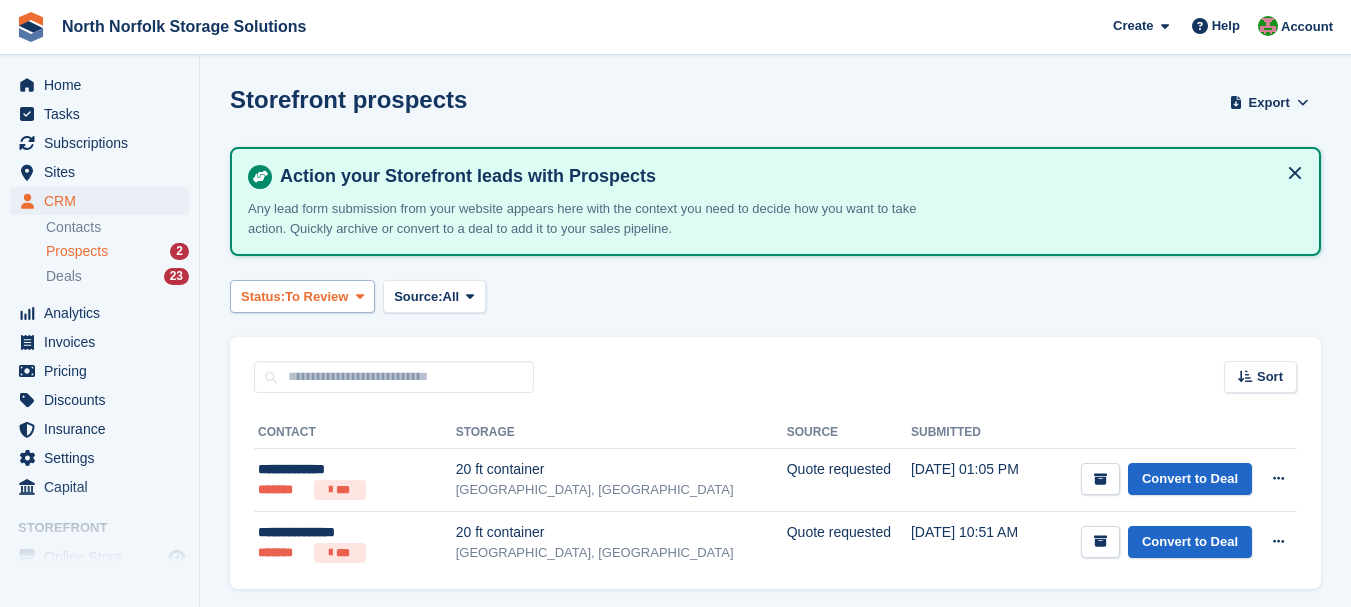 scroll, scrollTop: 66, scrollLeft: 0, axis: vertical 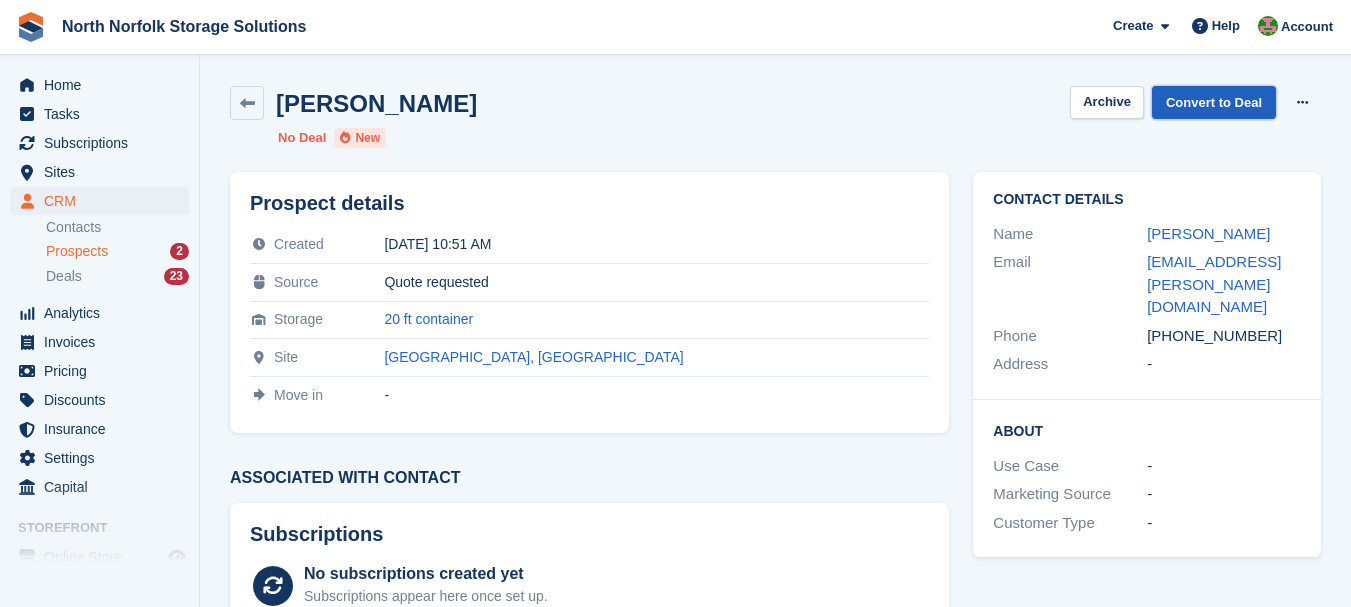 click on "Convert to Deal" at bounding box center [1214, 102] 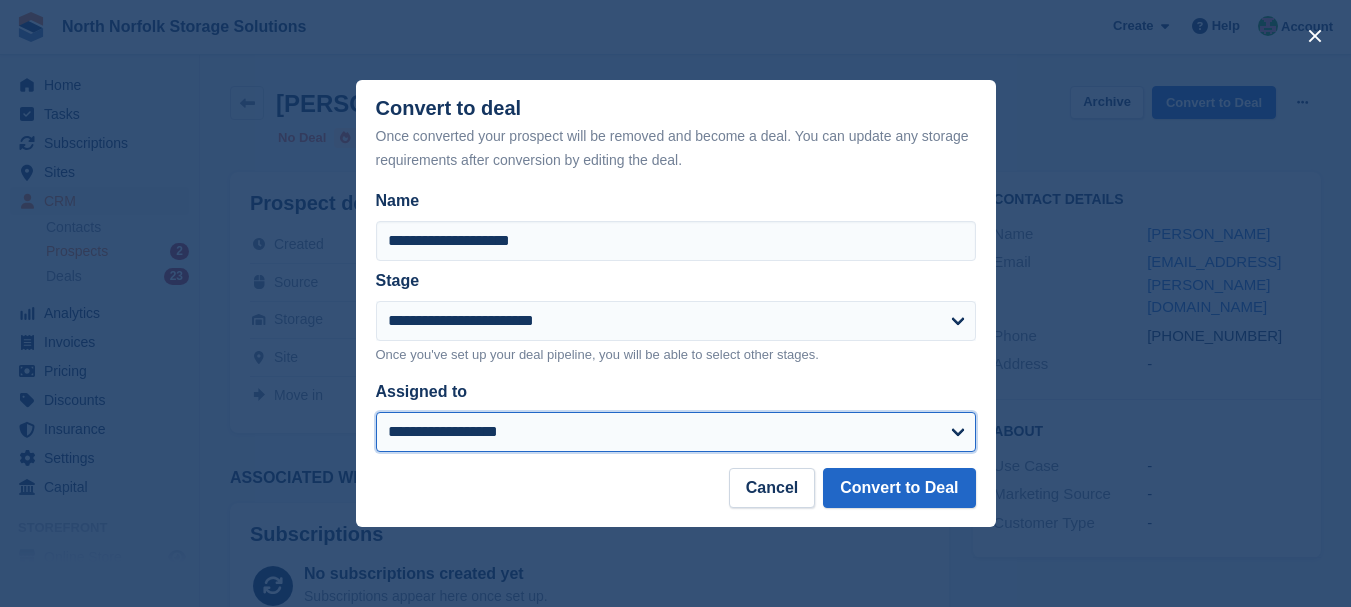 click on "**********" at bounding box center (676, 432) 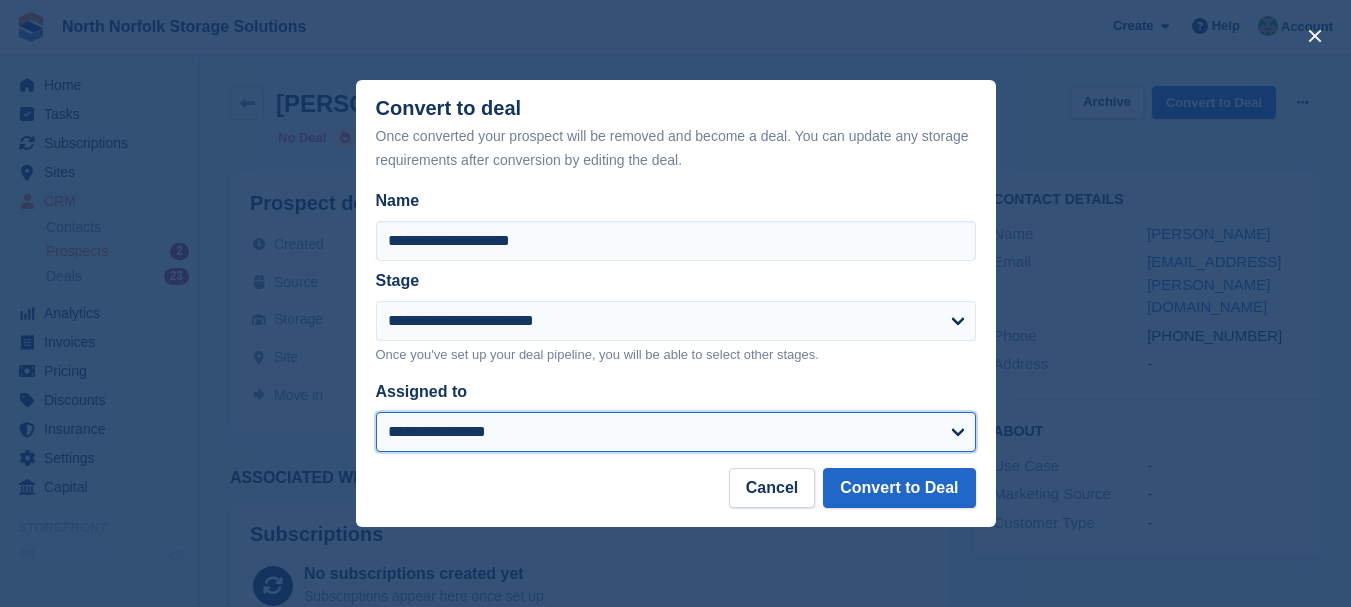 click on "**********" at bounding box center (676, 432) 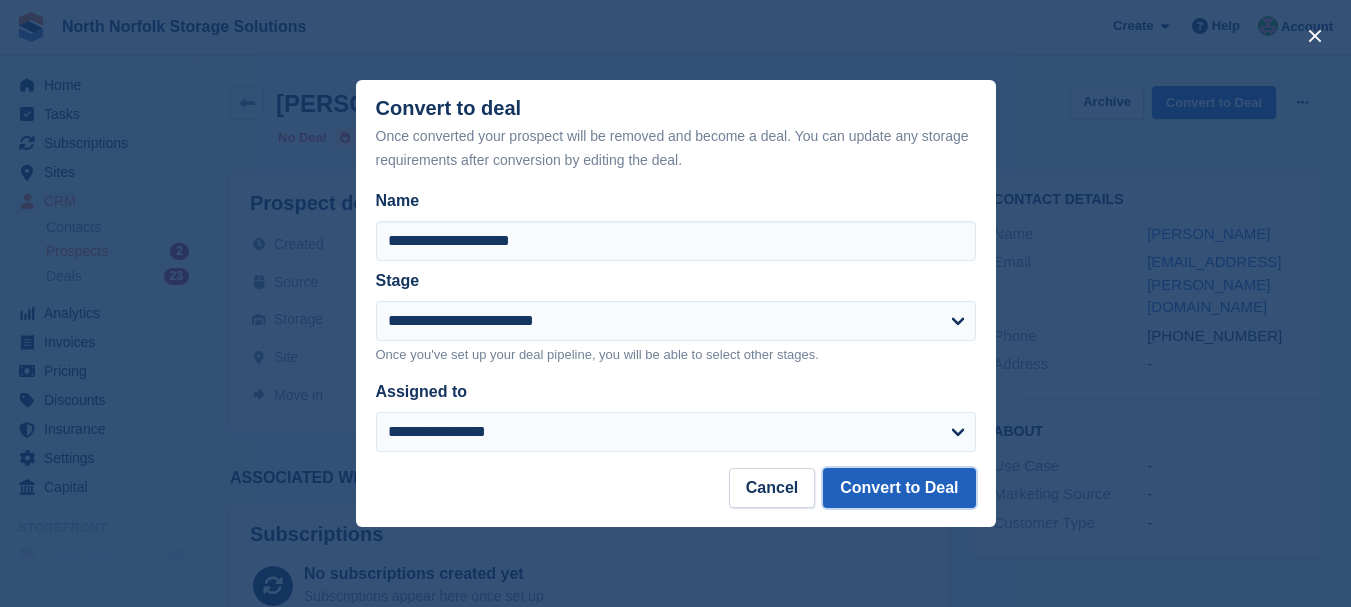 click on "Convert to Deal" at bounding box center [899, 488] 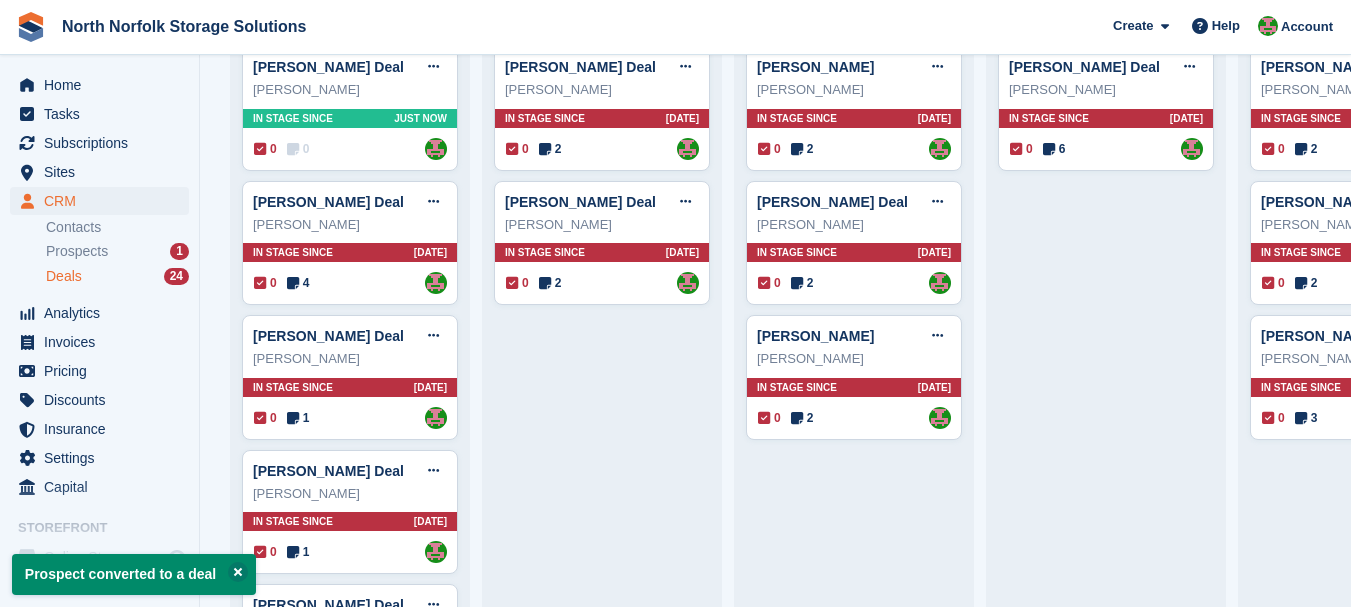 scroll, scrollTop: 200, scrollLeft: 0, axis: vertical 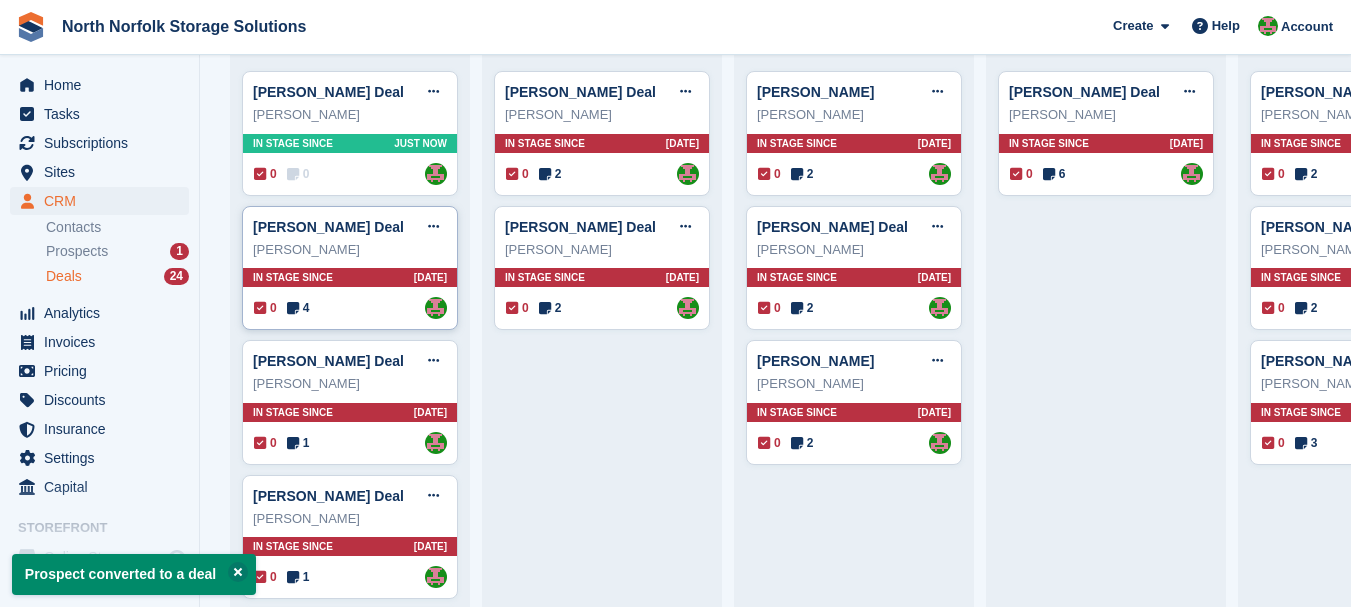 click on "David Marris" at bounding box center [350, 250] 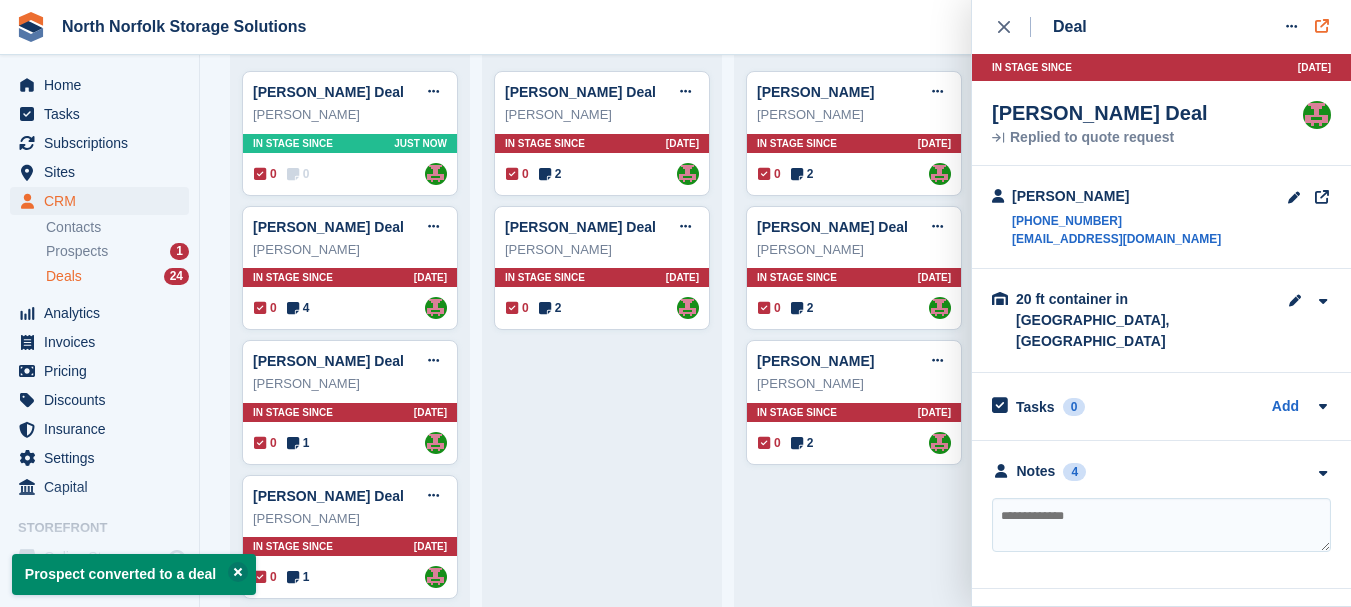 click at bounding box center [1323, 25] 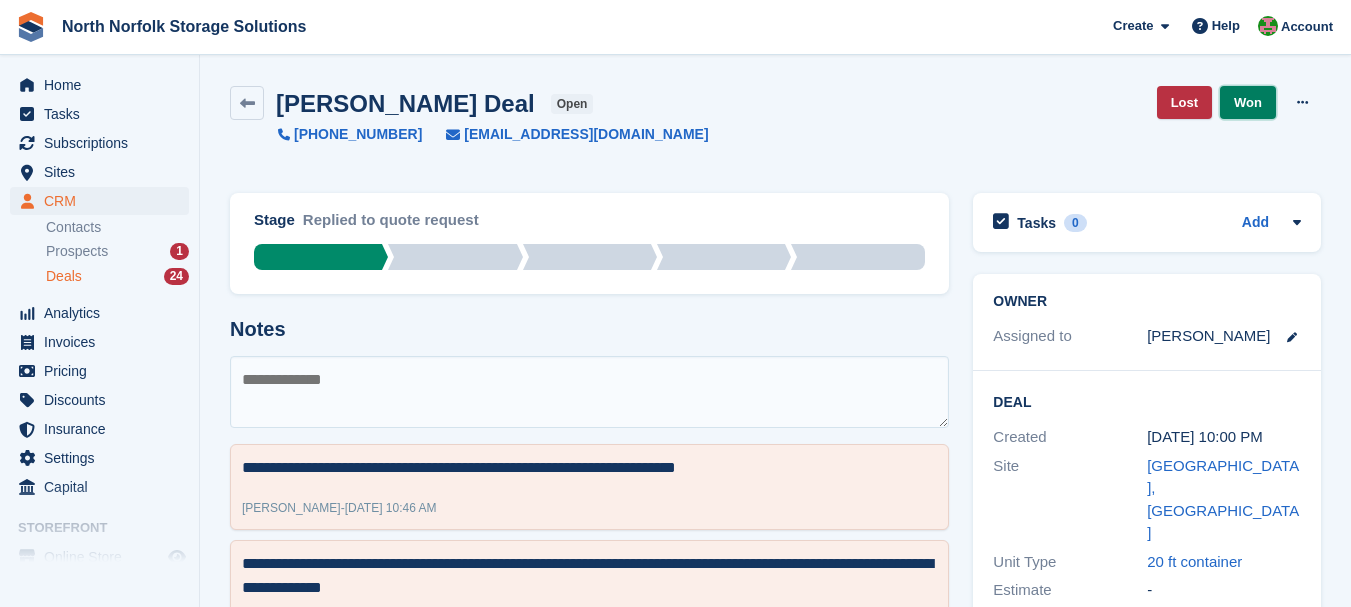 click on "Won" at bounding box center (1248, 102) 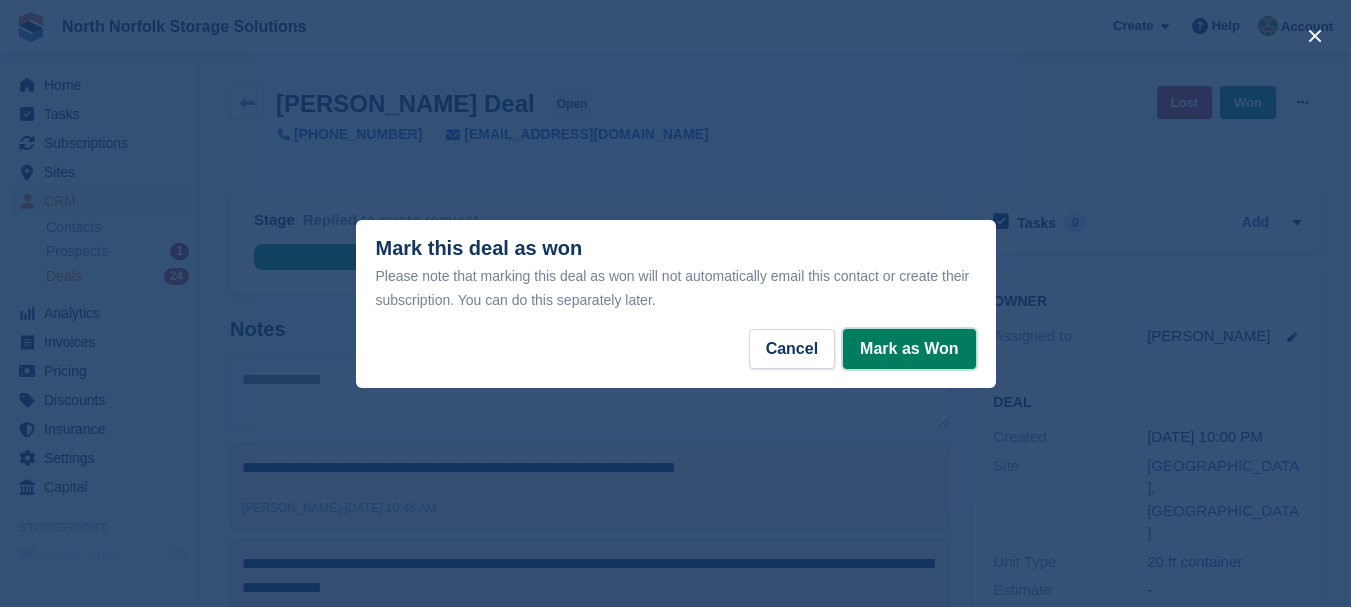 click on "Mark as Won" at bounding box center (909, 349) 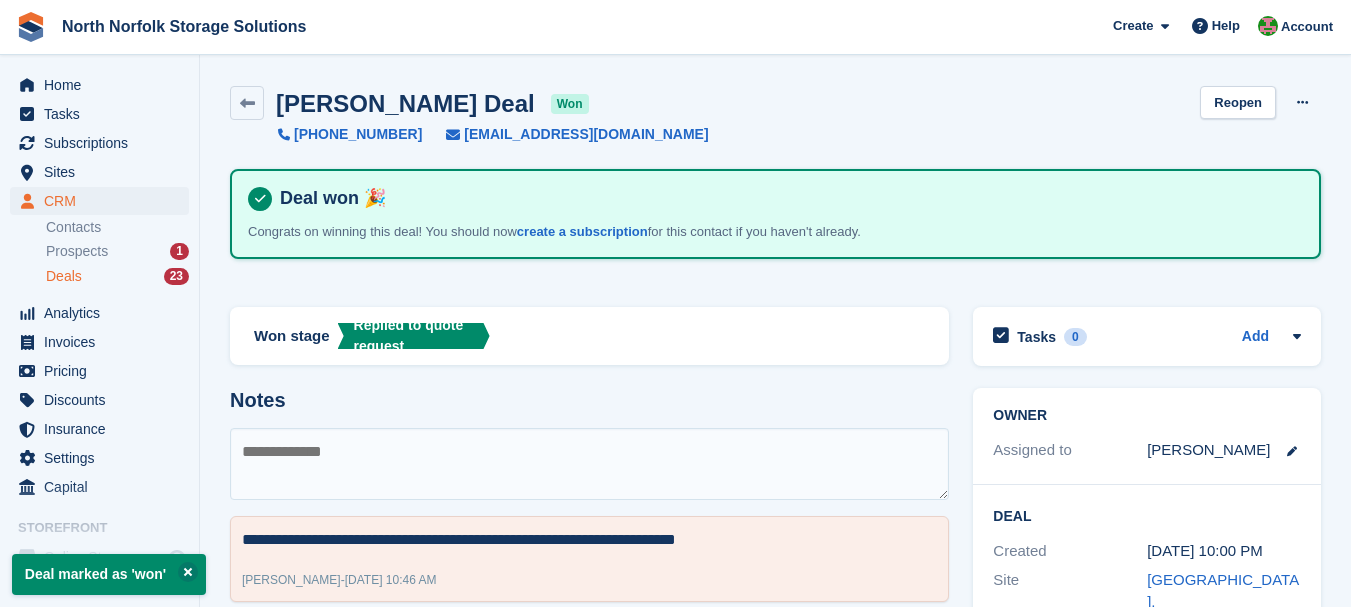 click on "Deals" at bounding box center [64, 276] 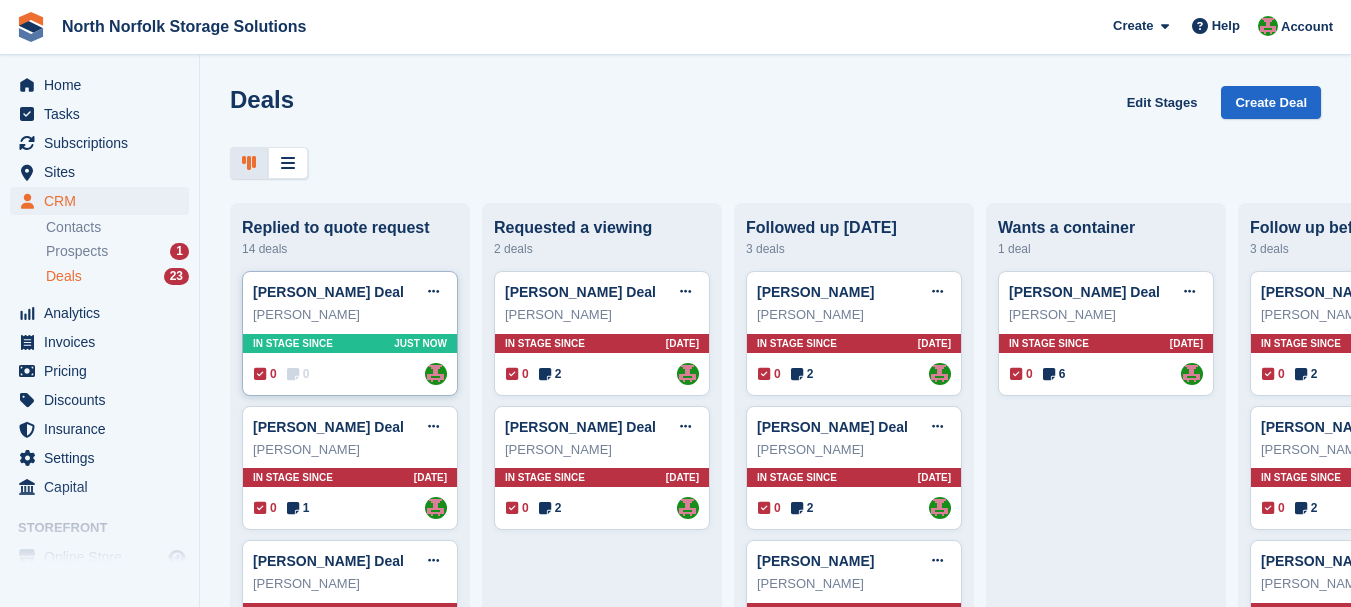 click on "Peter Nicholson Deal
Edit deal
Mark as won
Mark as lost
Delete deal
Peter Nicholson
In stage since Just now
0
0
Assigned to Katherine Phelps" at bounding box center (350, 333) 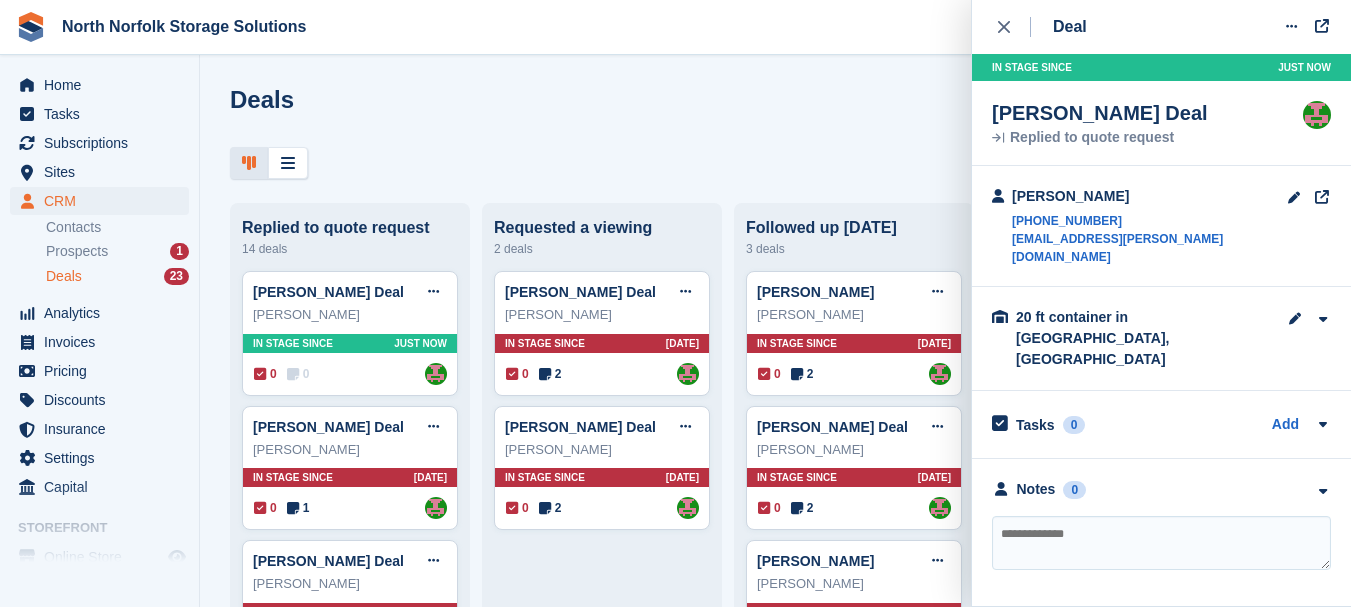 click at bounding box center (1161, 543) 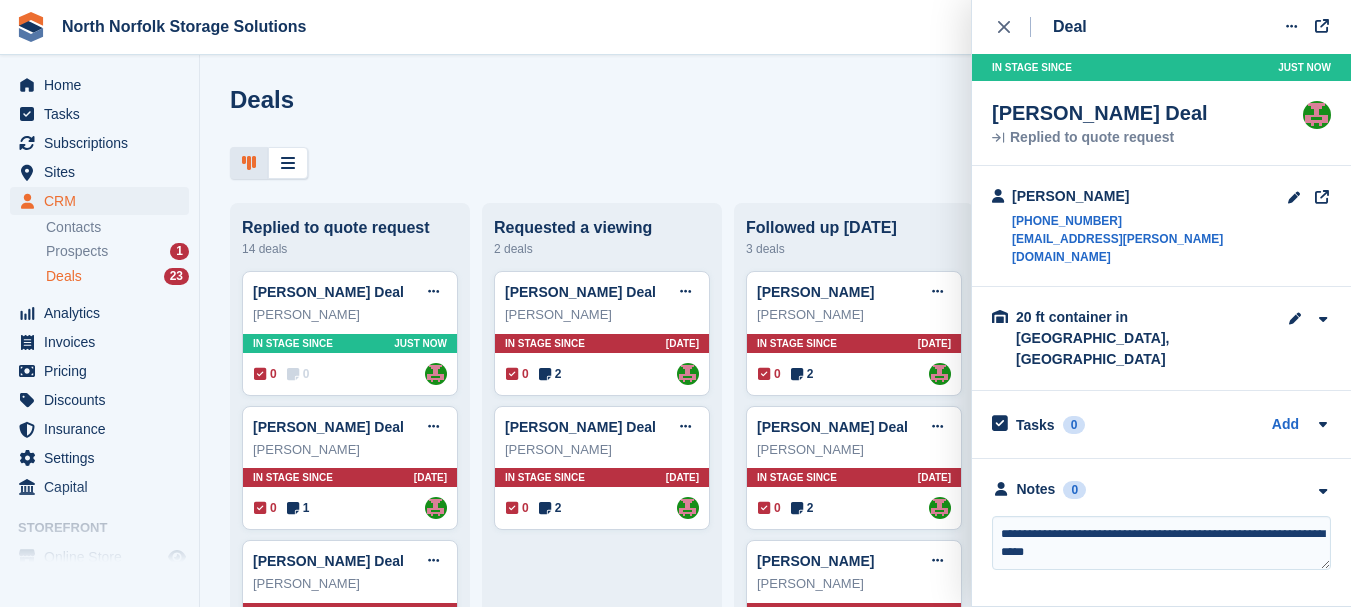 type on "**********" 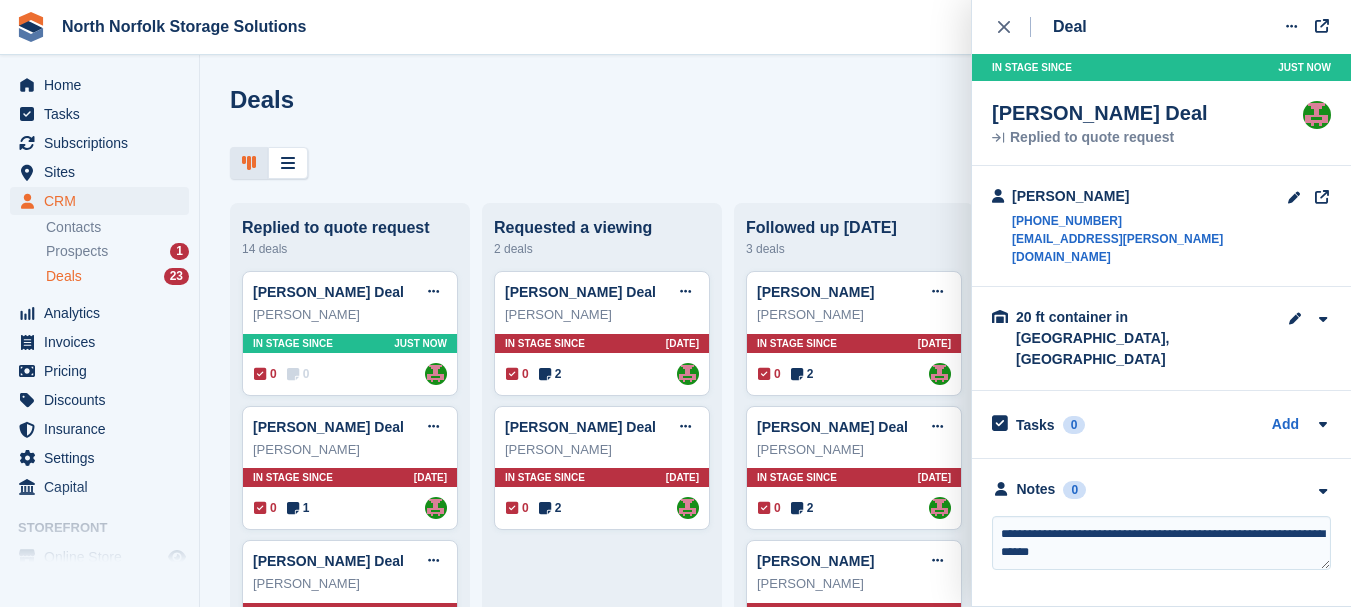 type 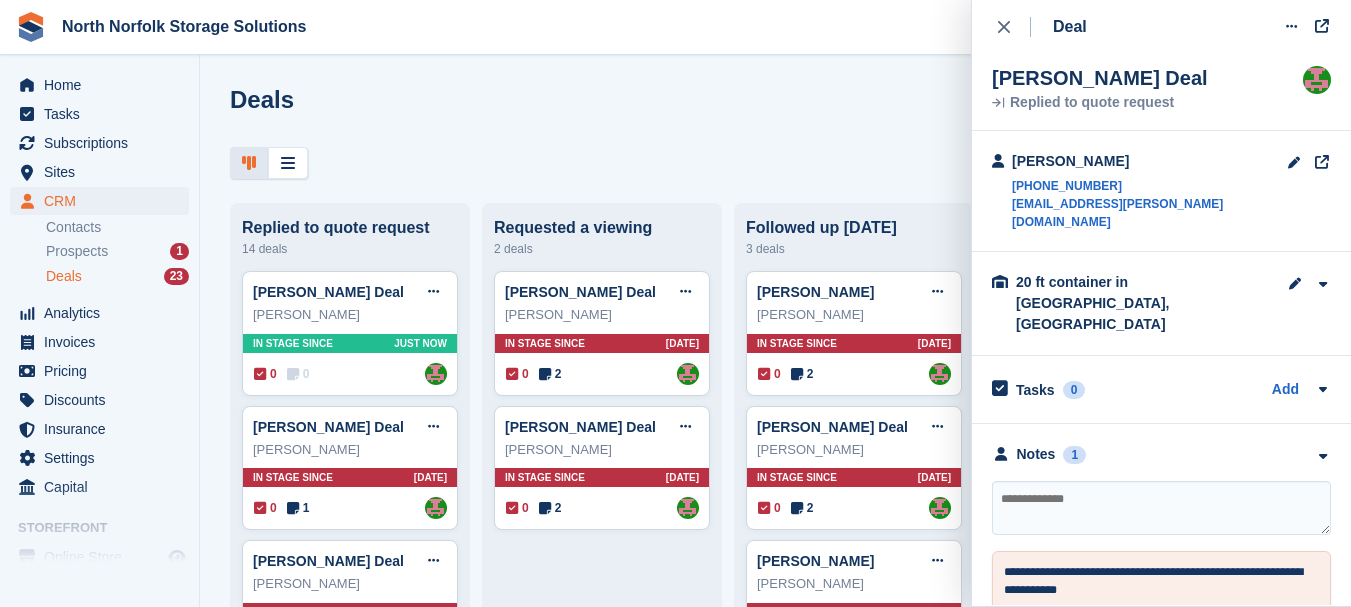 scroll, scrollTop: 0, scrollLeft: 0, axis: both 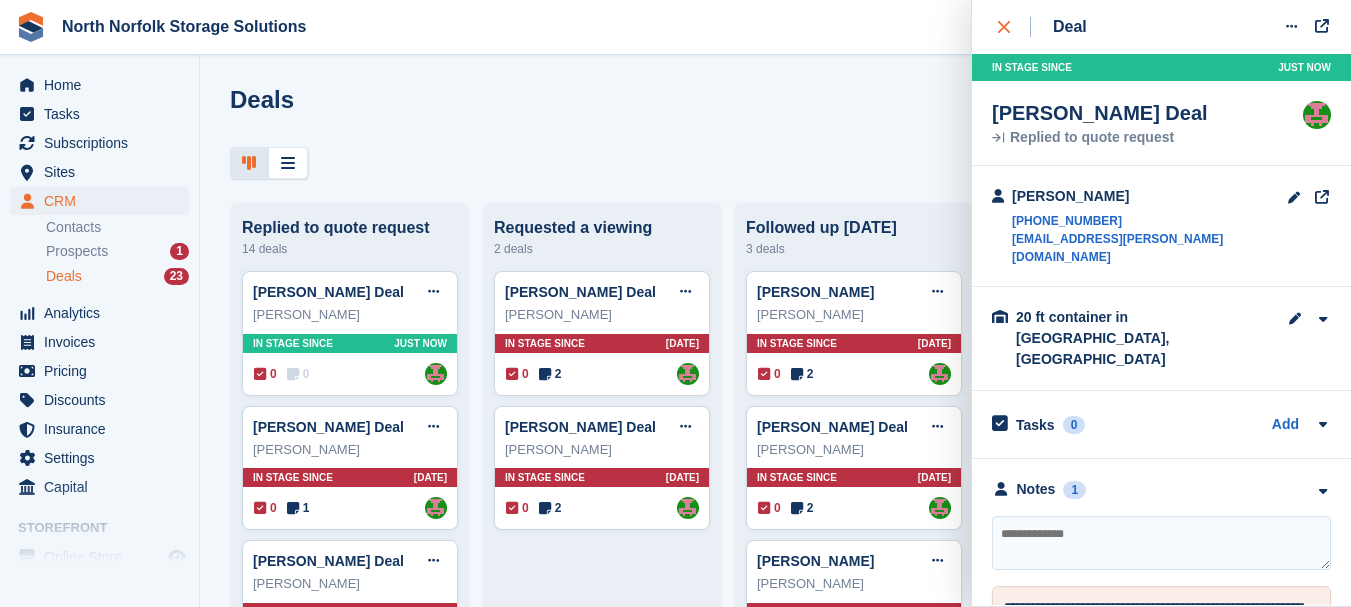 click at bounding box center (1014, 27) 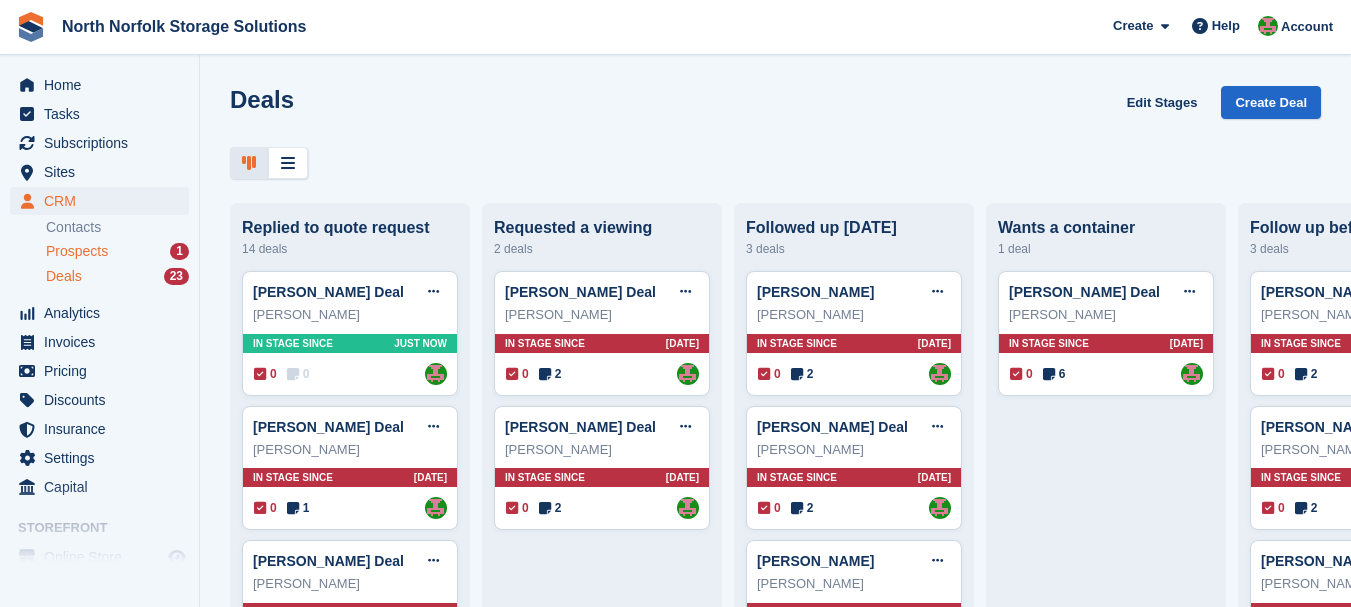 click on "Prospects" at bounding box center (77, 251) 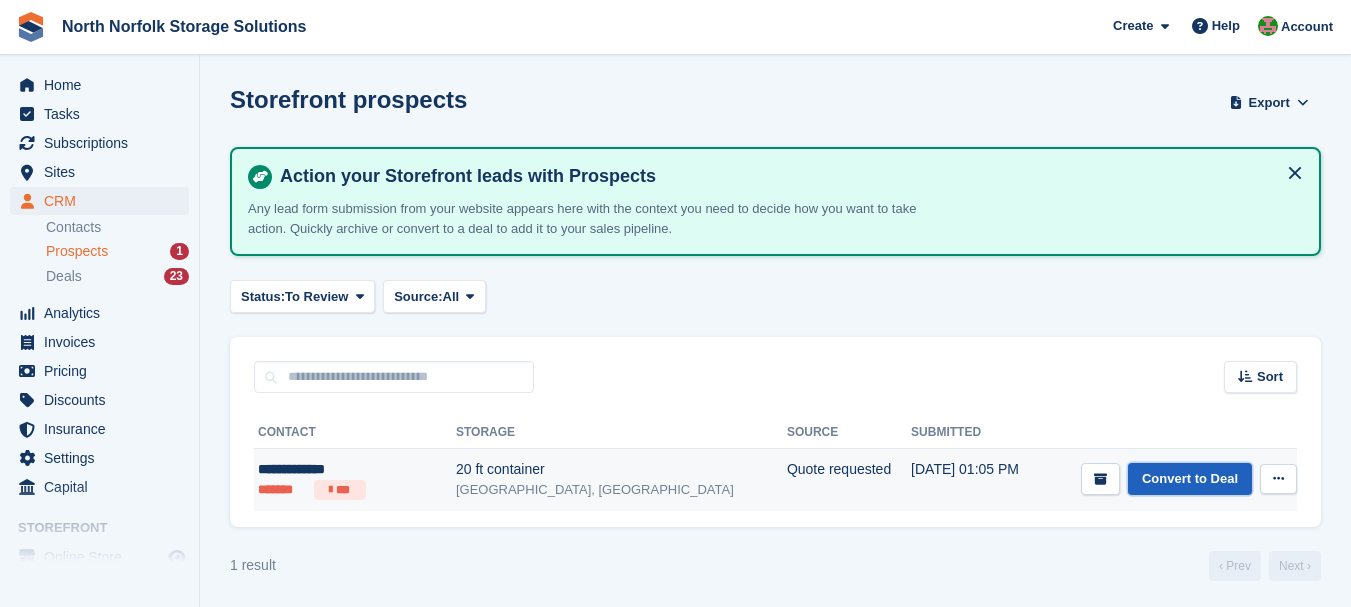 click on "Convert to Deal" at bounding box center [1190, 479] 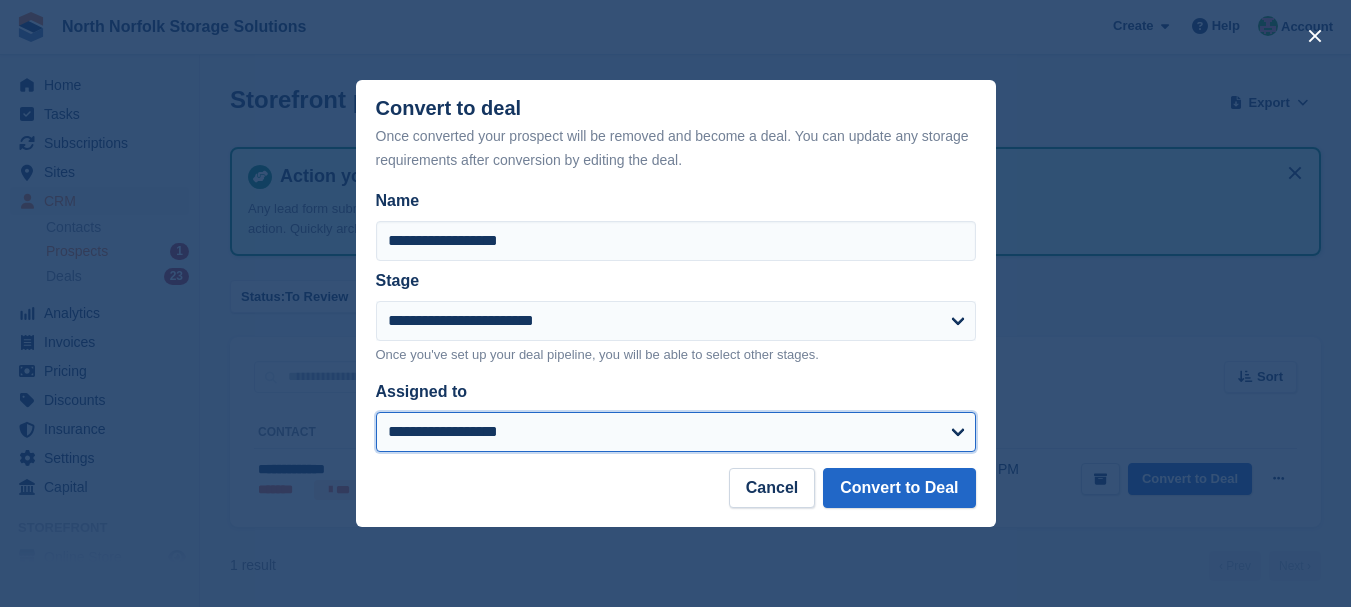 click on "**********" at bounding box center (676, 432) 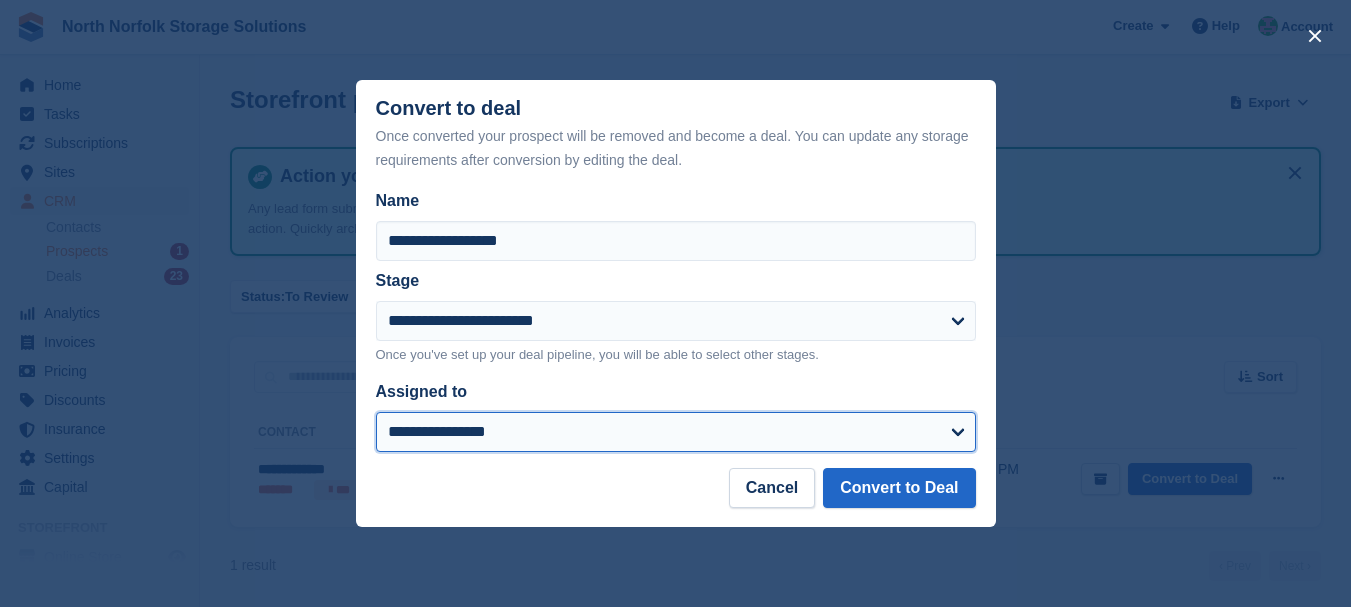 click on "**********" at bounding box center [676, 432] 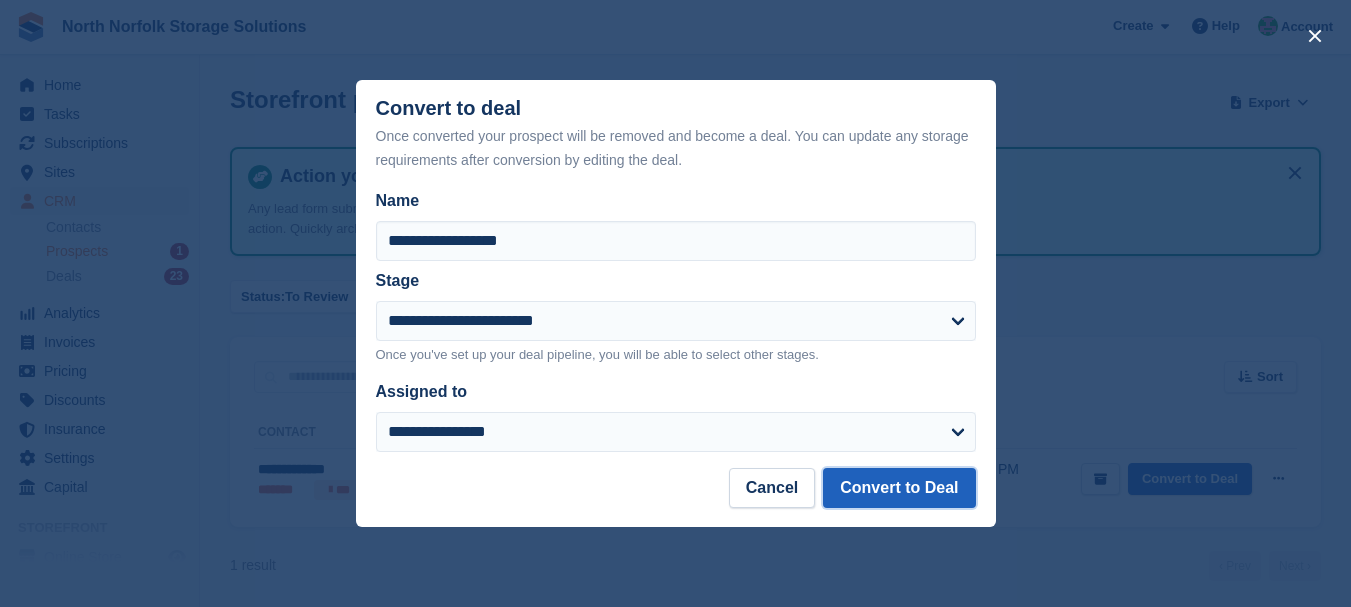 click on "Convert to Deal" at bounding box center (899, 488) 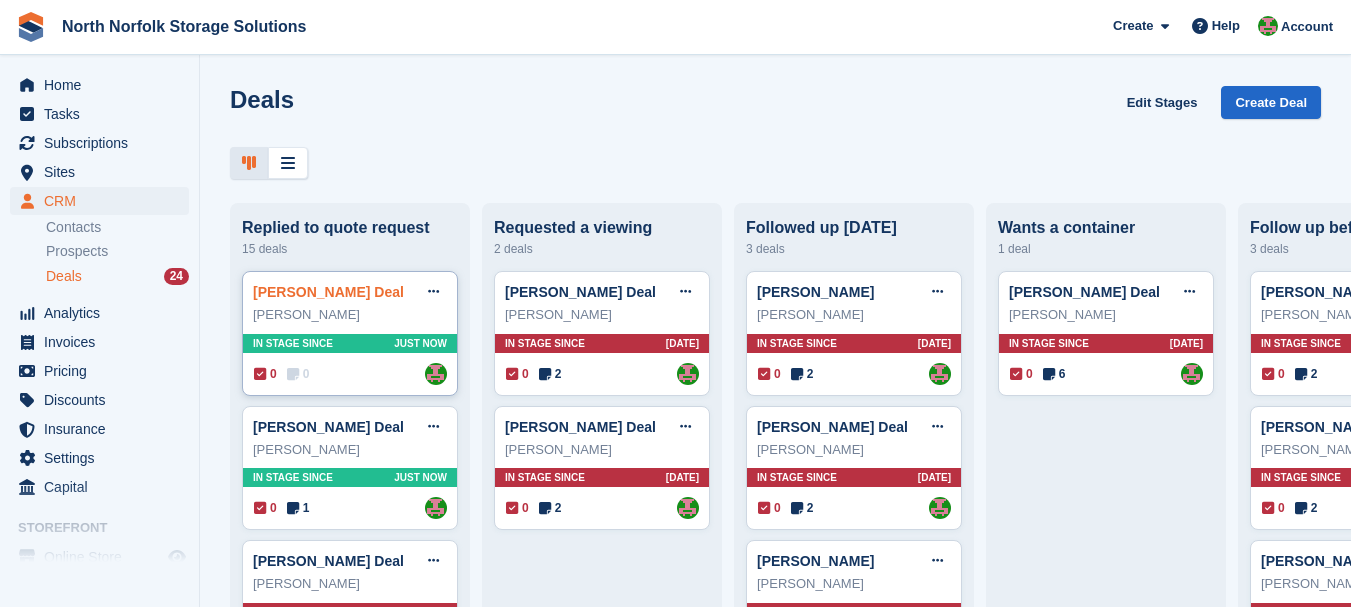 click on "[PERSON_NAME] Deal" at bounding box center [328, 292] 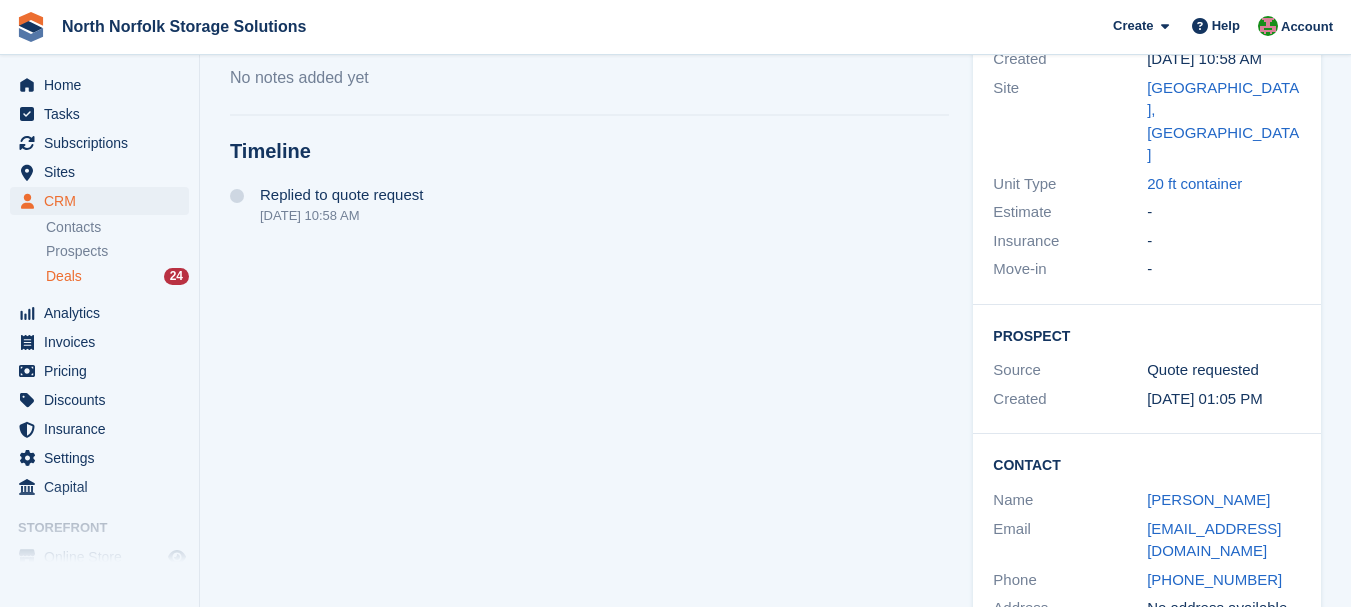 scroll, scrollTop: 400, scrollLeft: 0, axis: vertical 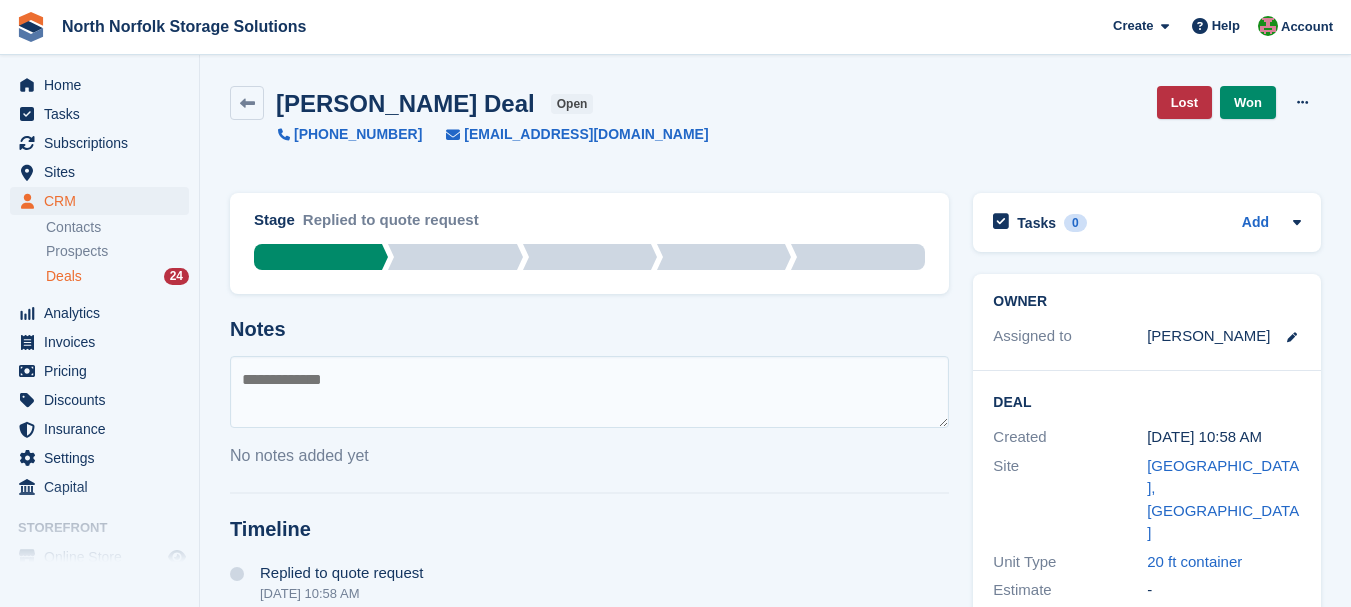 click at bounding box center [589, 392] 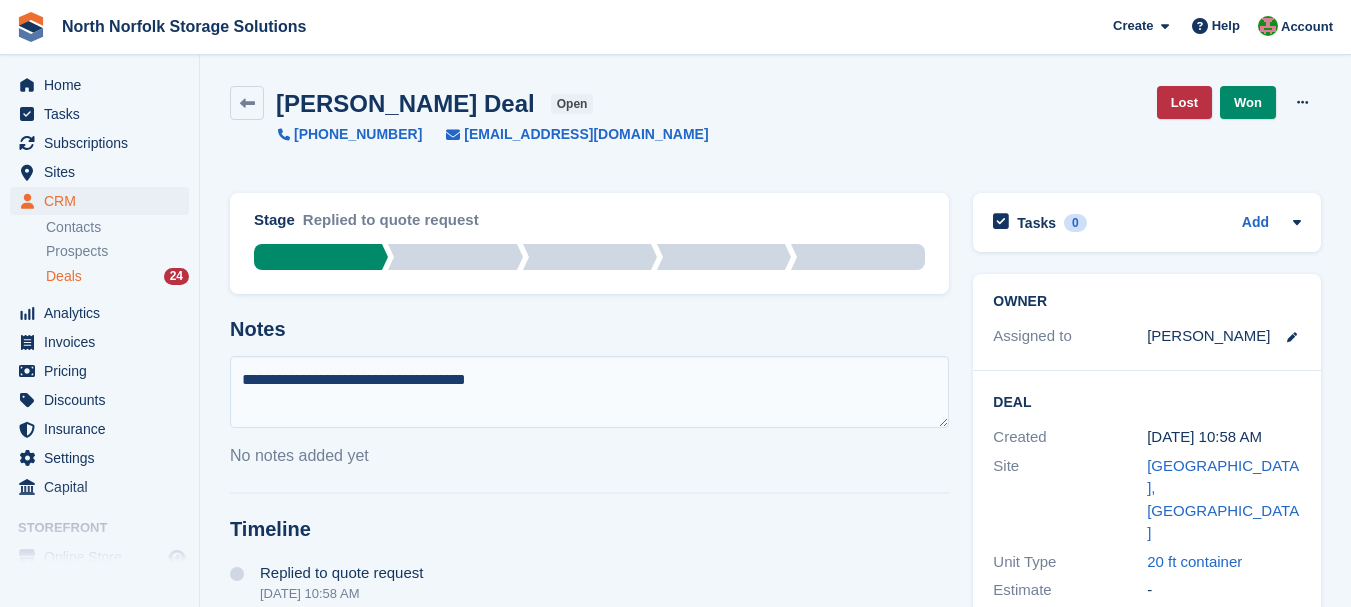 type on "**********" 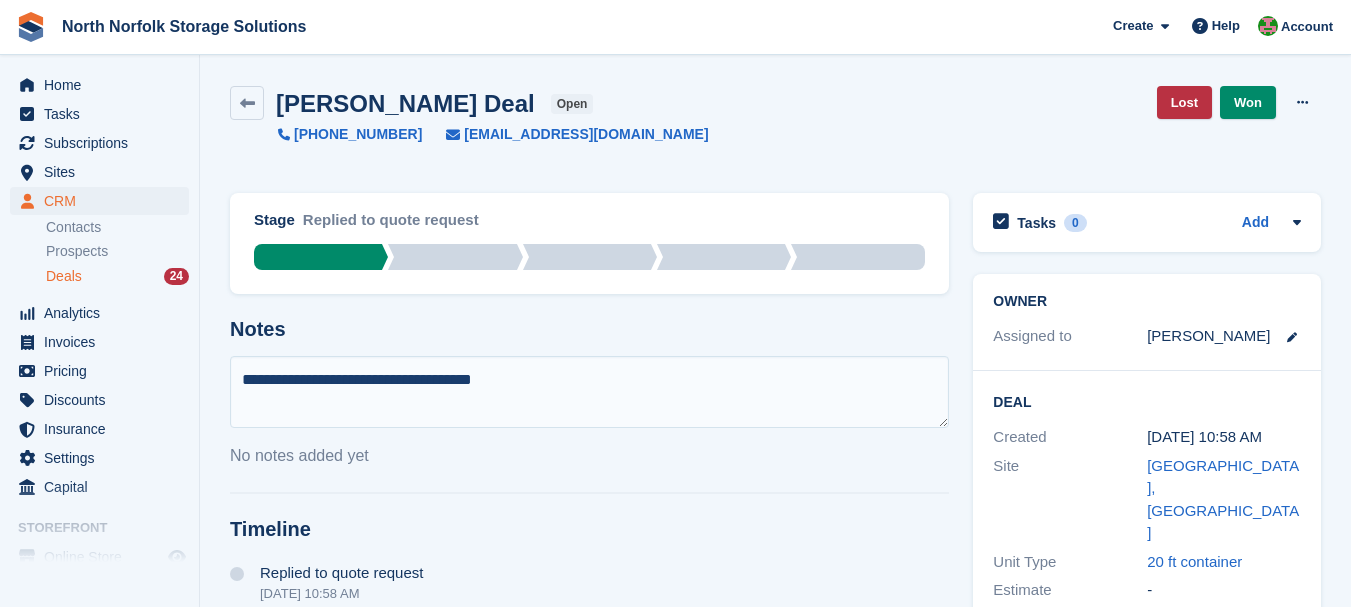 type 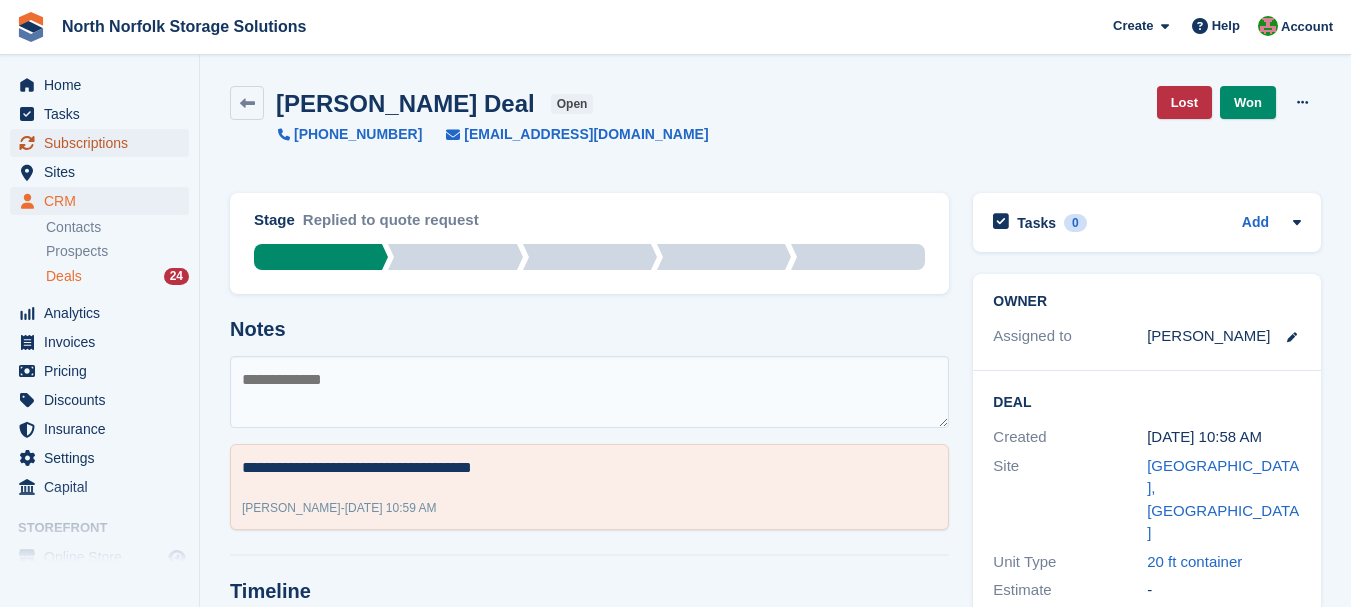 click on "Subscriptions" at bounding box center [104, 143] 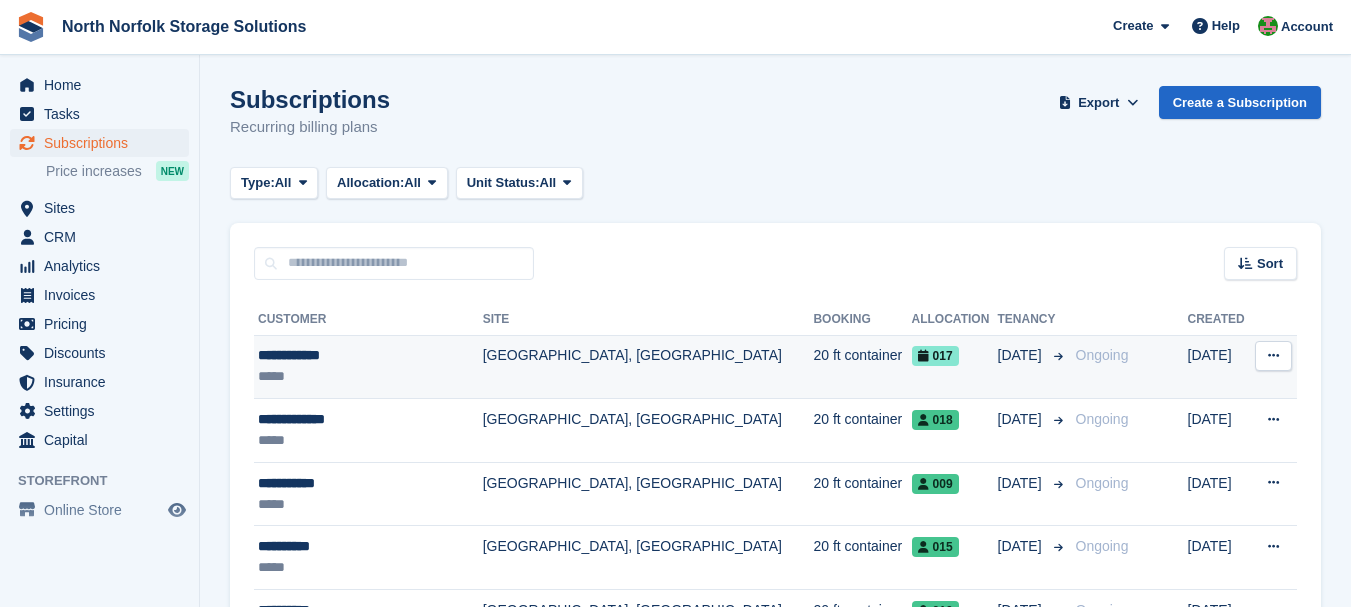 click on "**********" at bounding box center (359, 355) 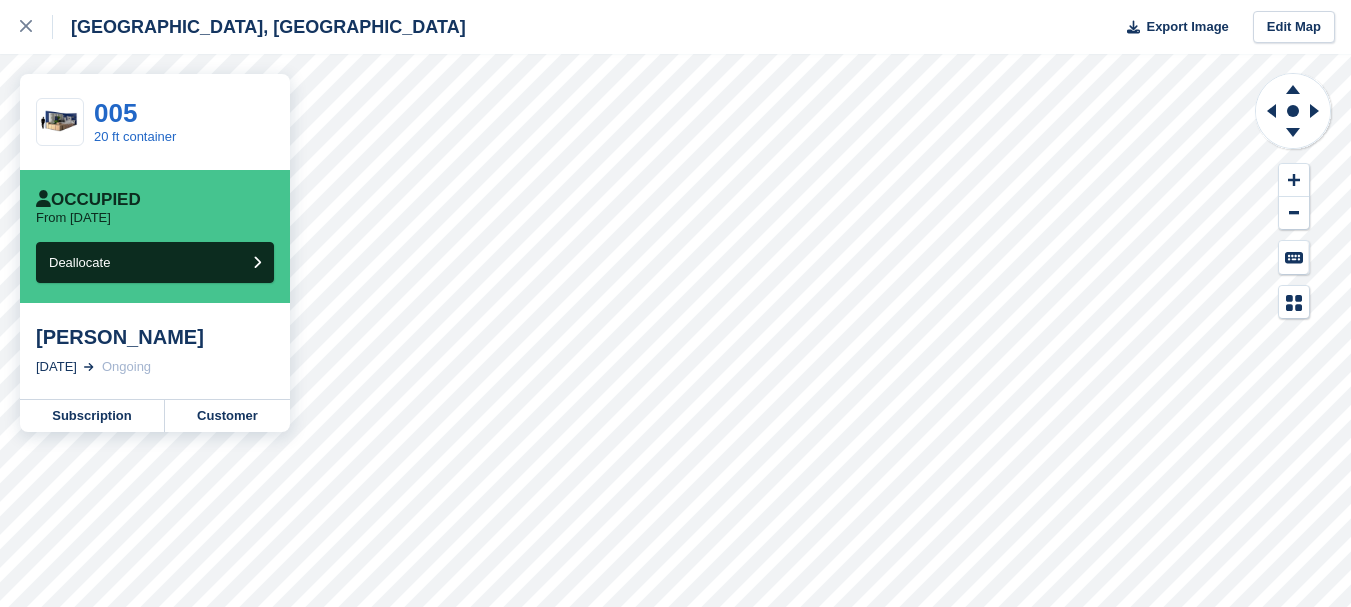 scroll, scrollTop: 0, scrollLeft: 0, axis: both 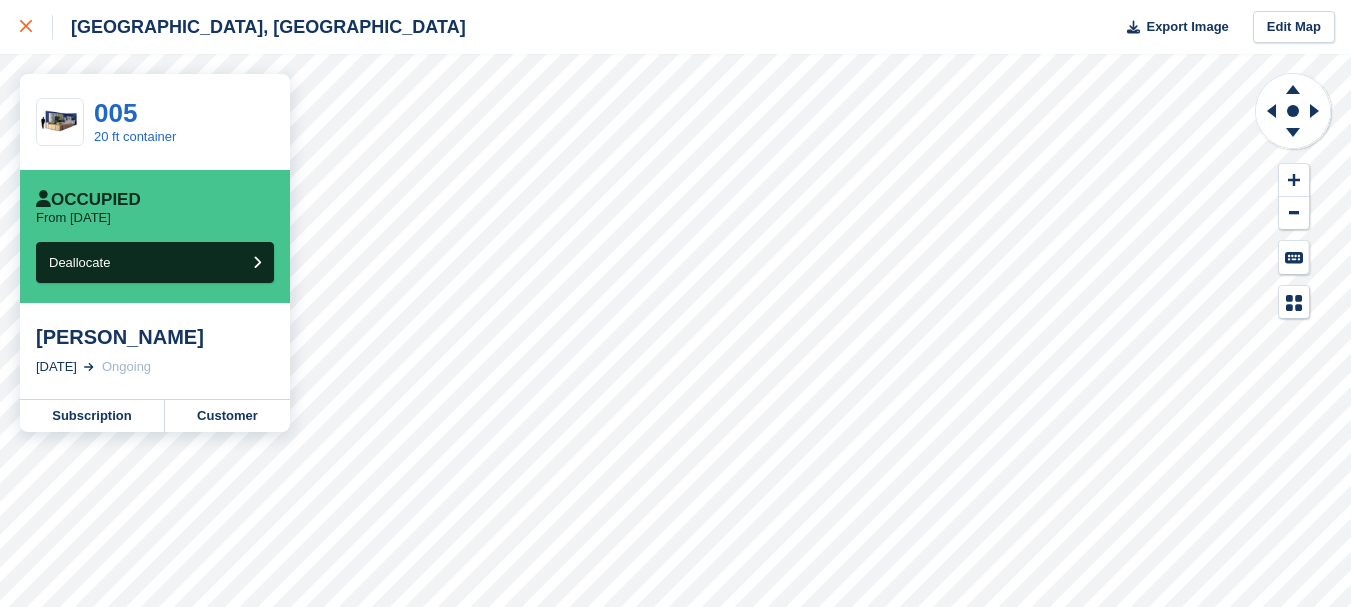 click at bounding box center [36, 27] 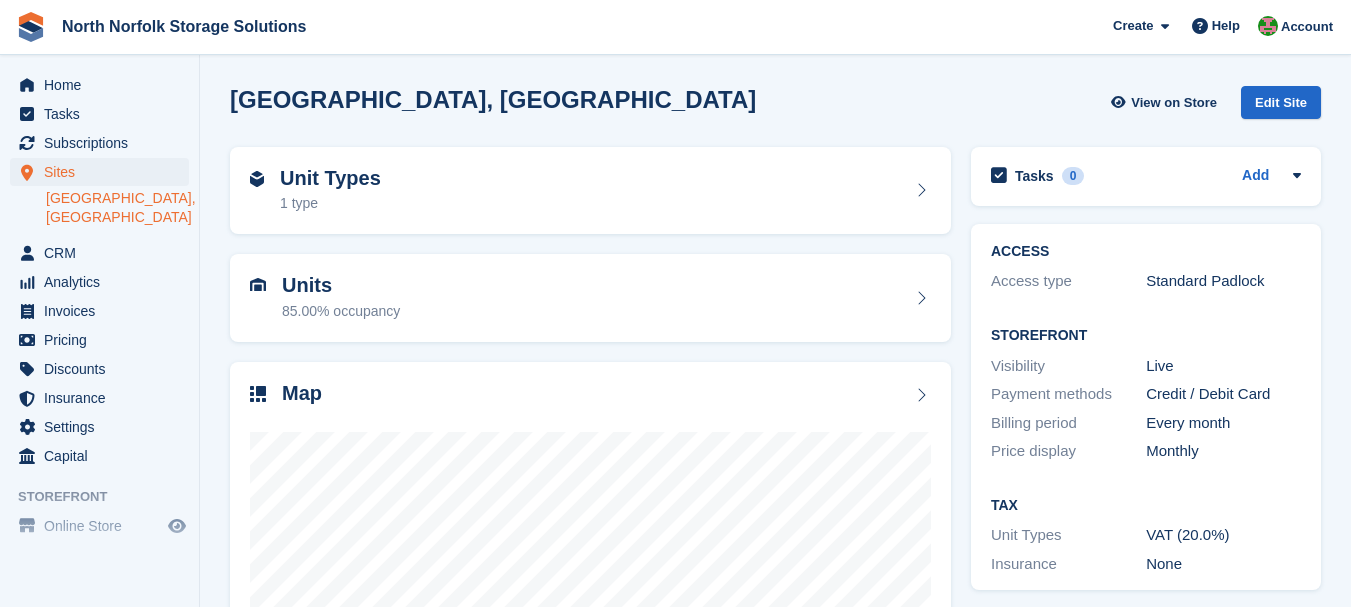 scroll, scrollTop: 0, scrollLeft: 0, axis: both 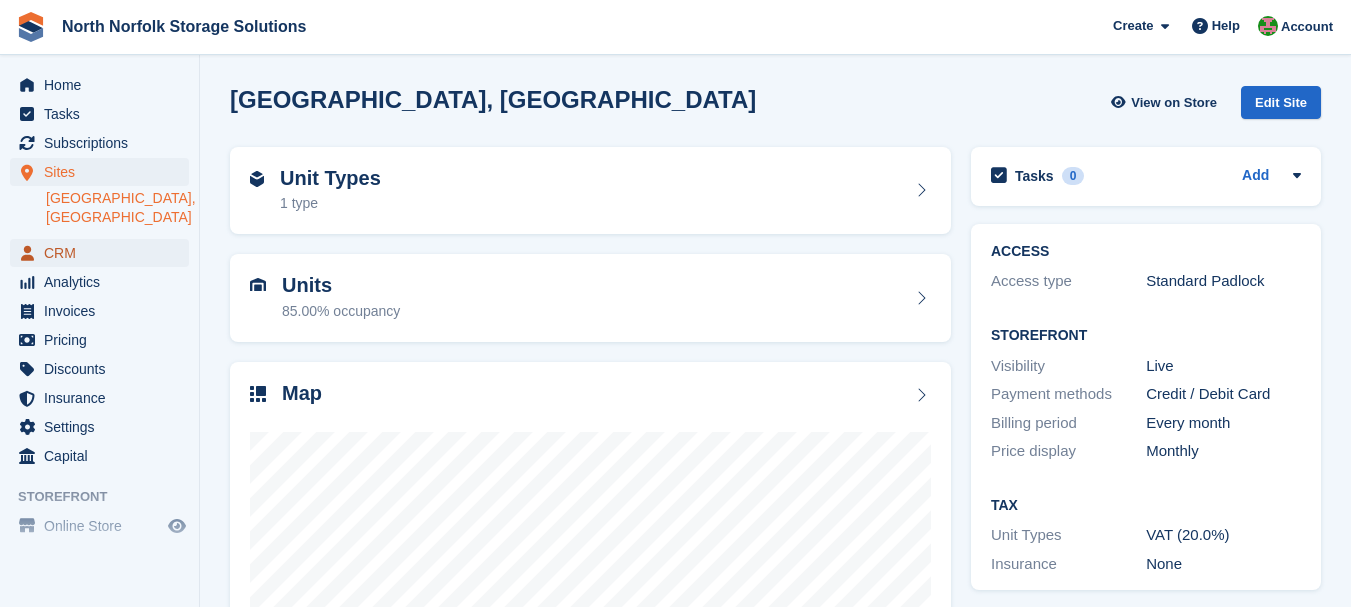 click on "CRM" at bounding box center (104, 253) 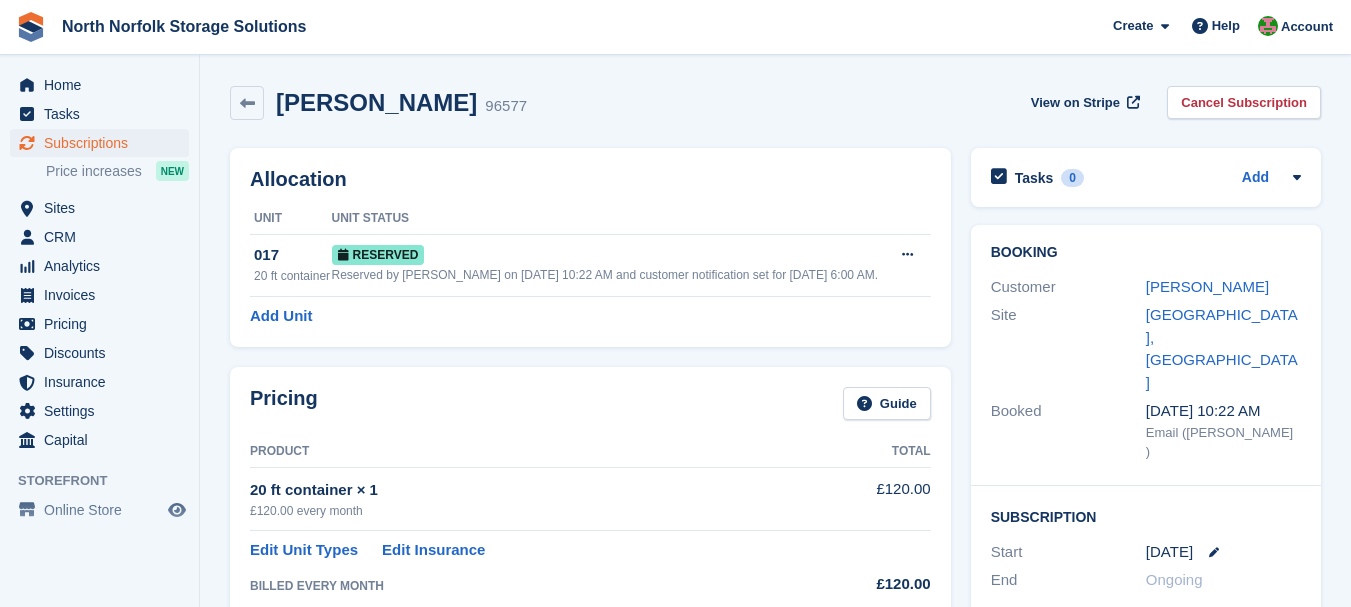 scroll, scrollTop: 0, scrollLeft: 0, axis: both 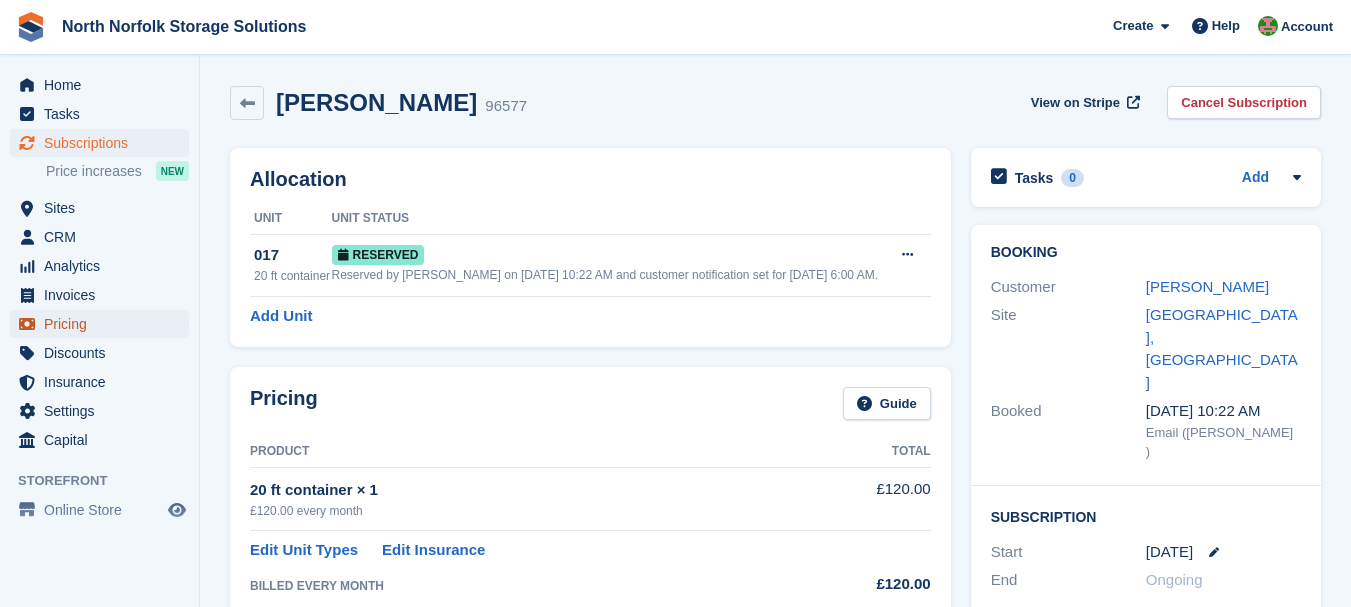 click on "Pricing" at bounding box center (104, 324) 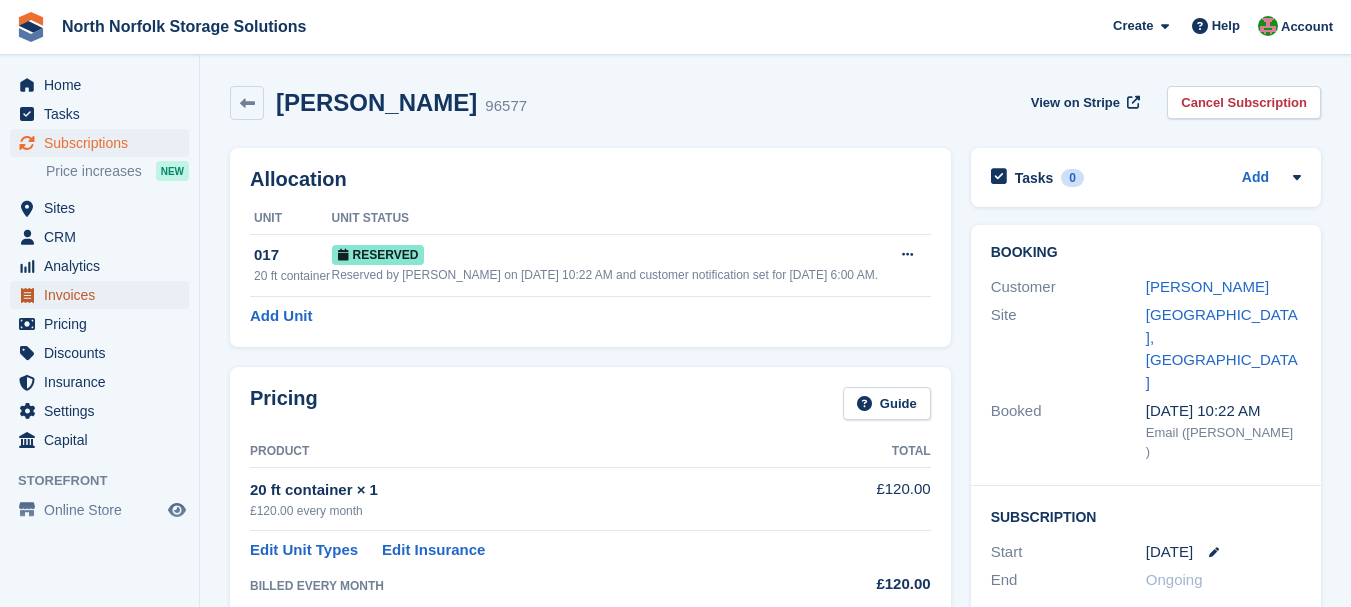click on "Invoices" at bounding box center [104, 295] 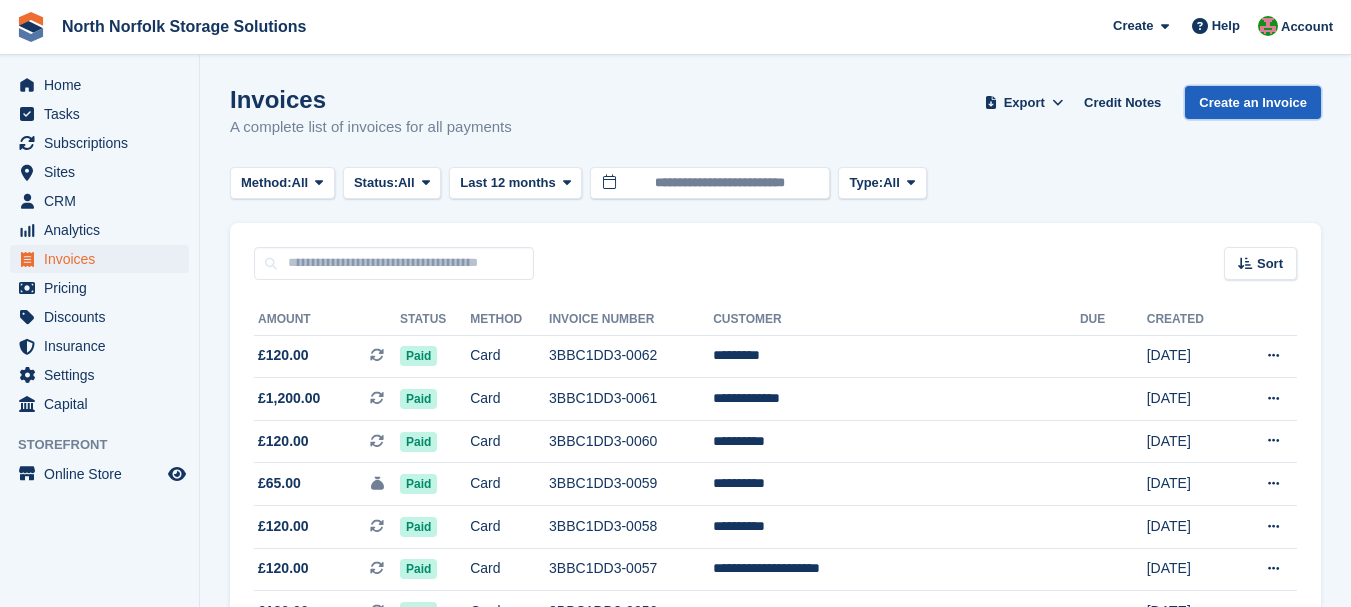 click on "Create an Invoice" at bounding box center [1253, 102] 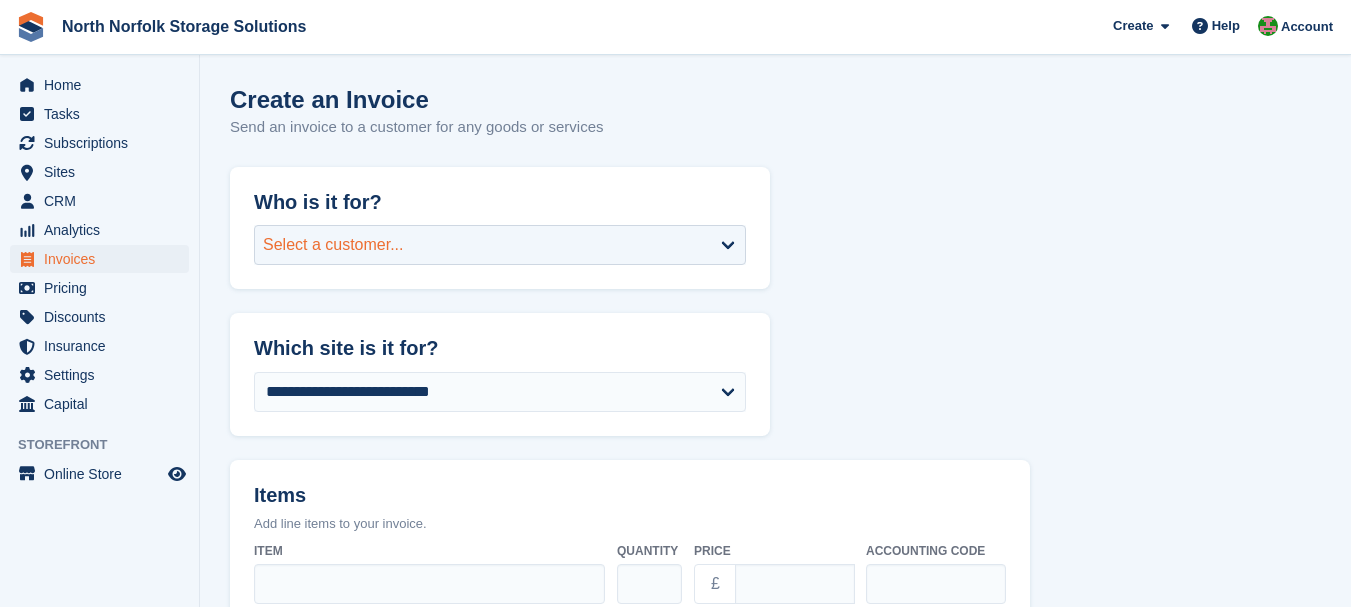 scroll, scrollTop: 0, scrollLeft: 0, axis: both 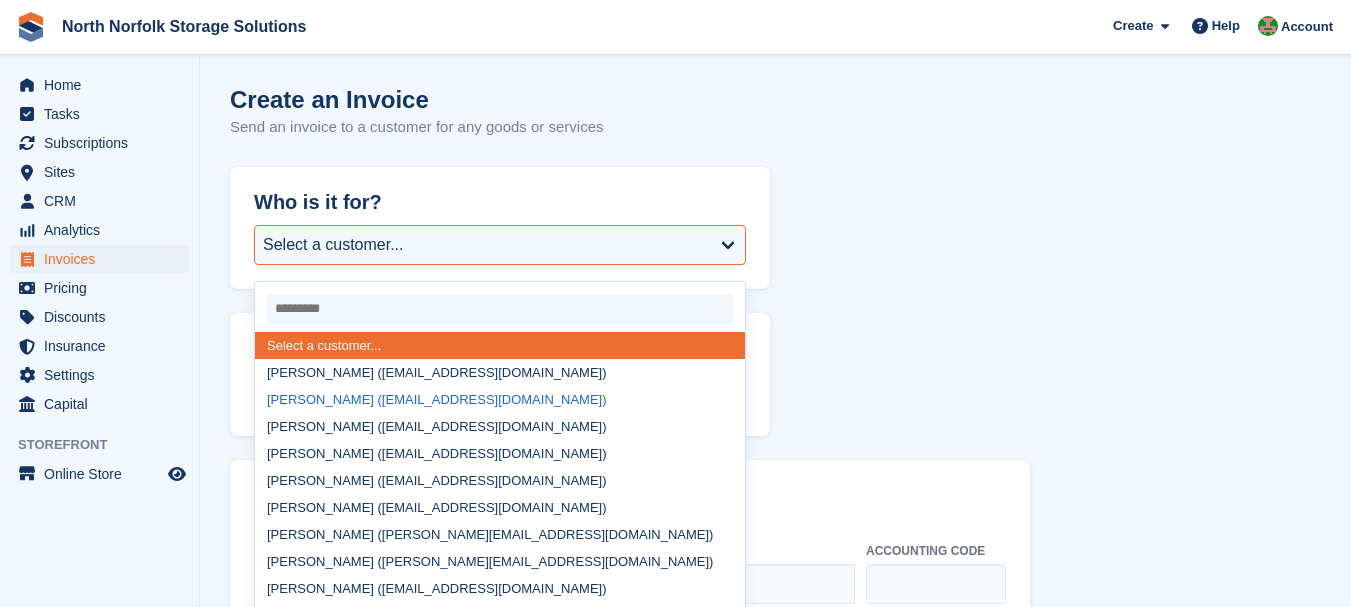 click on "David Marris (marrisdc@aol.com)" at bounding box center [500, 399] 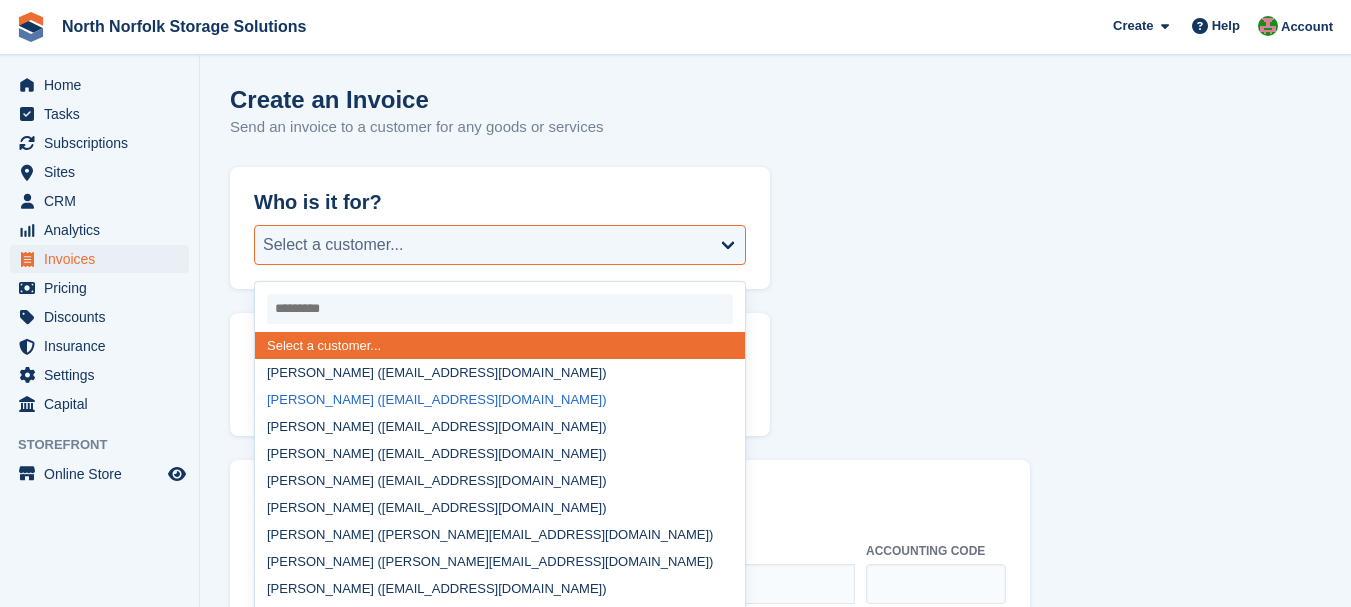 select on "******" 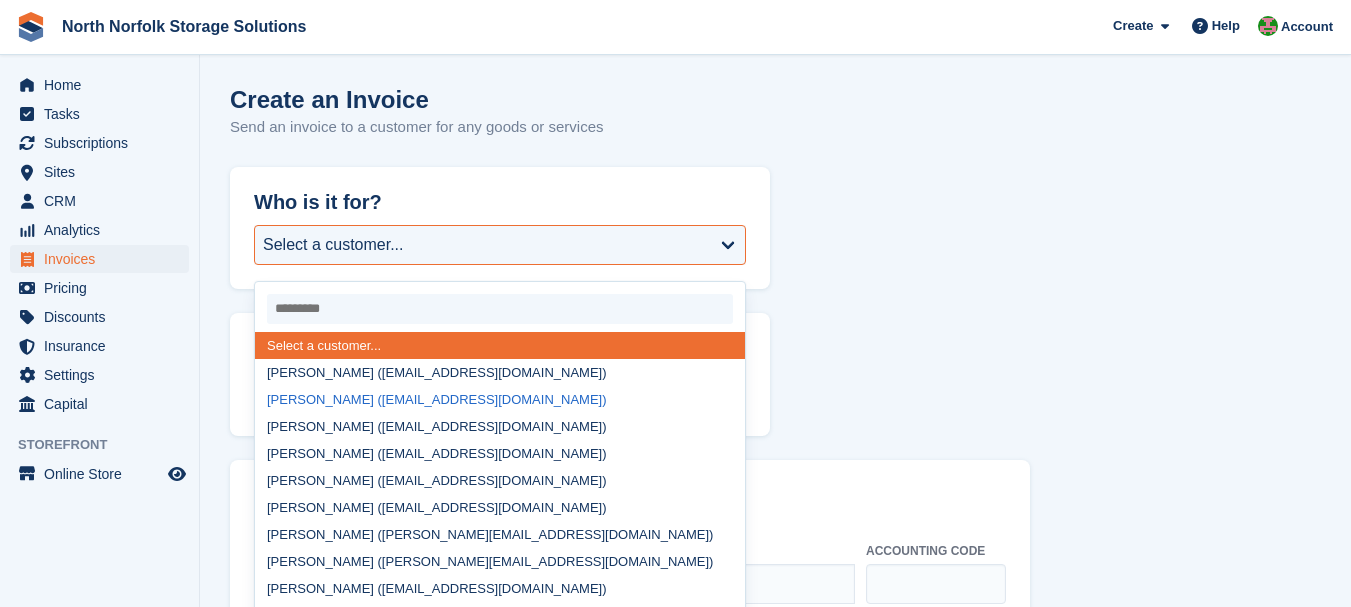 select on "******" 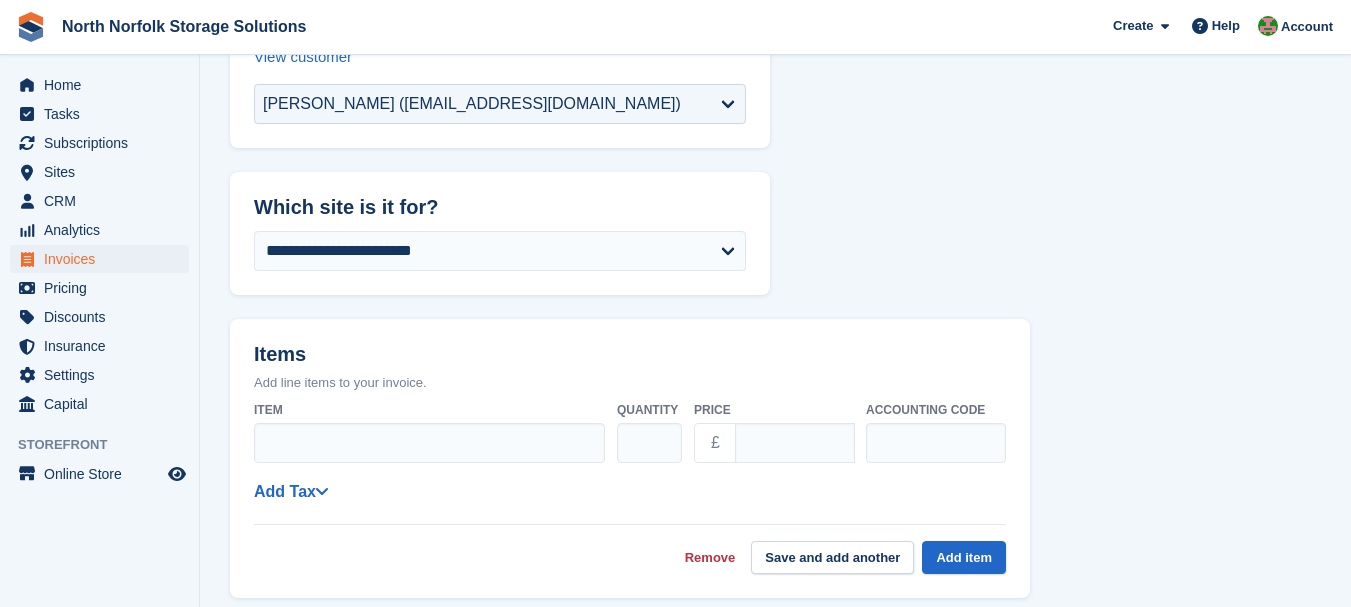 scroll, scrollTop: 300, scrollLeft: 0, axis: vertical 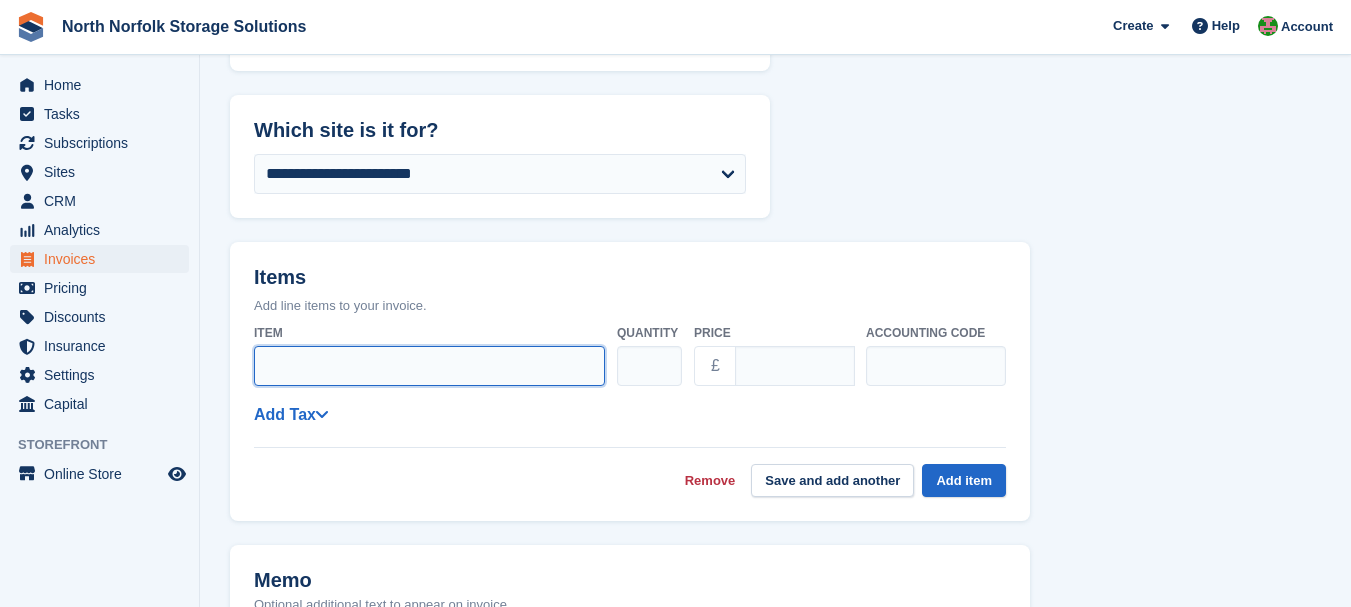 click on "Item" at bounding box center [429, 366] 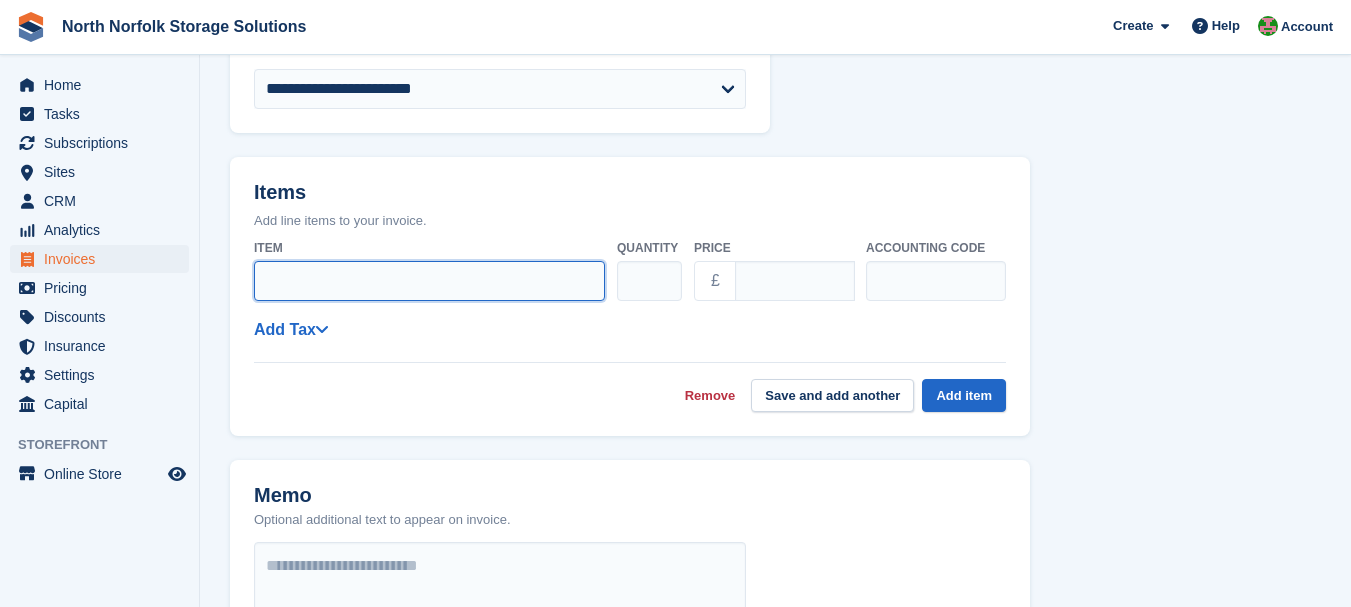scroll, scrollTop: 500, scrollLeft: 0, axis: vertical 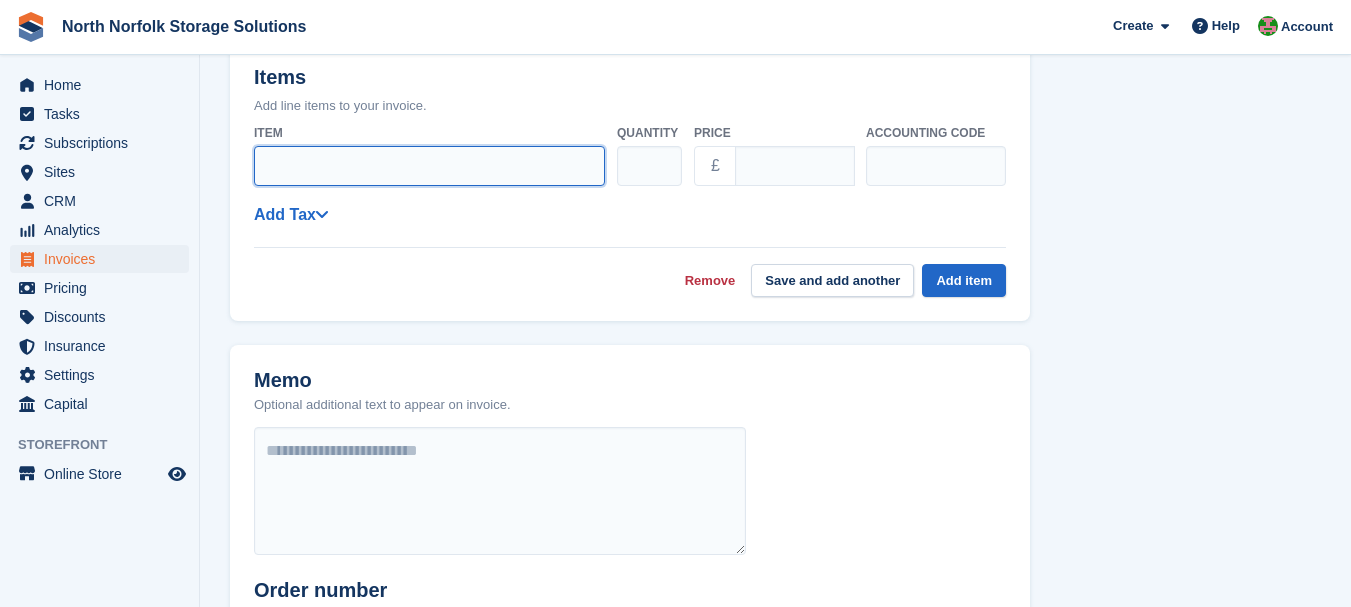 click on "Item" at bounding box center [429, 166] 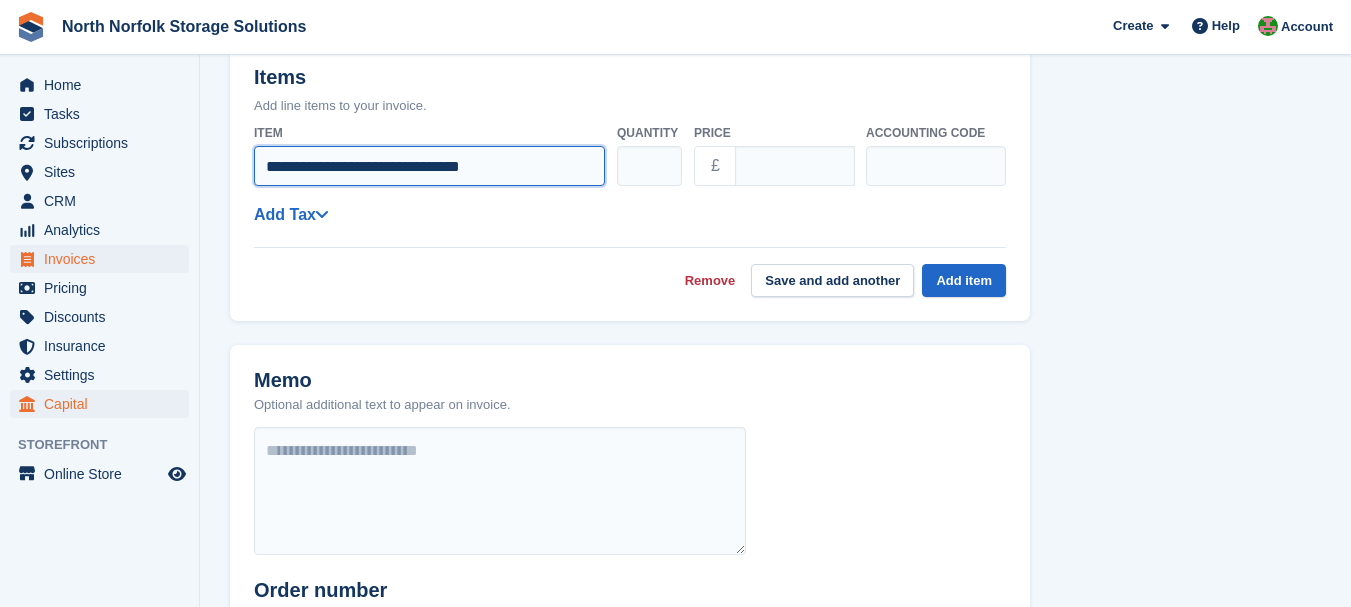 type on "**********" 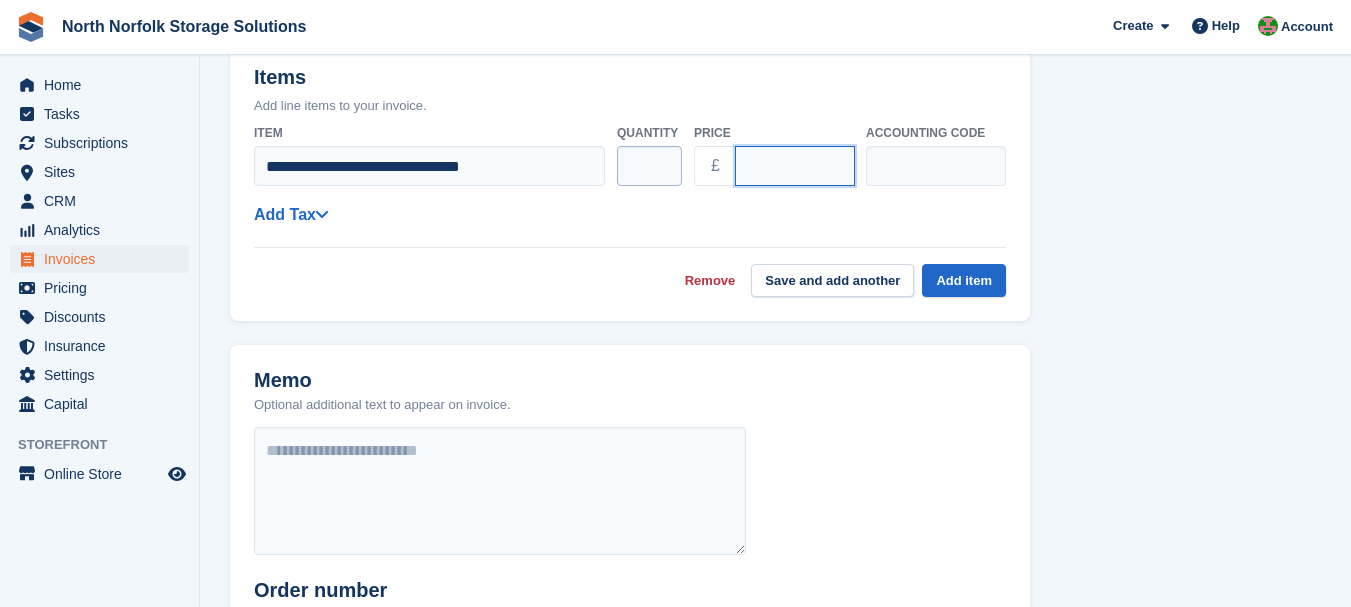 drag, startPoint x: 777, startPoint y: 166, endPoint x: 654, endPoint y: 186, distance: 124.61541 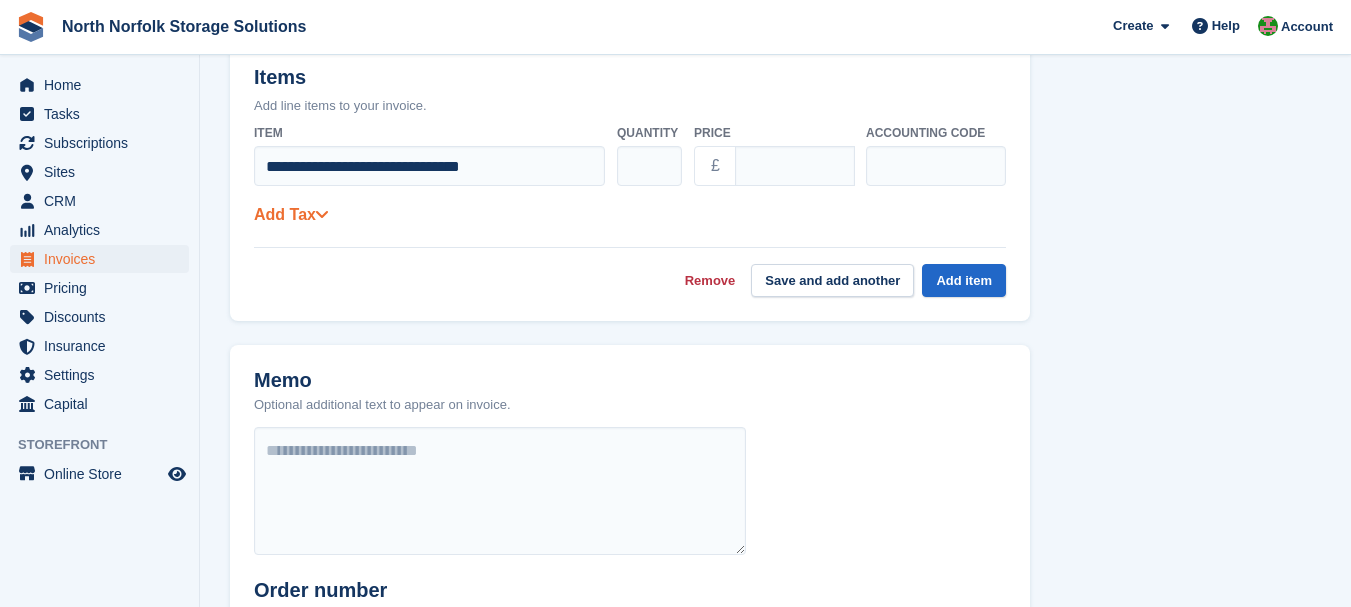 click on "Add Tax" at bounding box center (291, 214) 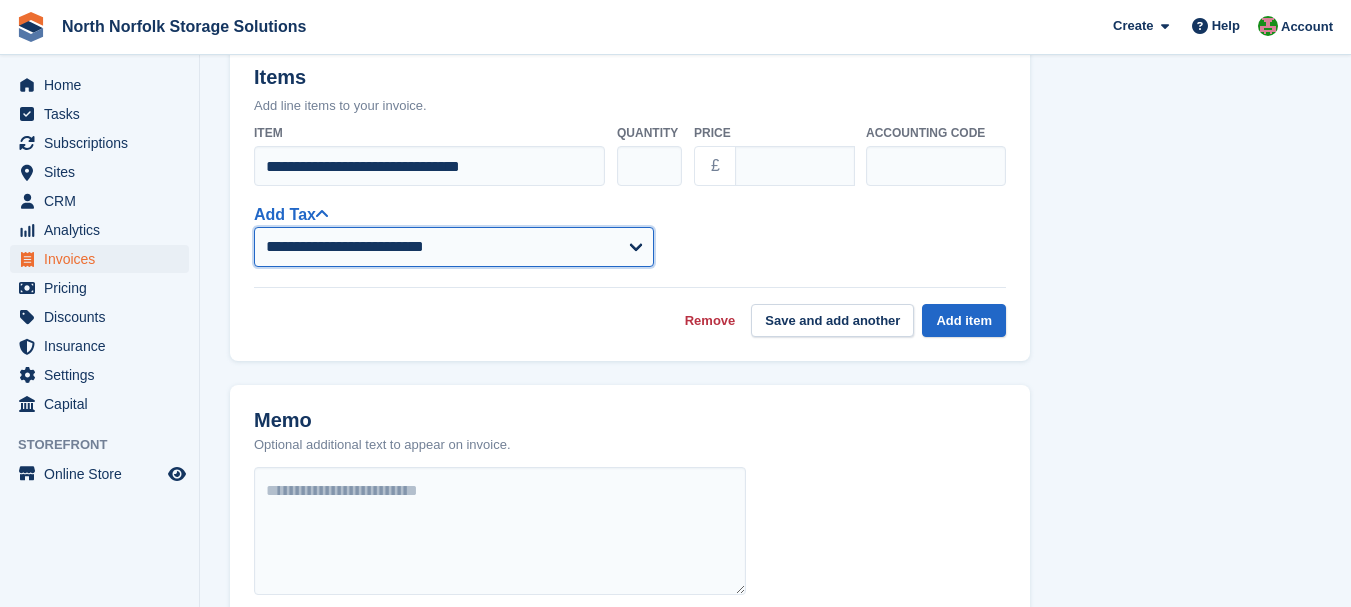 click on "**********" at bounding box center (454, 247) 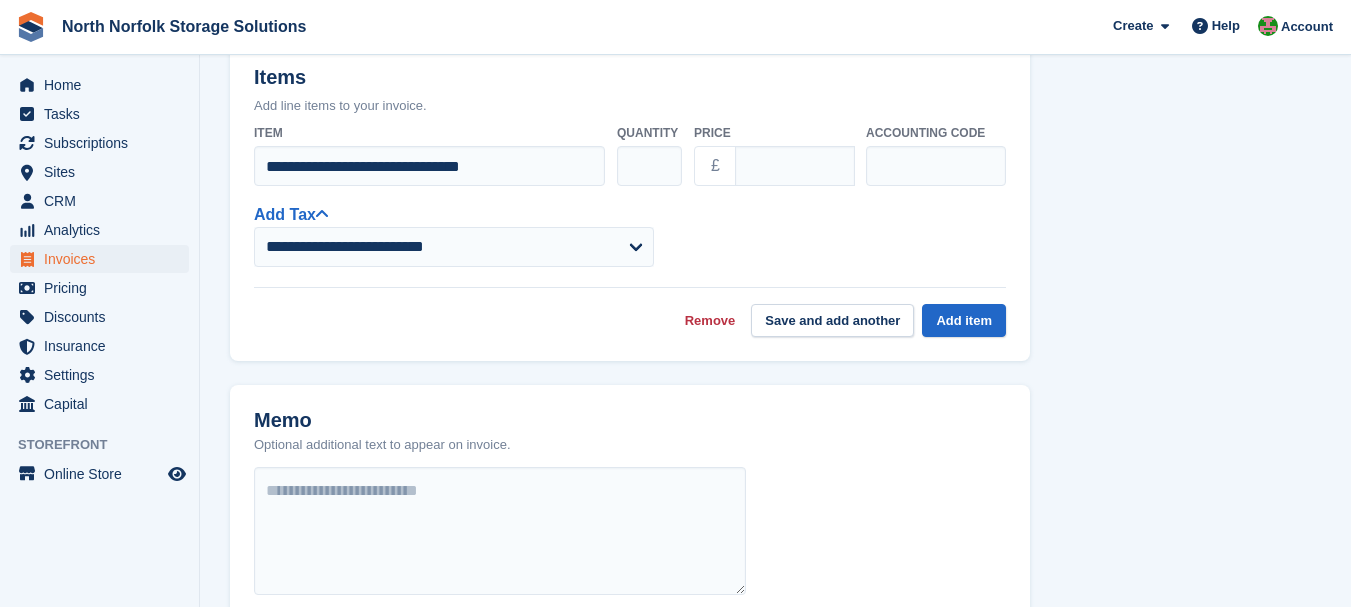 click on "**********" at bounding box center (630, 234) 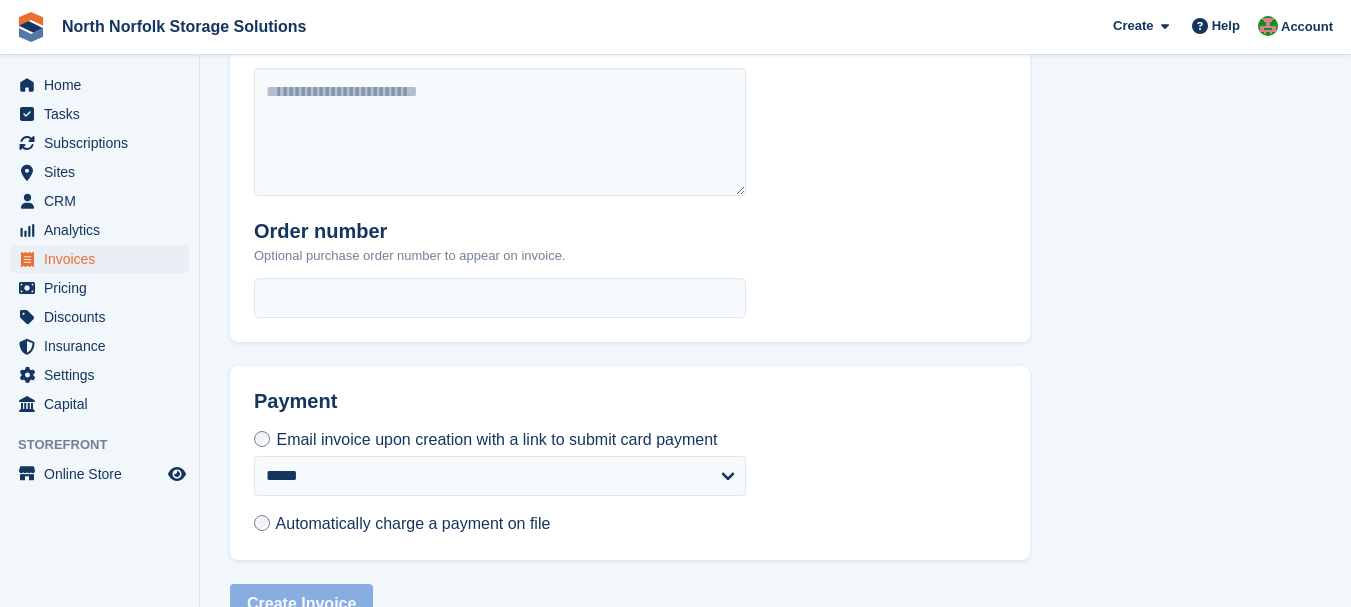 scroll, scrollTop: 900, scrollLeft: 0, axis: vertical 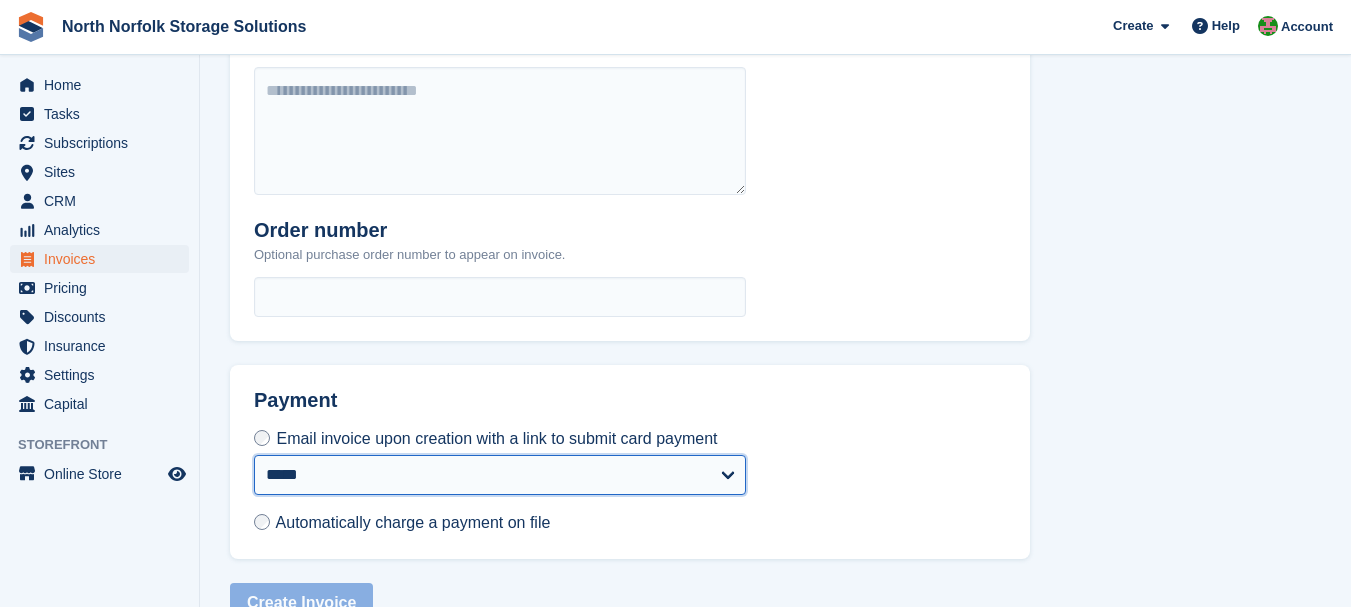 click on "**********" at bounding box center (500, 475) 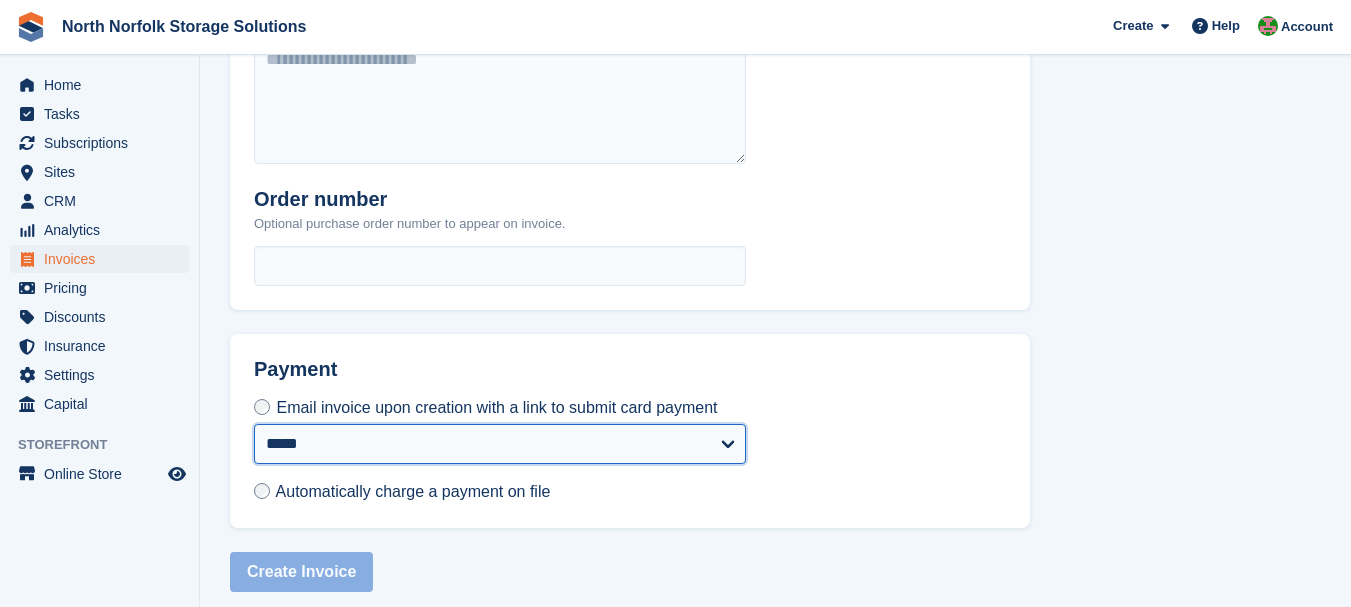 scroll, scrollTop: 945, scrollLeft: 0, axis: vertical 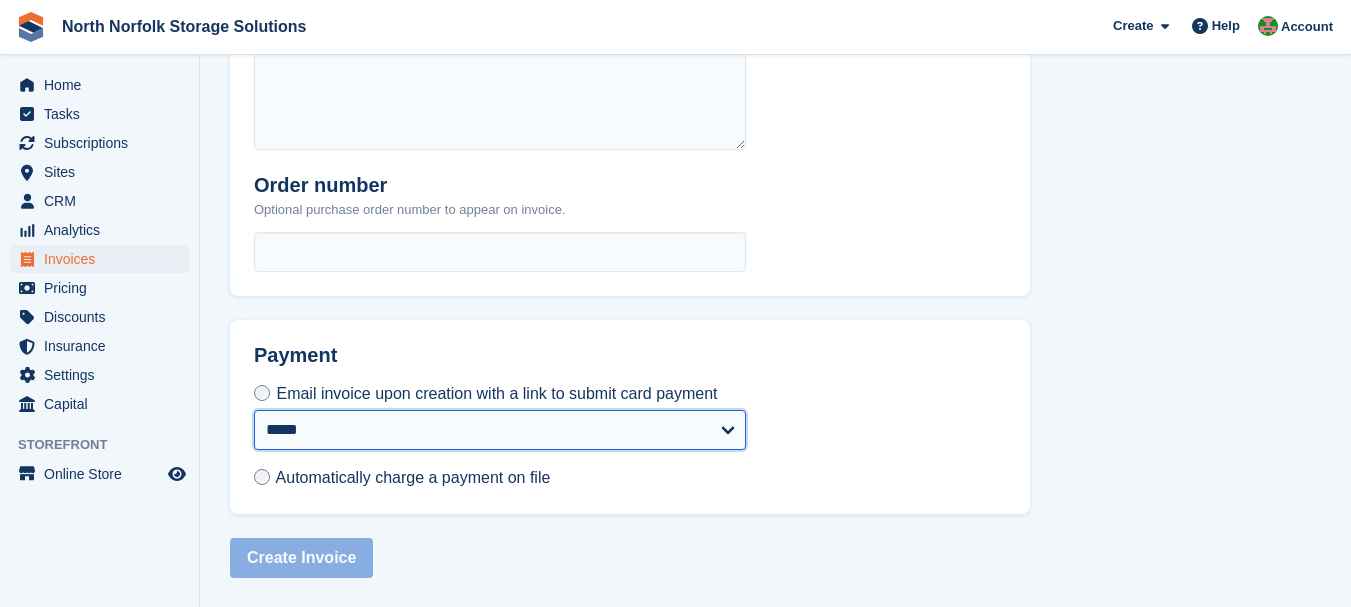click on "**********" at bounding box center [500, 430] 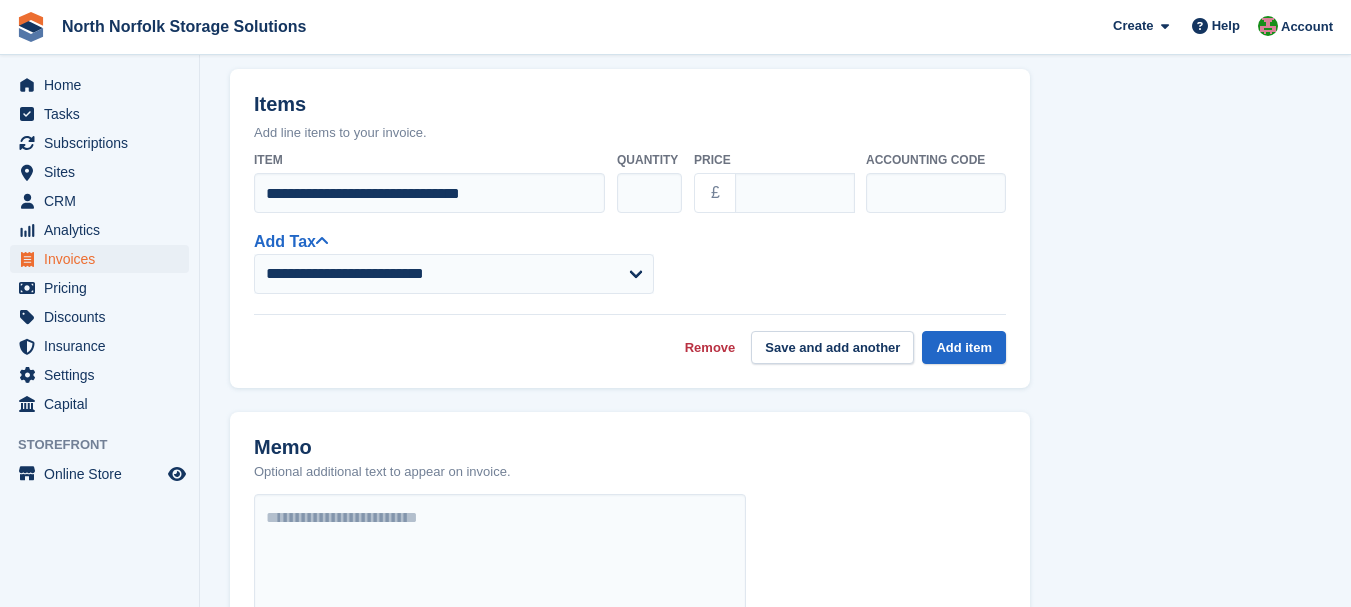 scroll, scrollTop: 445, scrollLeft: 0, axis: vertical 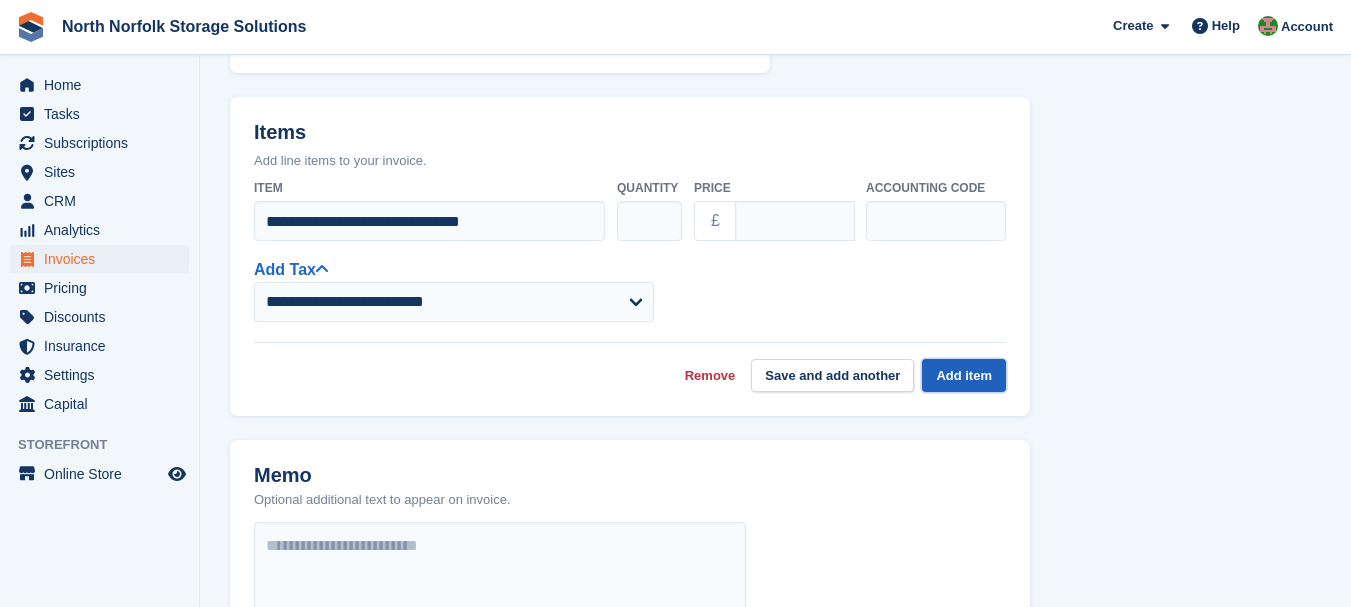 click on "Add item" at bounding box center (964, 375) 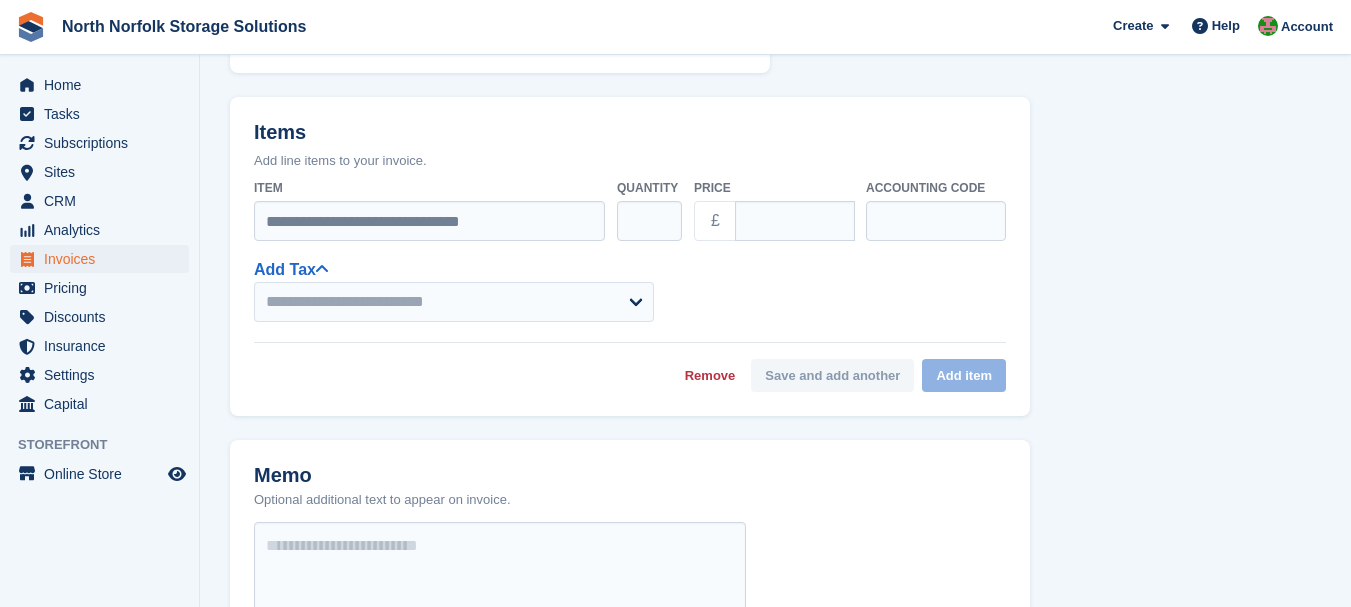 select on "******" 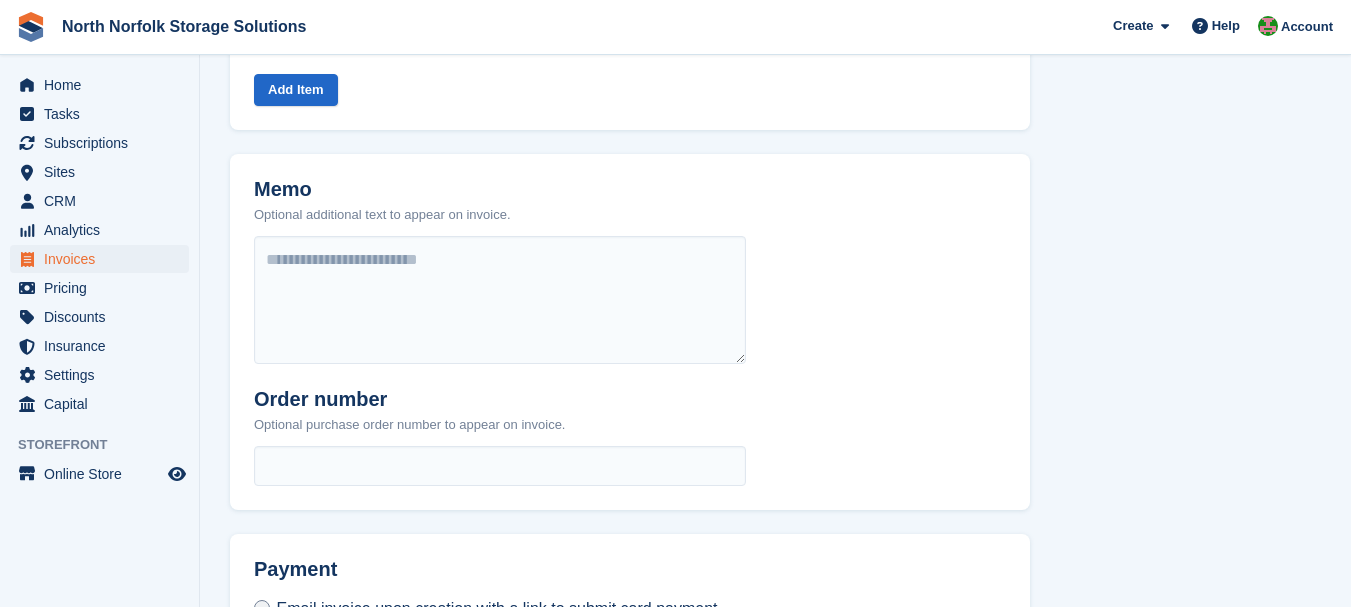 scroll, scrollTop: 879, scrollLeft: 0, axis: vertical 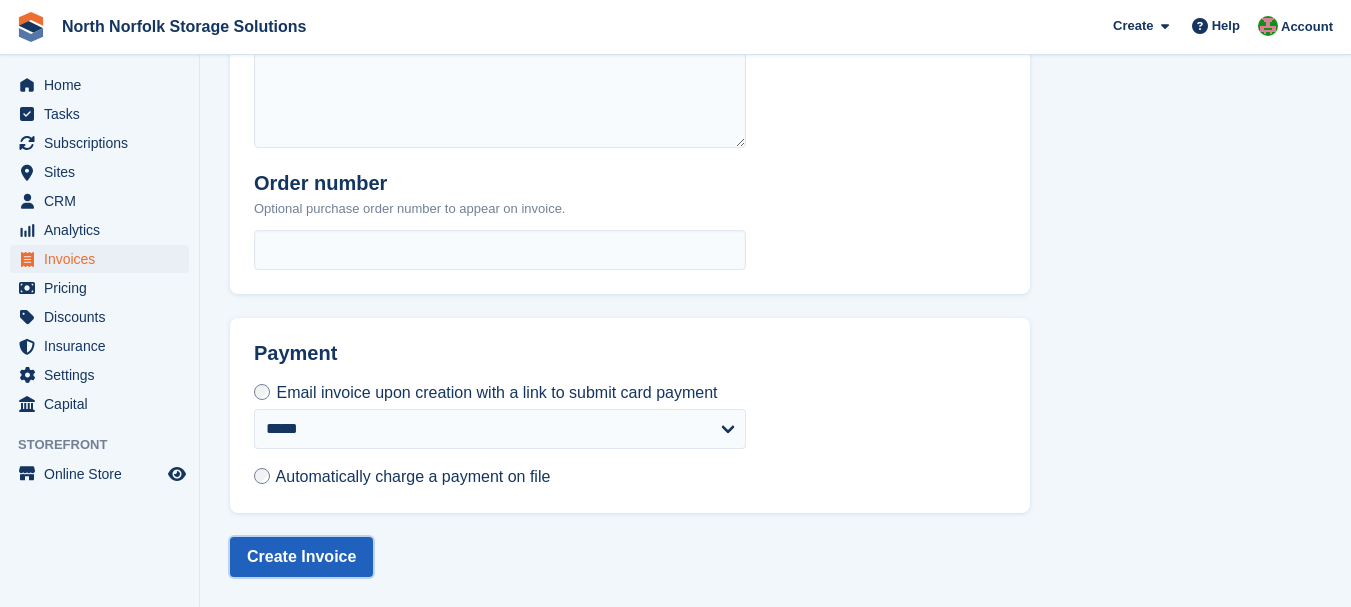 click on "Create Invoice" at bounding box center [301, 557] 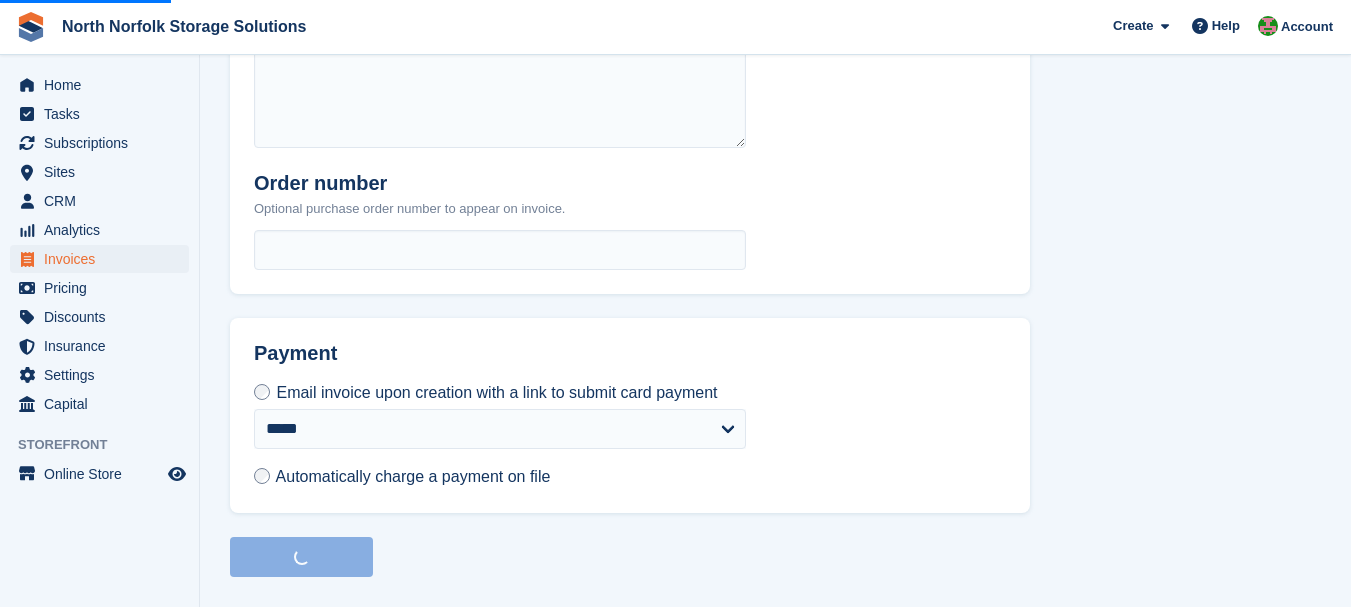 scroll, scrollTop: 0, scrollLeft: 0, axis: both 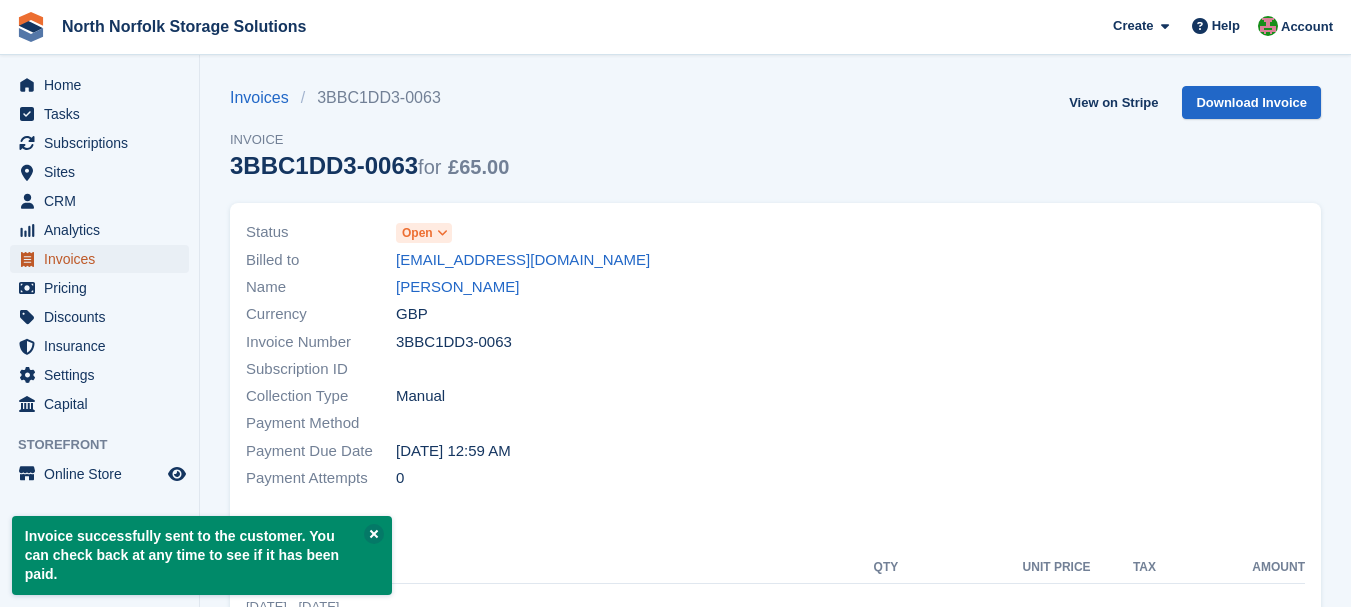 click on "Invoices" at bounding box center (104, 259) 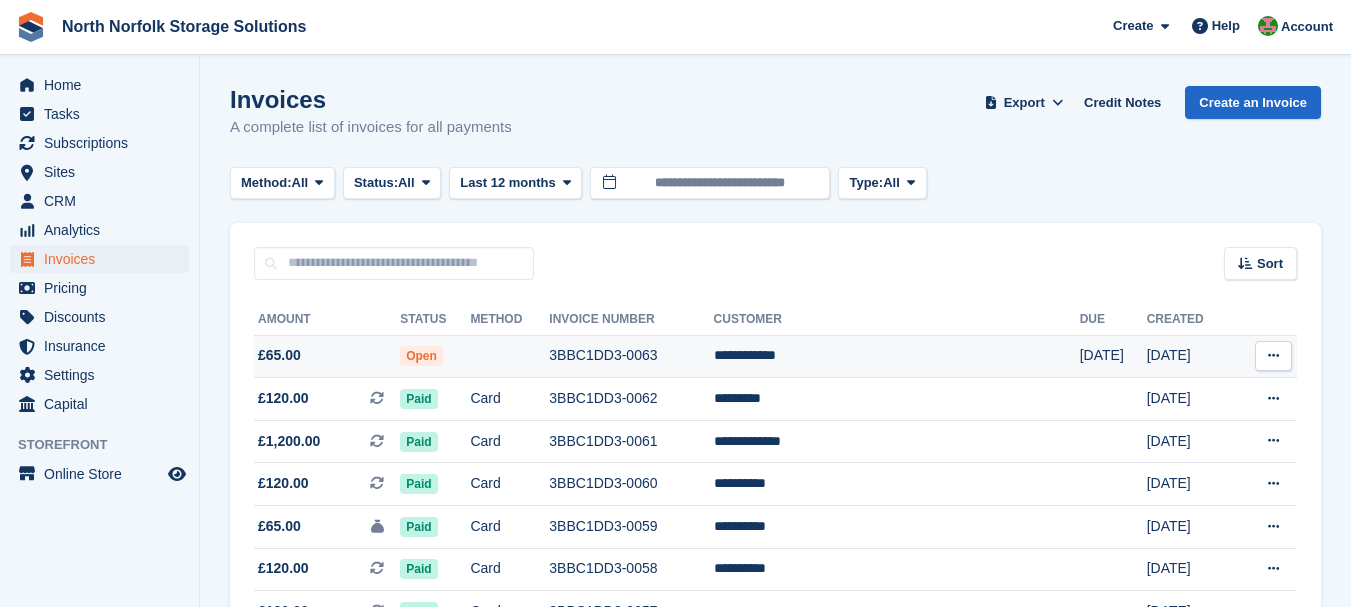 click on "3BBC1DD3-0063" at bounding box center [631, 356] 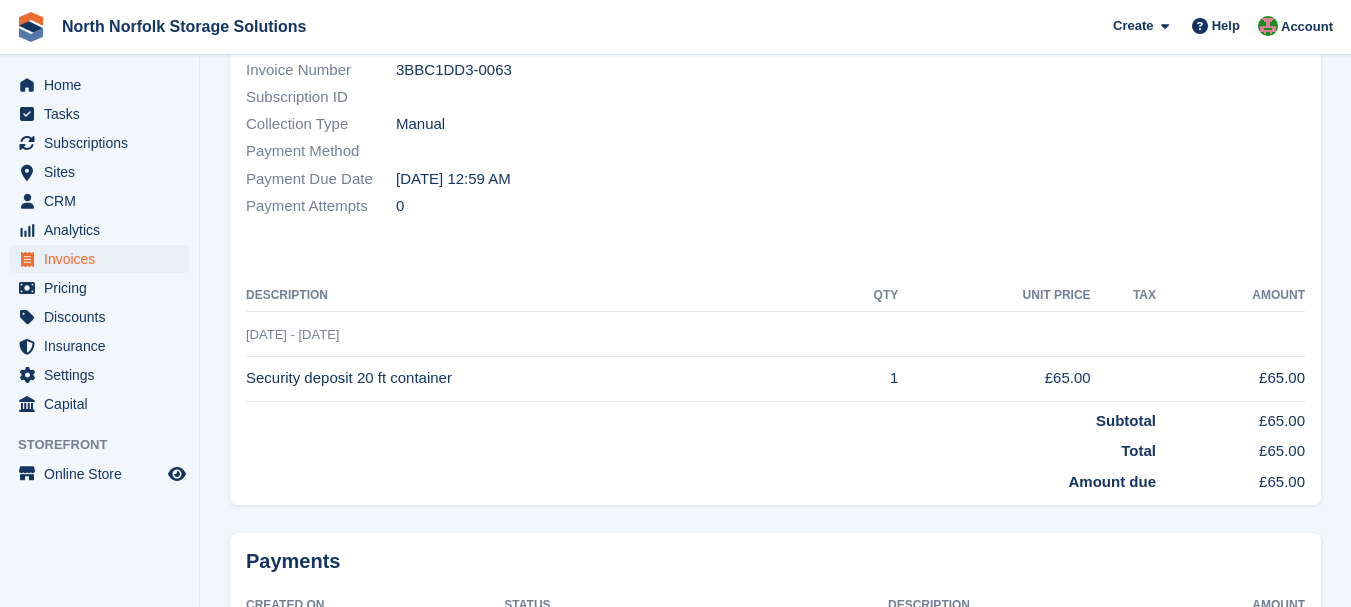 scroll, scrollTop: 0, scrollLeft: 0, axis: both 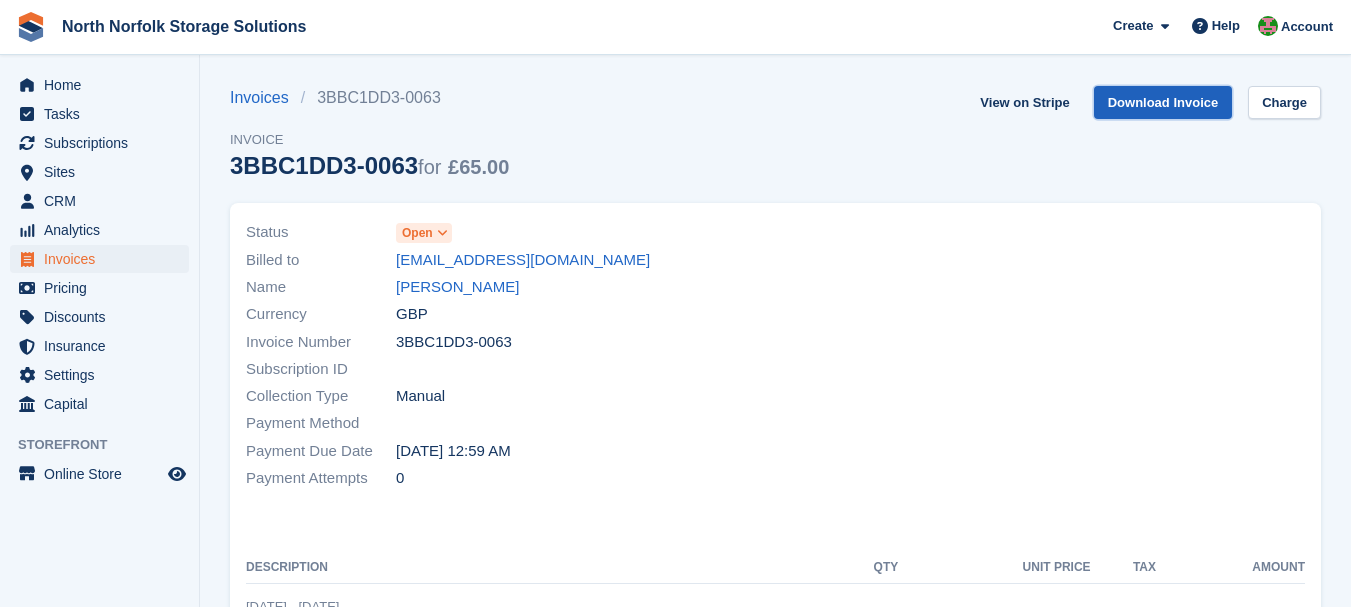 click on "Download Invoice" at bounding box center (1163, 102) 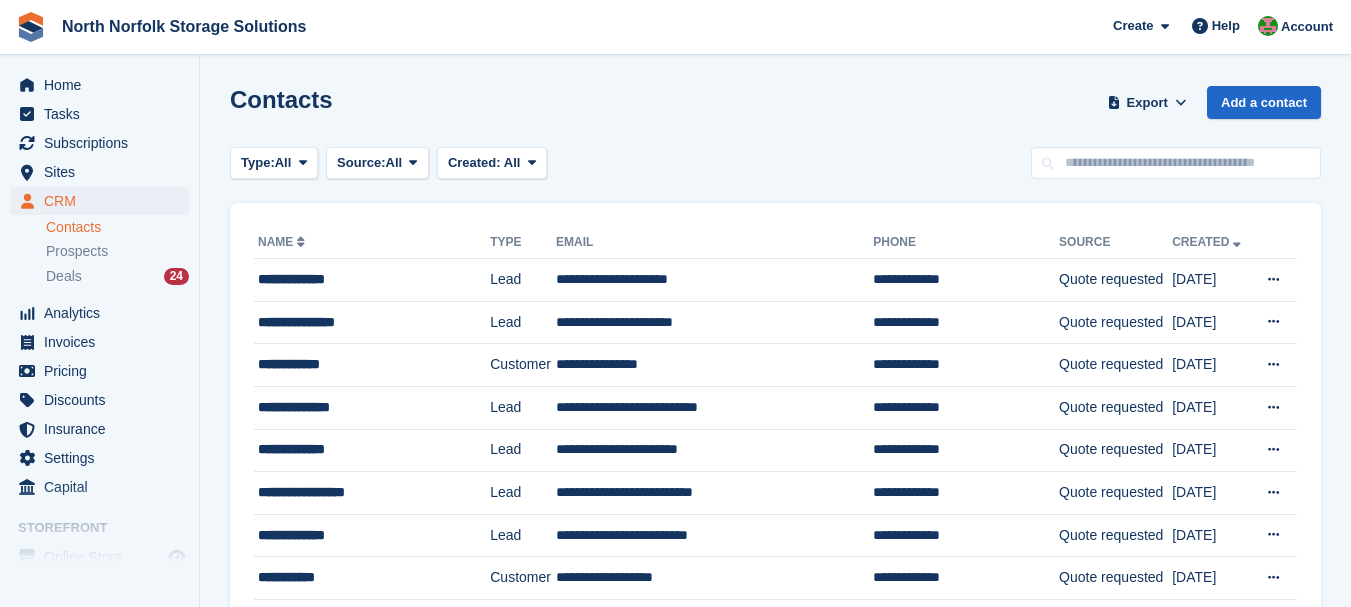 scroll, scrollTop: 0, scrollLeft: 0, axis: both 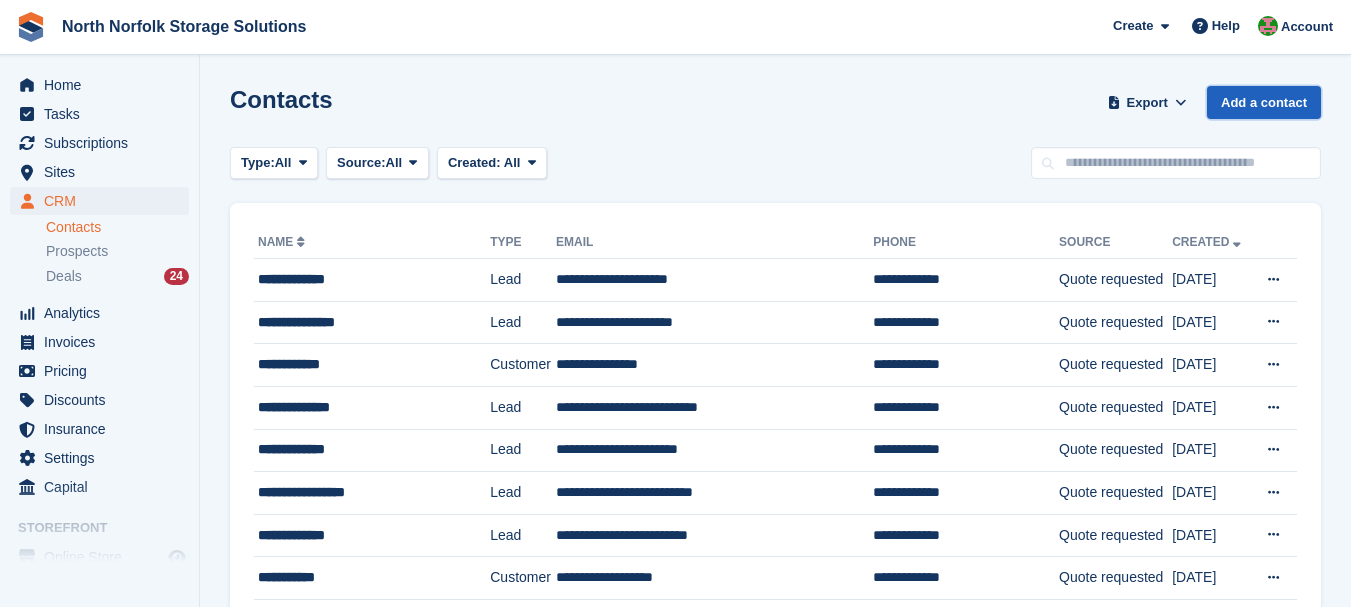 click on "Add a contact" at bounding box center [1264, 102] 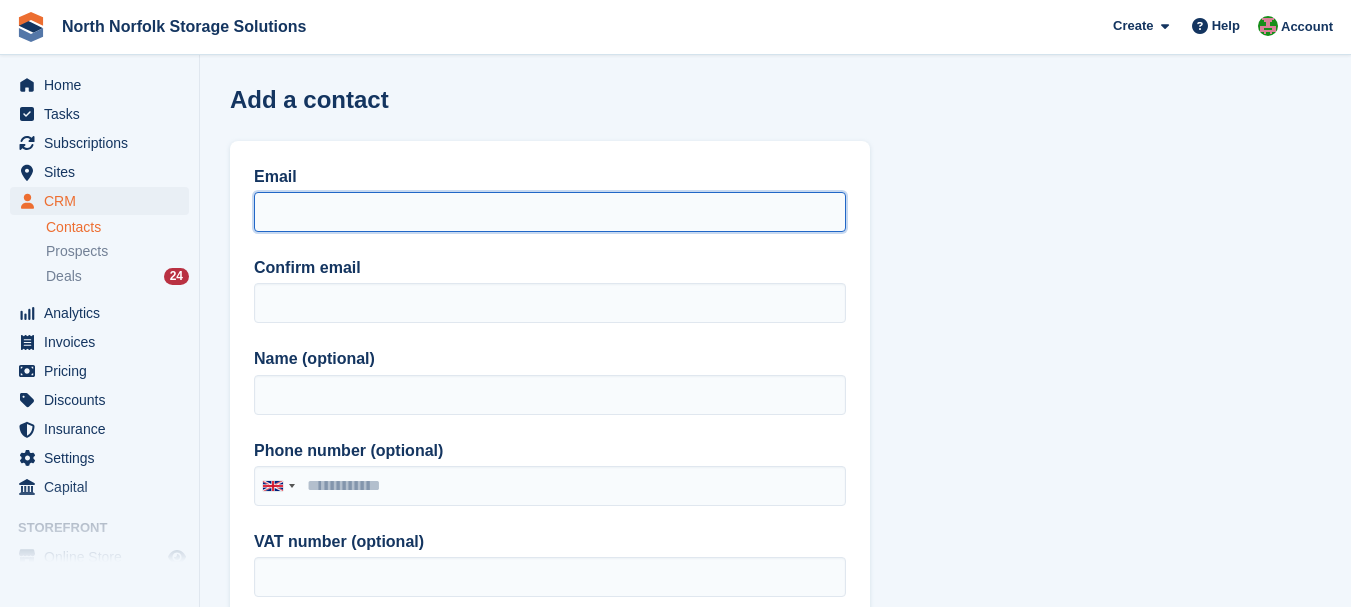 click on "Email" at bounding box center (550, 212) 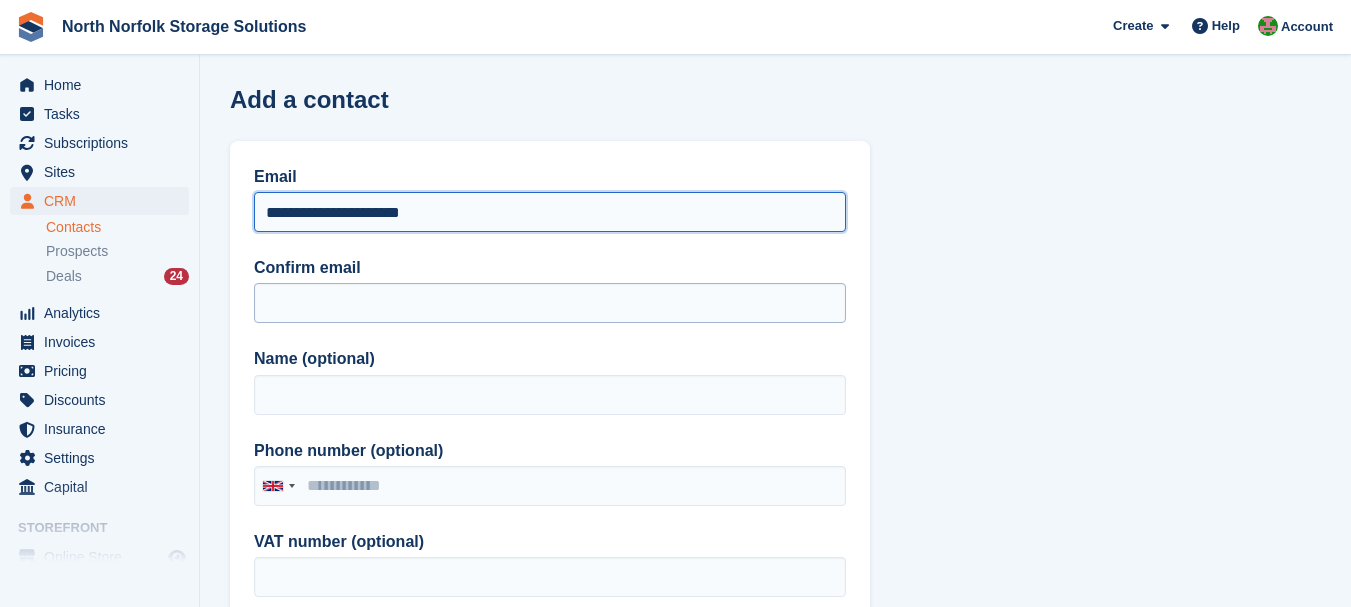 type on "**********" 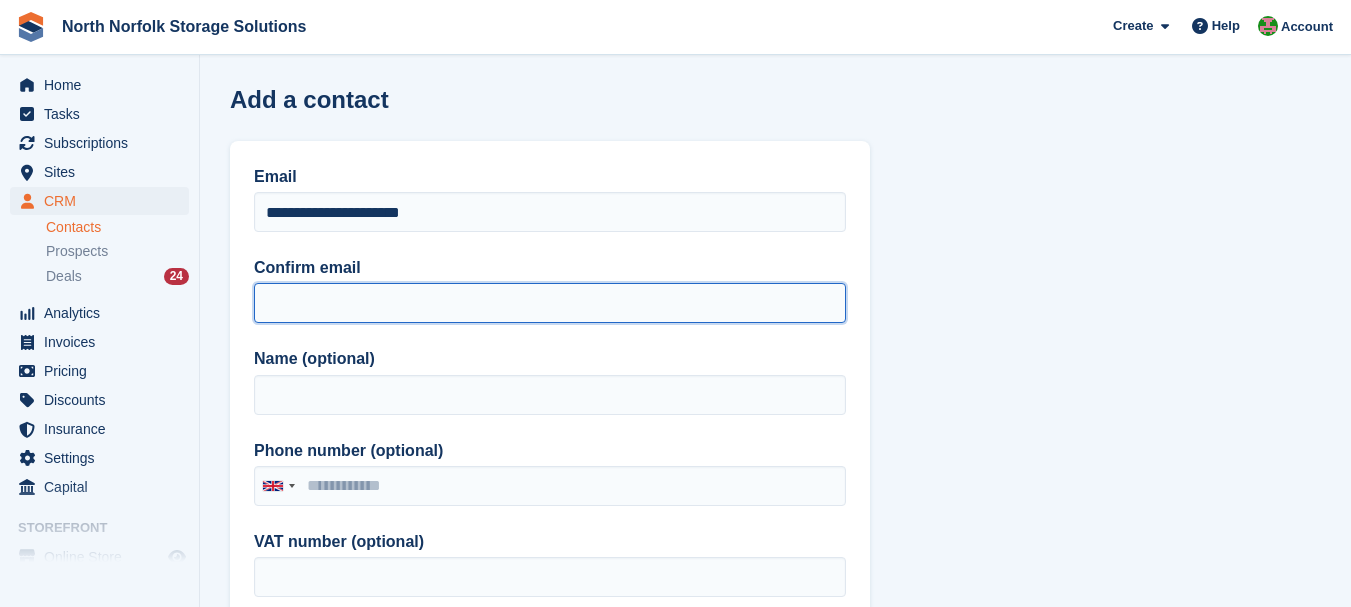 click on "Confirm email" at bounding box center [550, 303] 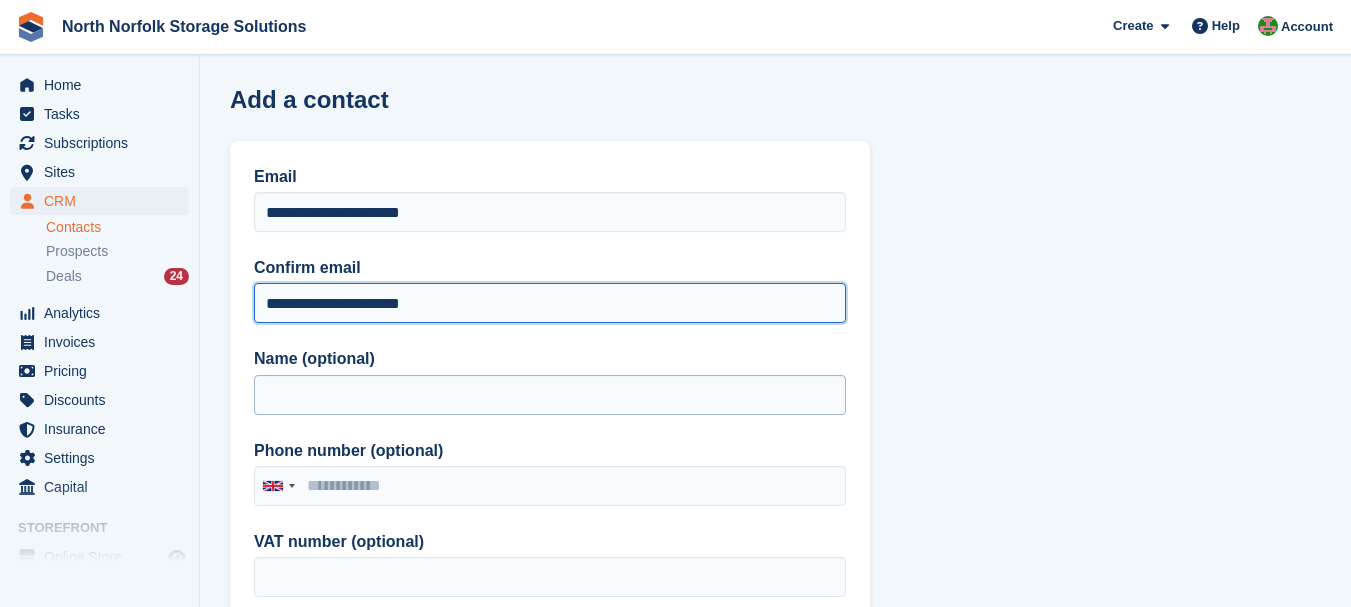 type on "**********" 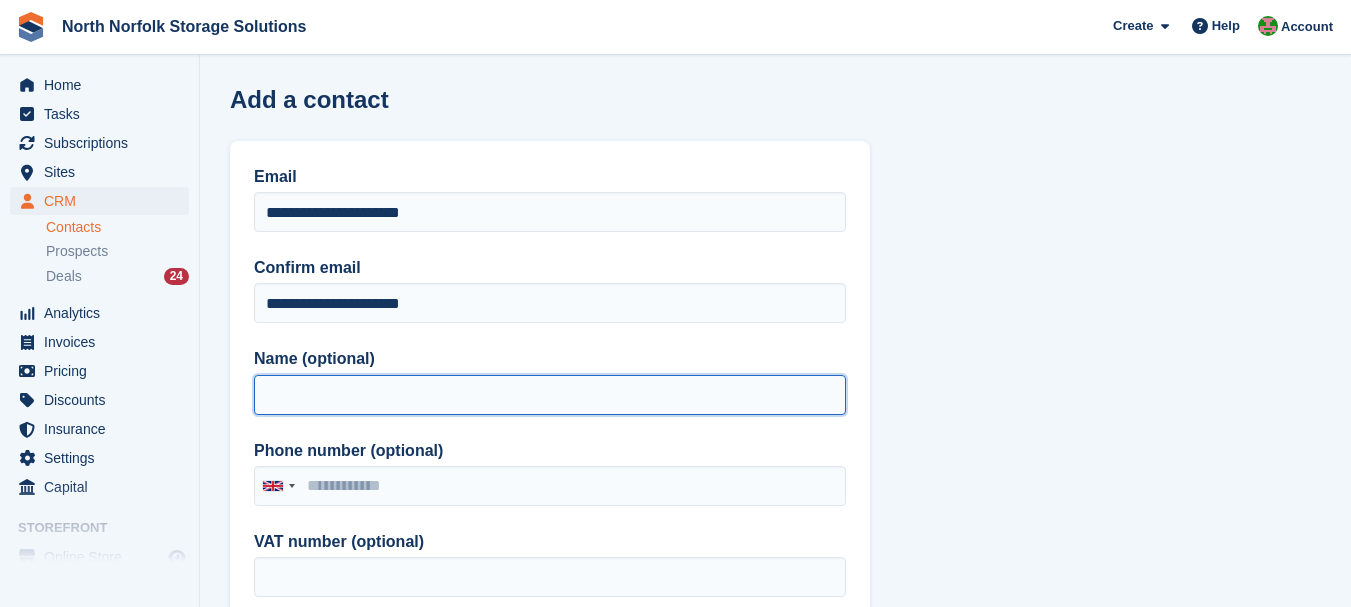 click on "Name (optional)" at bounding box center (550, 395) 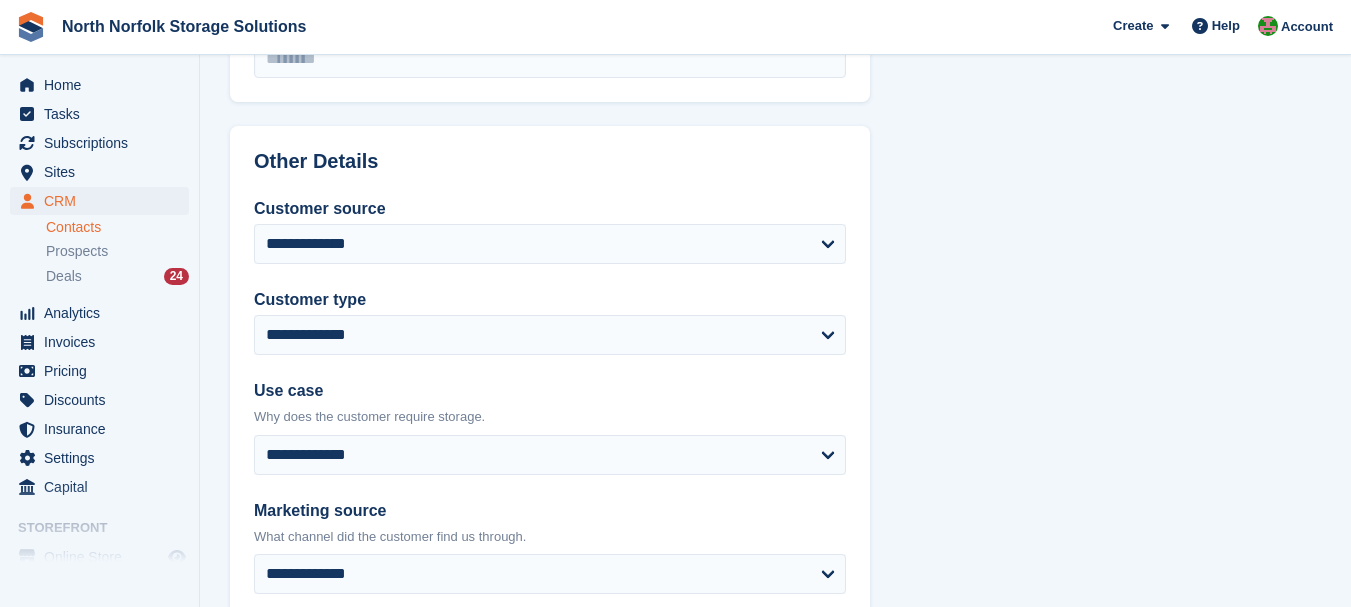scroll, scrollTop: 800, scrollLeft: 0, axis: vertical 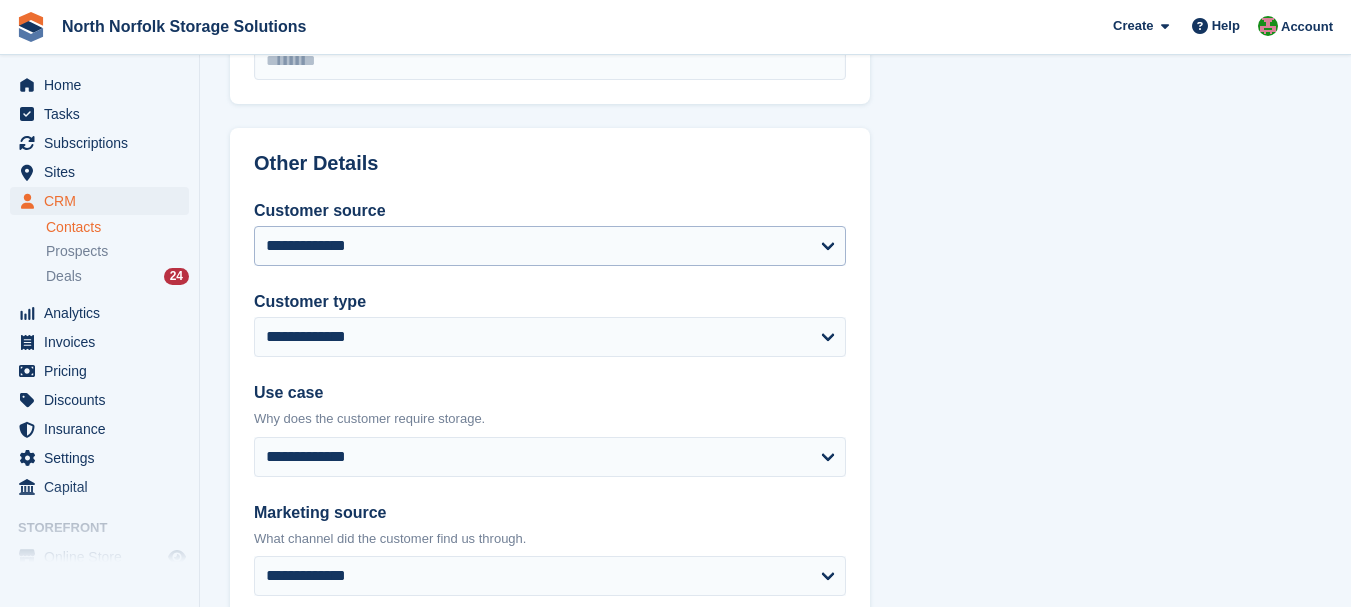 type on "**********" 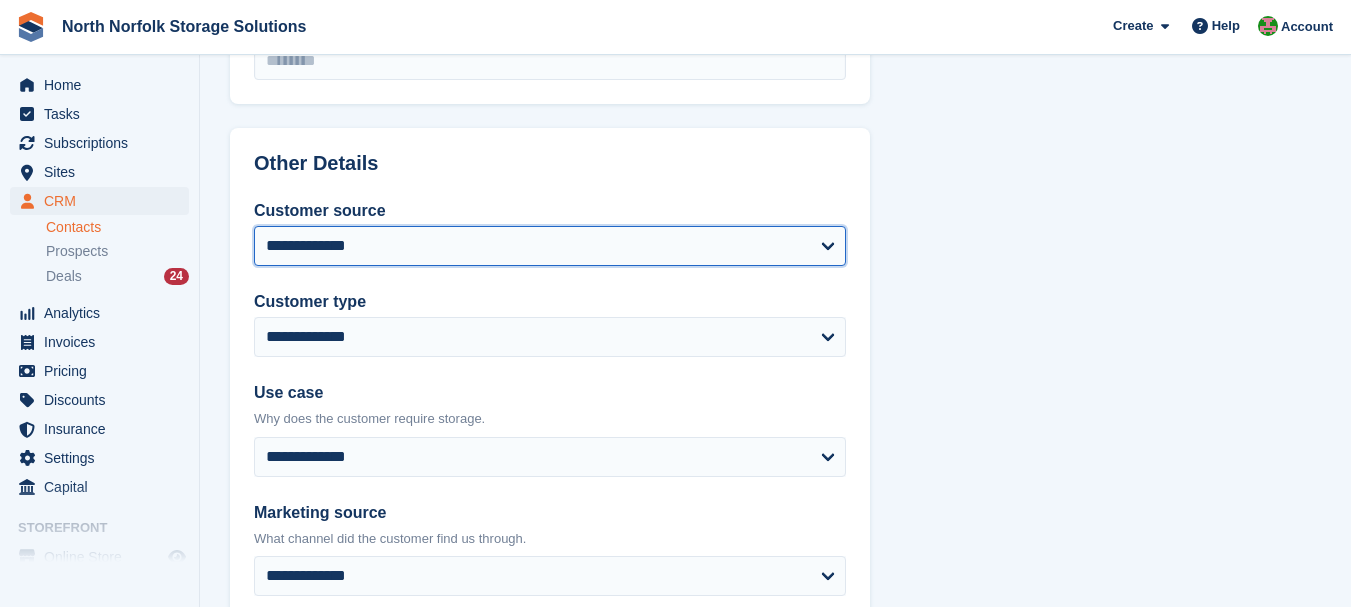 click on "**********" at bounding box center [550, 246] 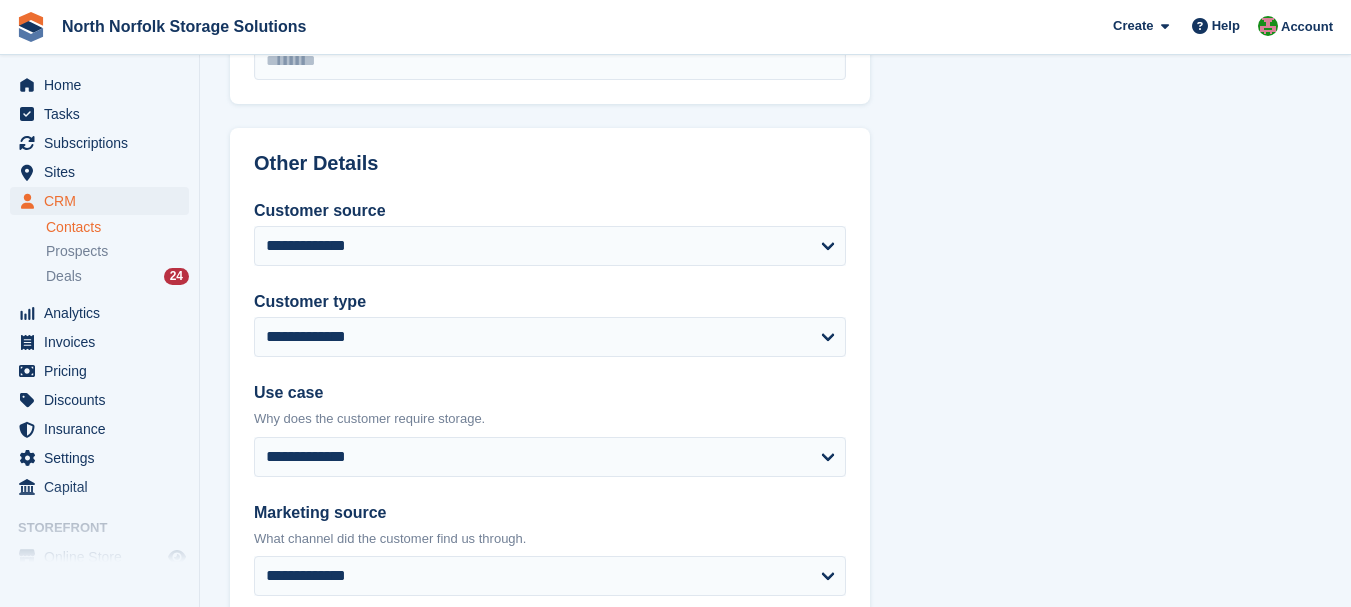 click on "Customer type" at bounding box center (550, 302) 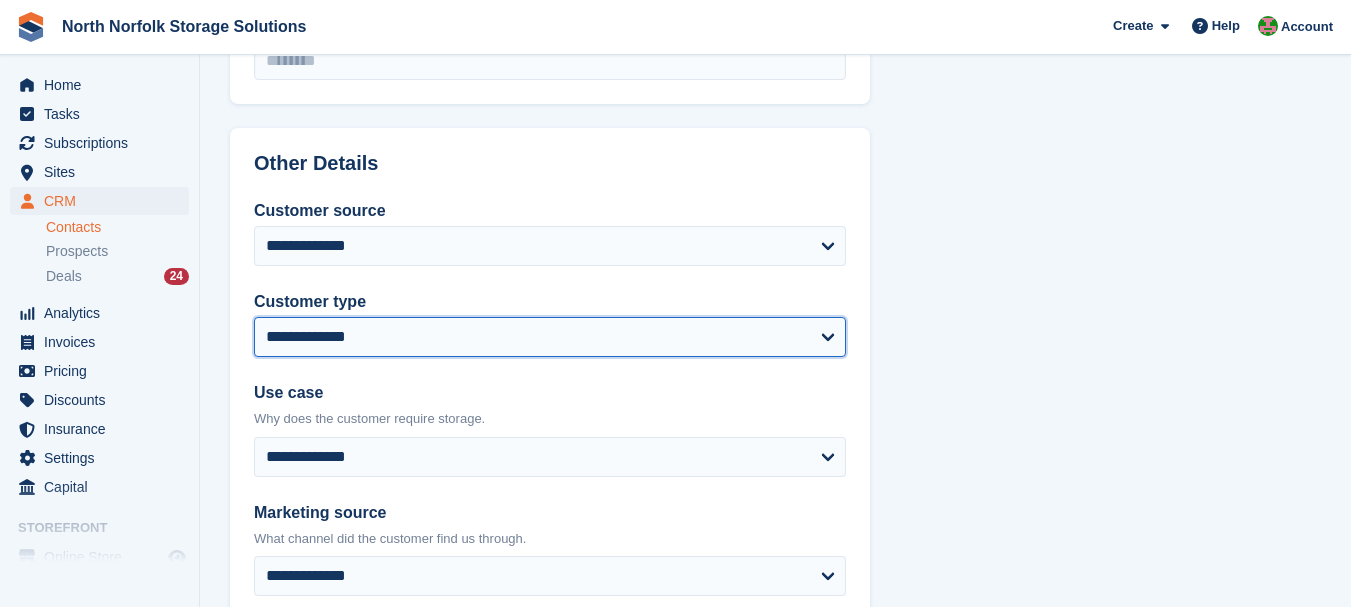 click on "**********" at bounding box center [550, 337] 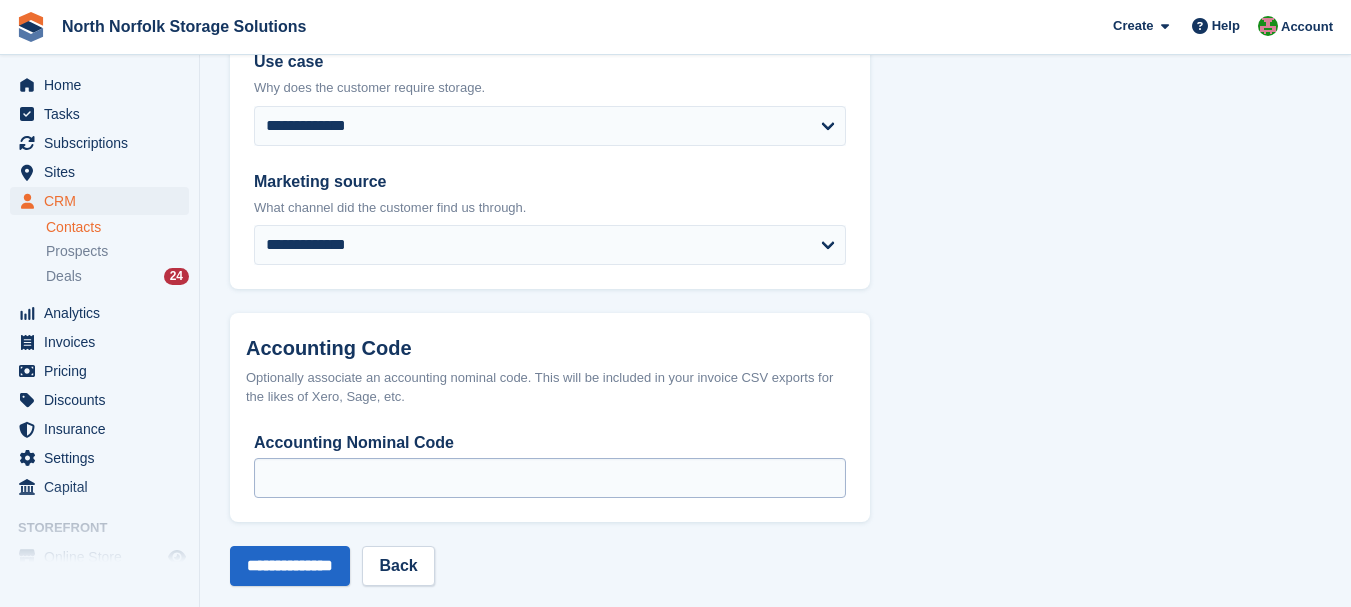 scroll, scrollTop: 1156, scrollLeft: 0, axis: vertical 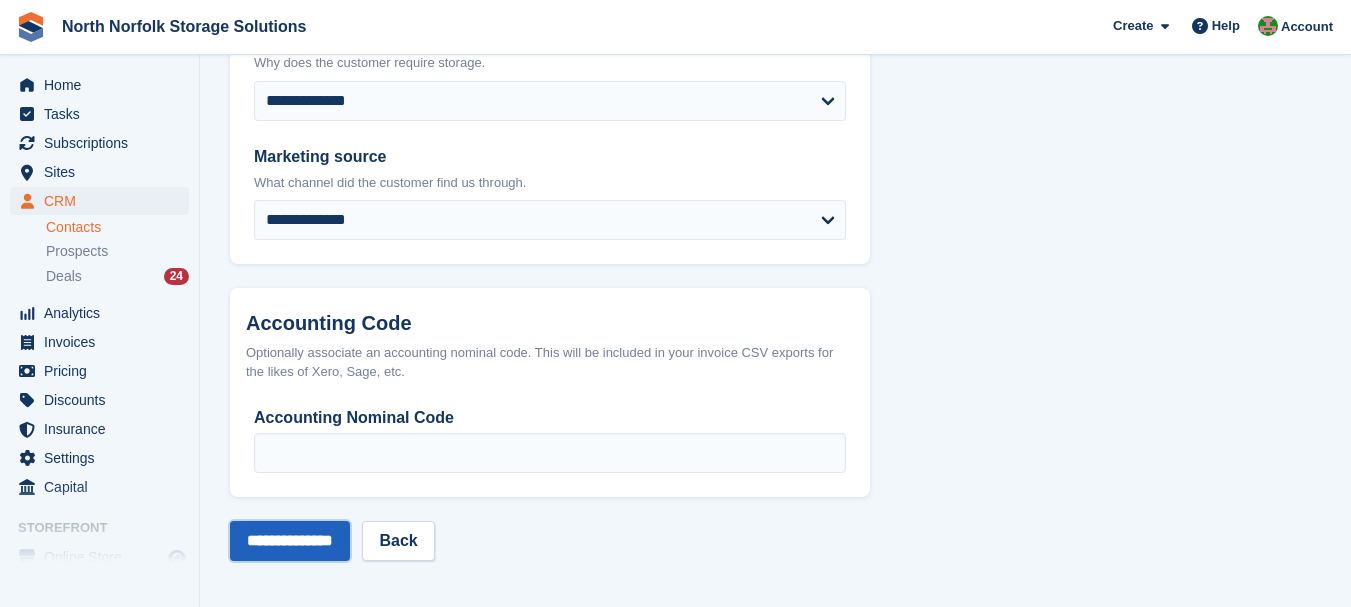 click on "**********" at bounding box center [290, 541] 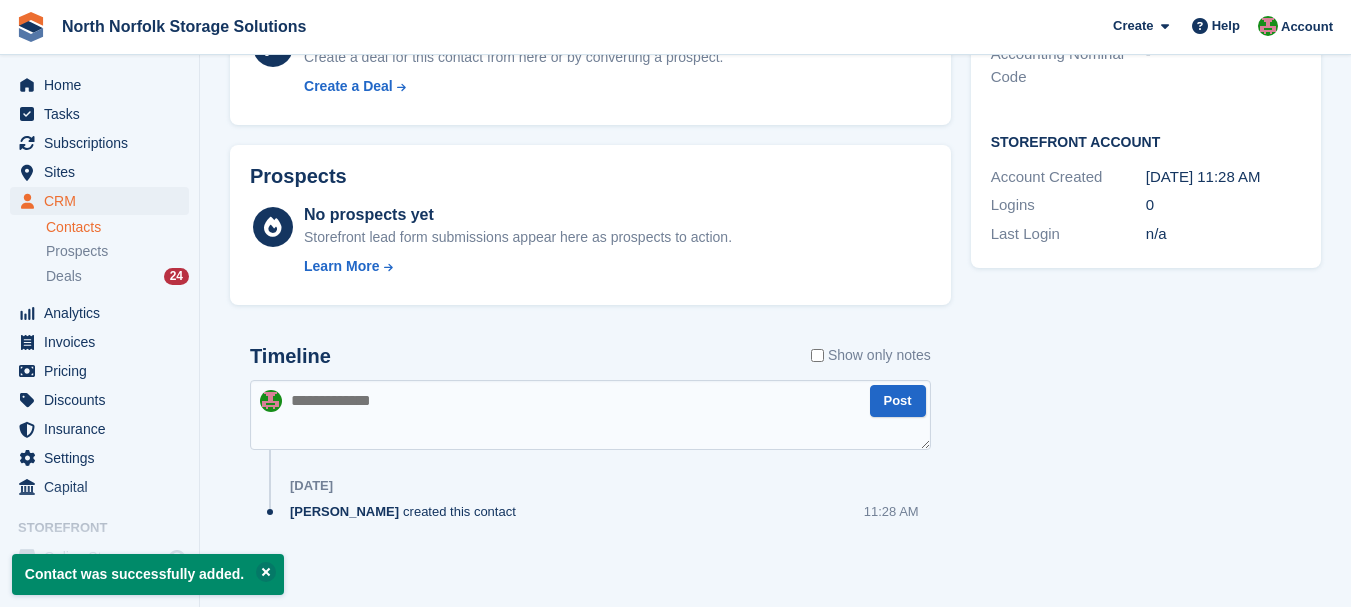 scroll, scrollTop: 557, scrollLeft: 0, axis: vertical 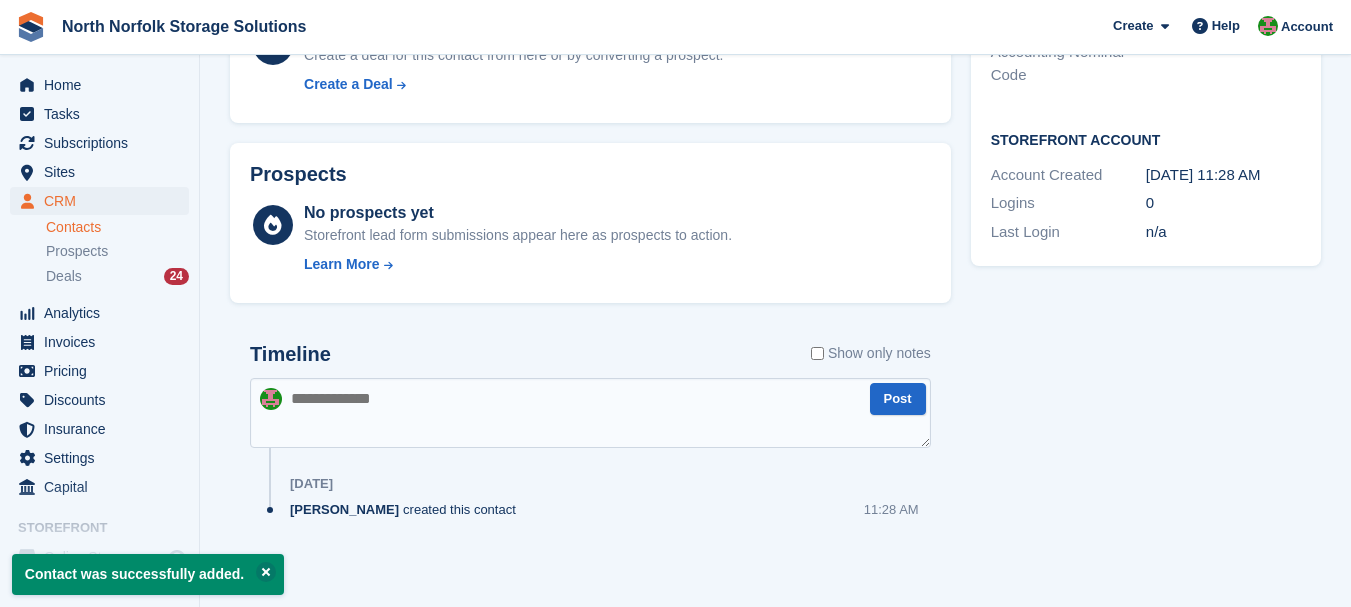 click at bounding box center (590, 413) 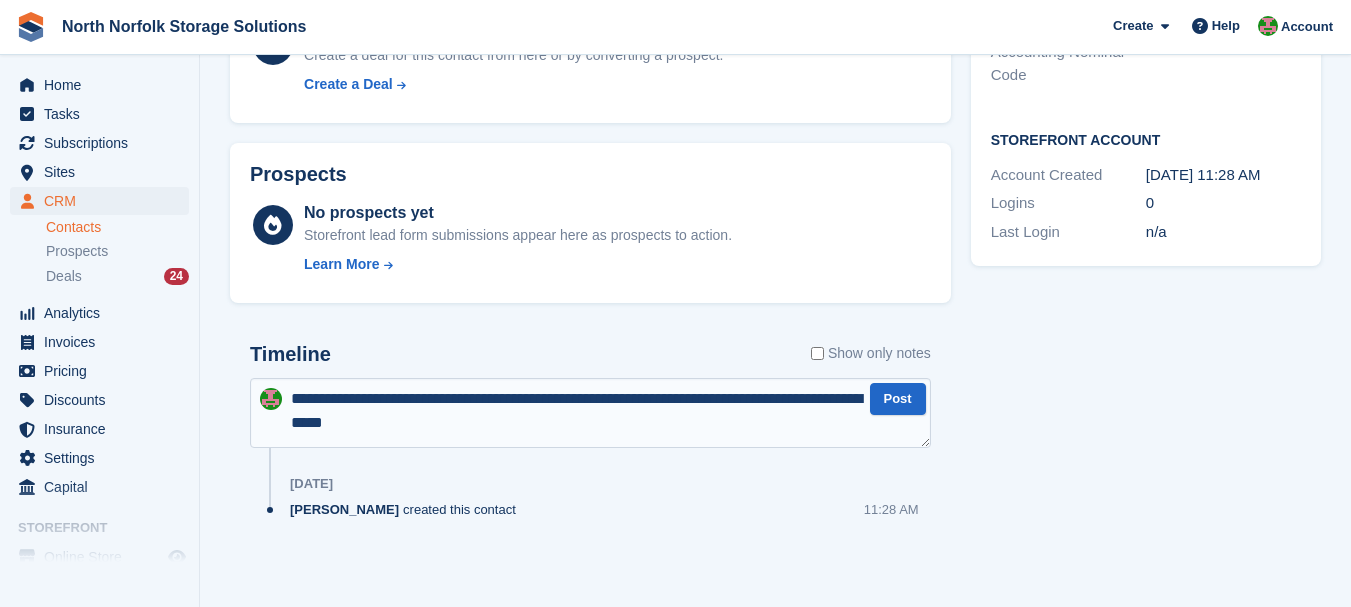 type on "**********" 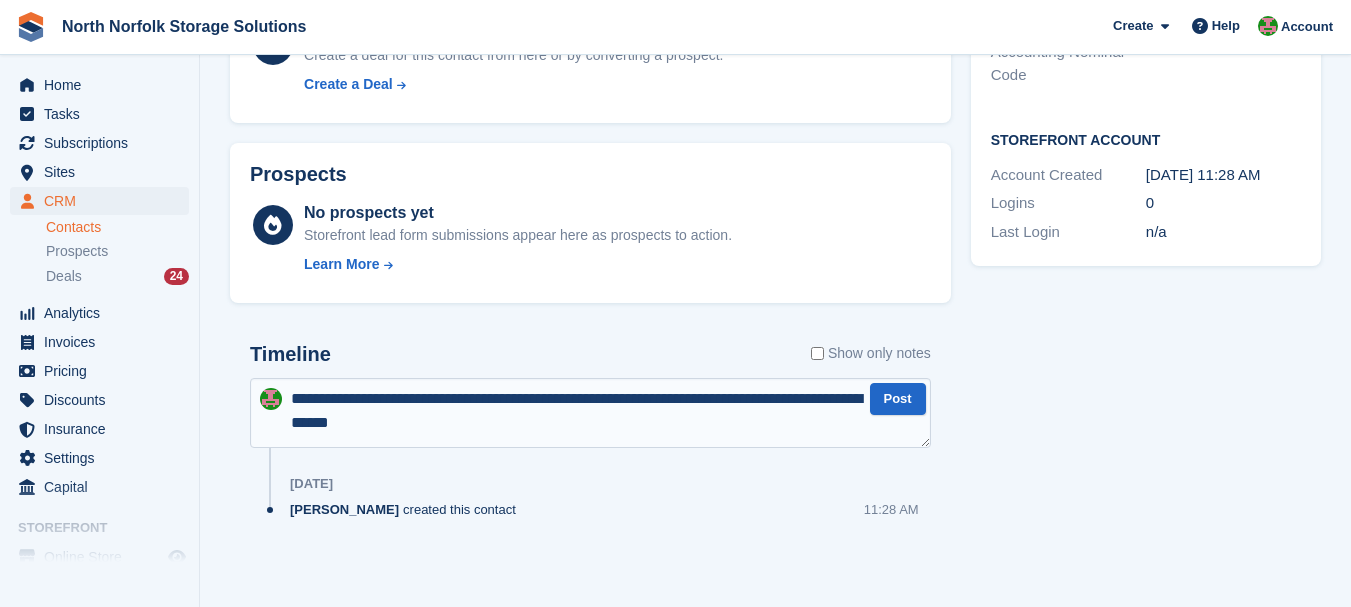 type 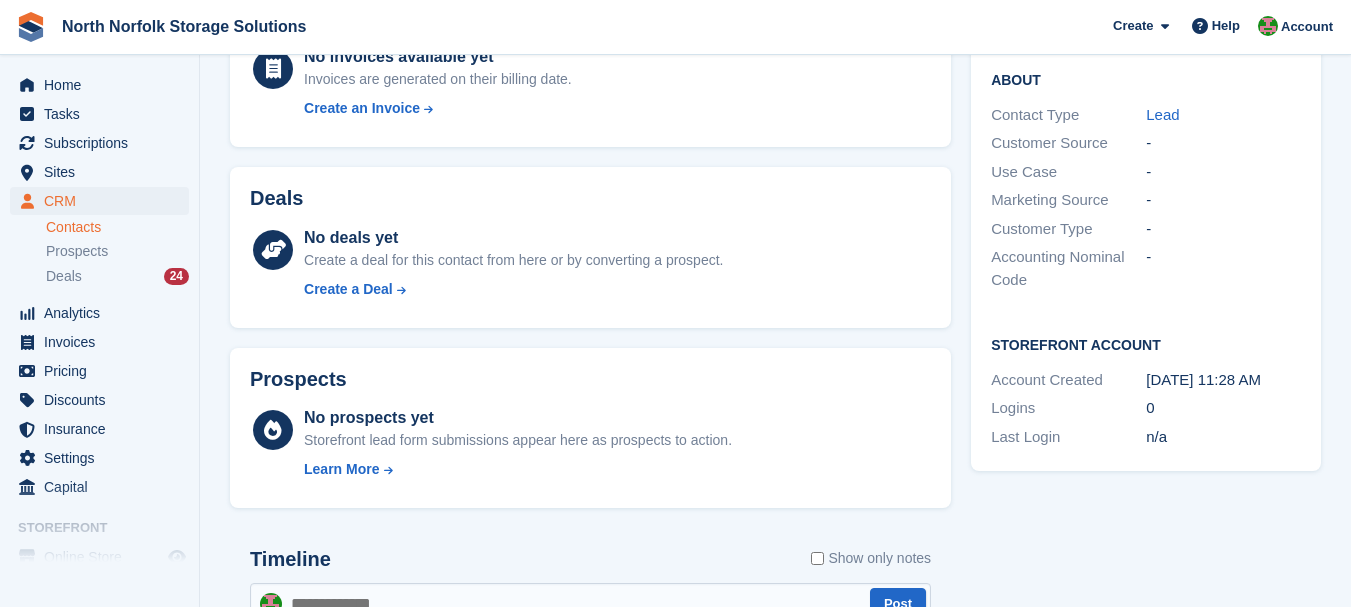 scroll, scrollTop: 0, scrollLeft: 0, axis: both 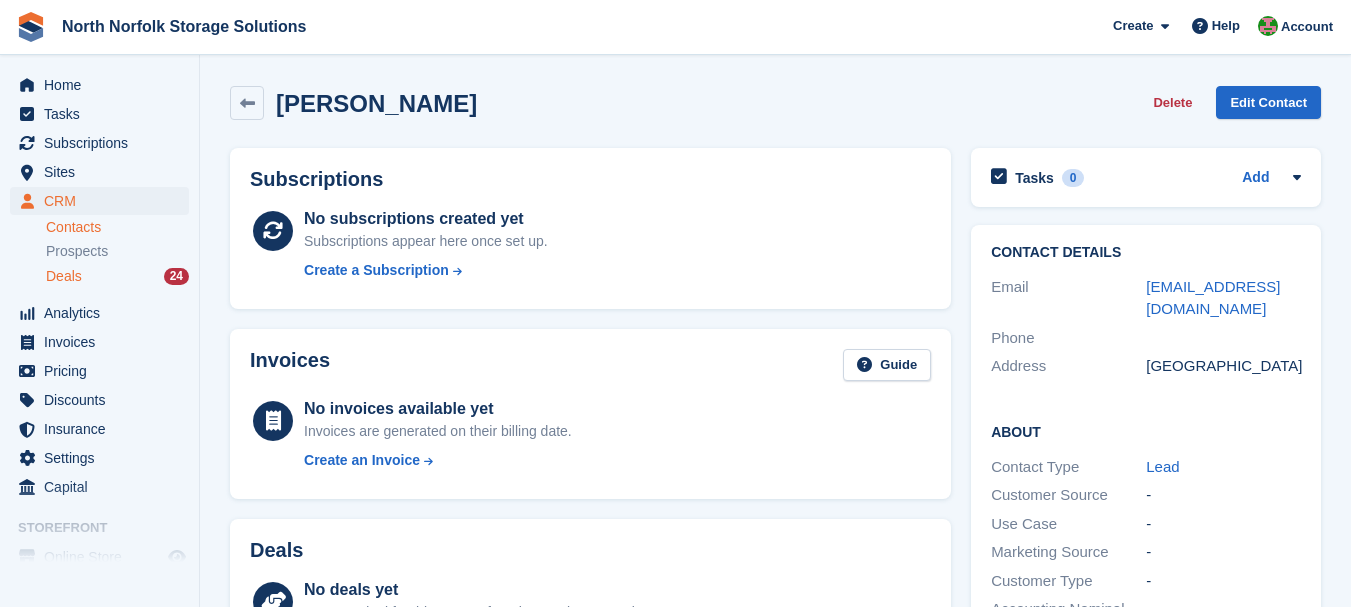 click on "Deals" at bounding box center [64, 276] 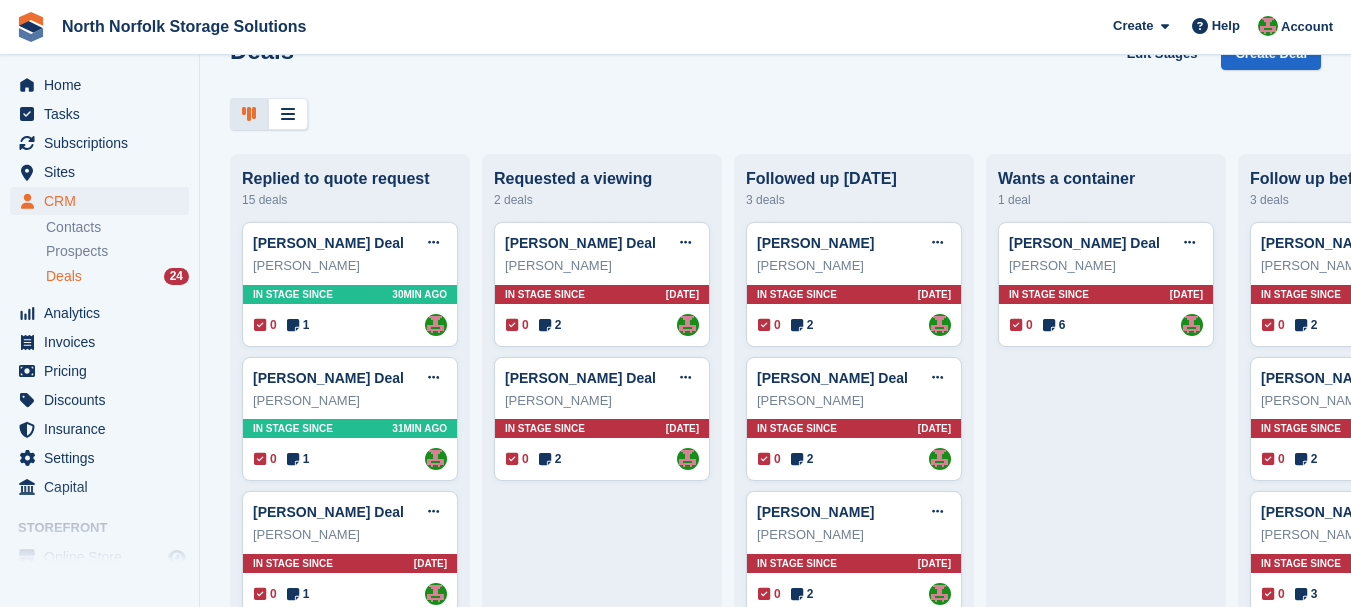 scroll, scrollTop: 0, scrollLeft: 0, axis: both 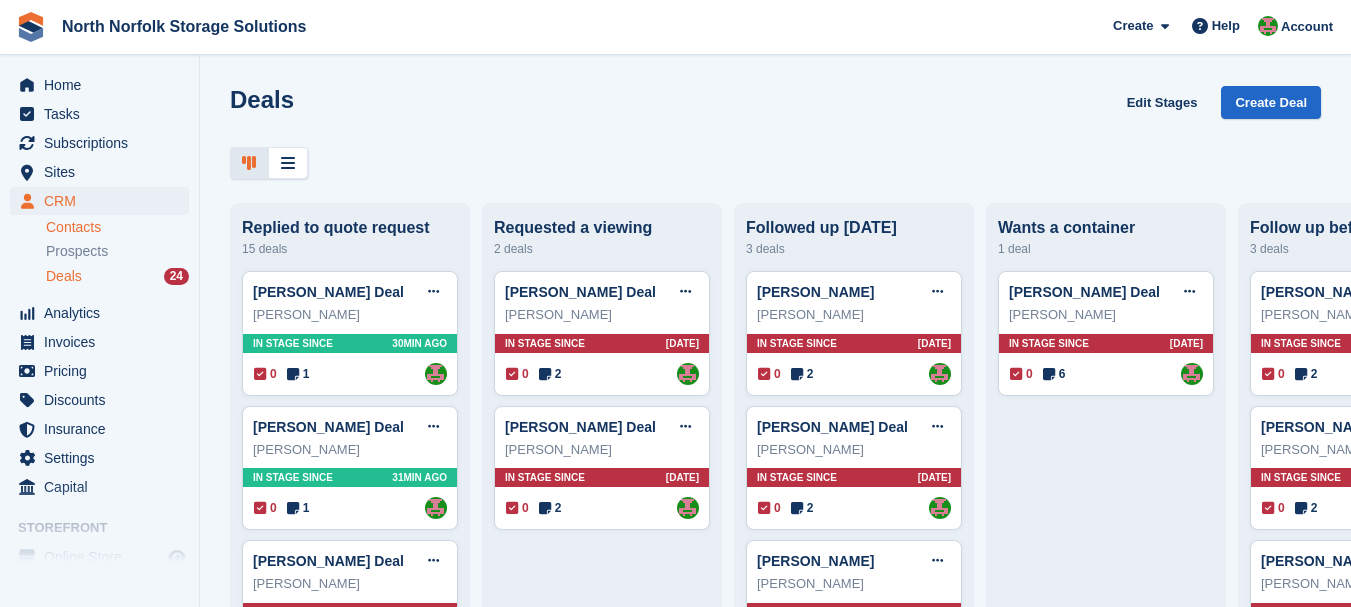 click on "Contacts" at bounding box center (117, 227) 